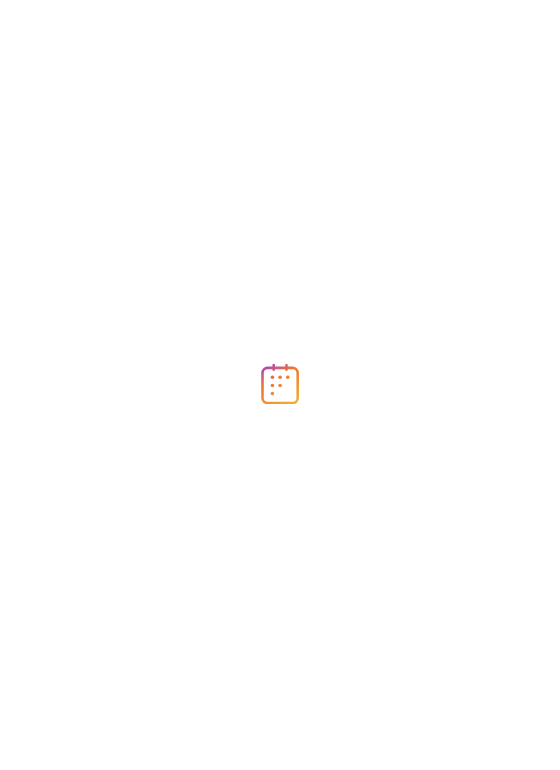 scroll, scrollTop: 0, scrollLeft: 0, axis: both 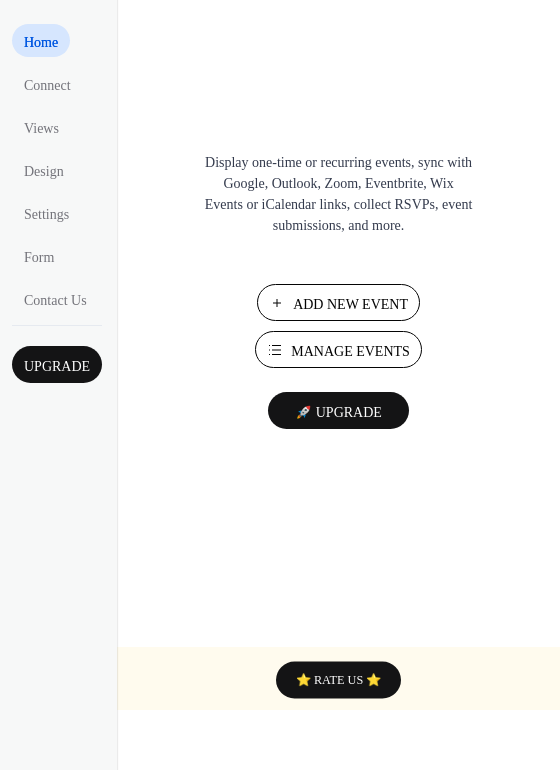 click on "Add New Event" at bounding box center [350, 304] 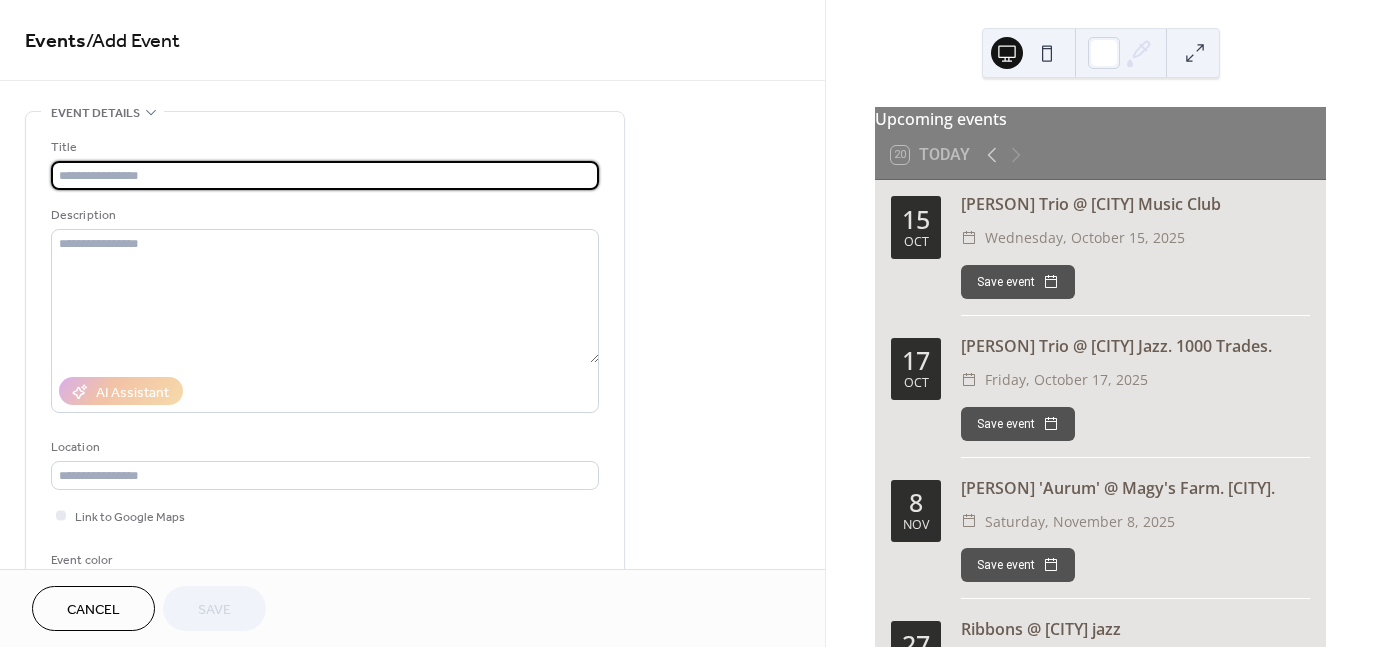scroll, scrollTop: 0, scrollLeft: 0, axis: both 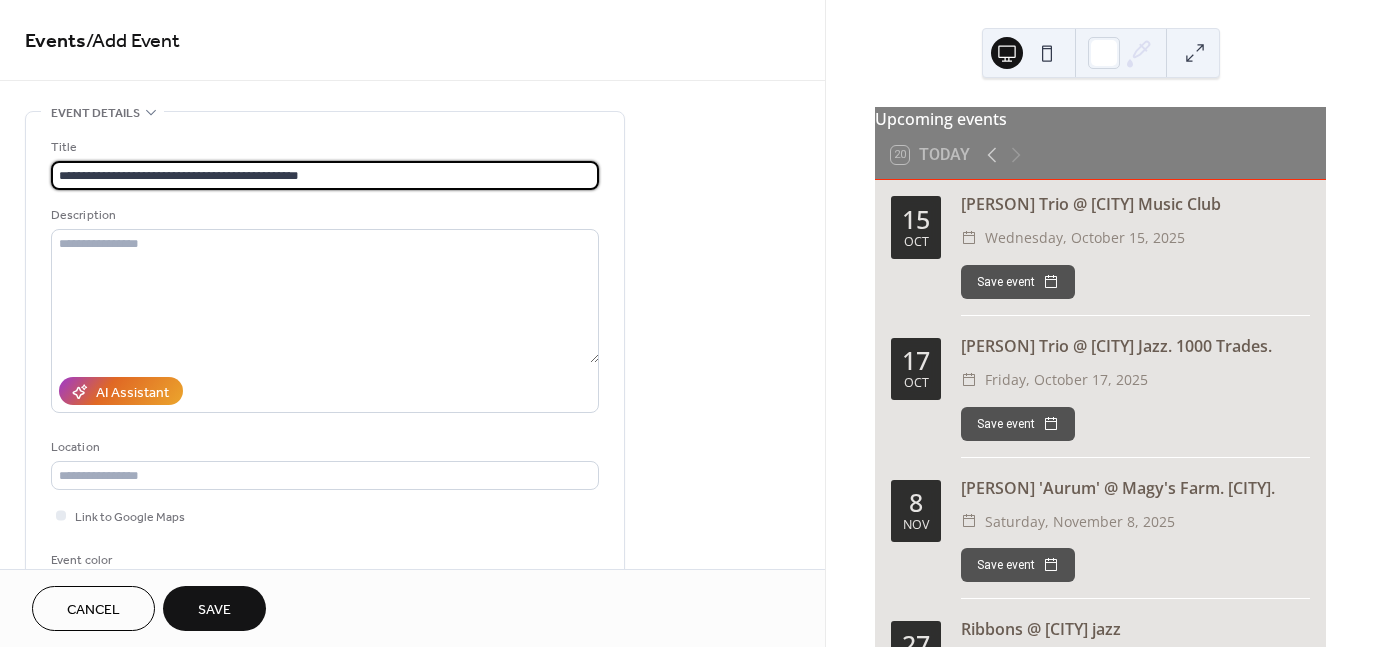 click on "**********" at bounding box center [325, 175] 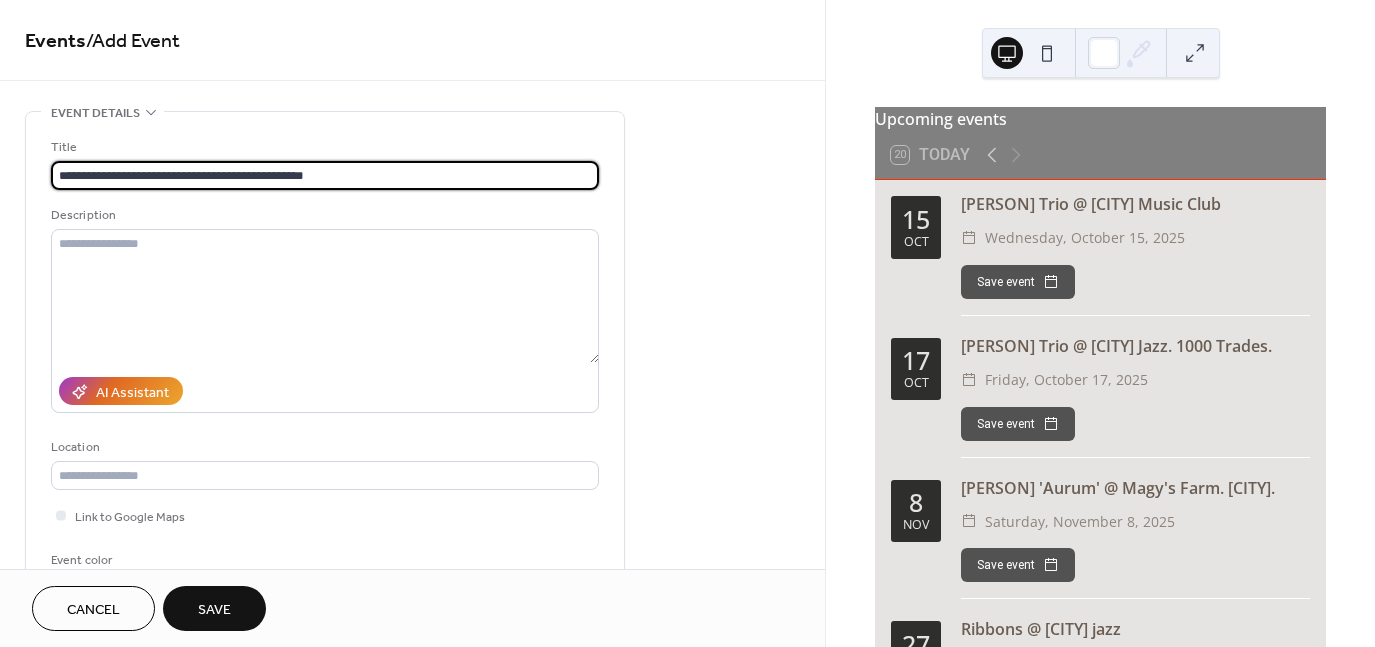 click on "**********" at bounding box center [325, 175] 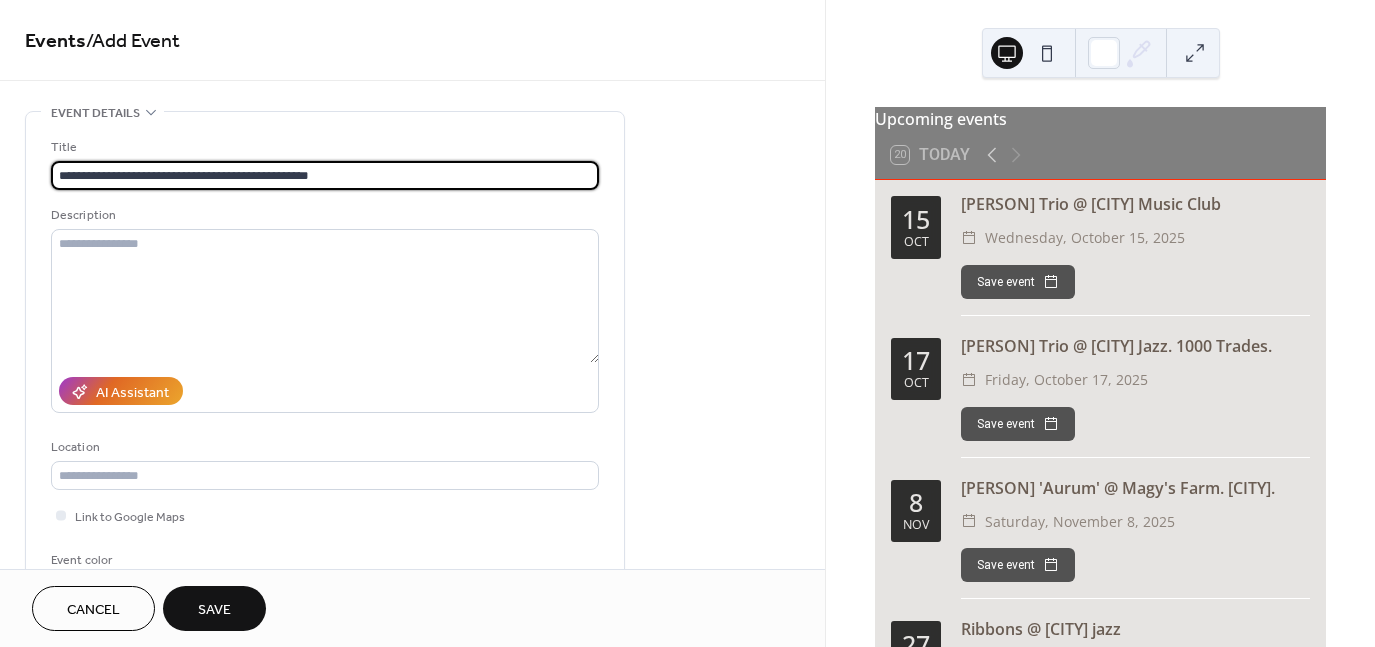 click on "**********" at bounding box center [325, 175] 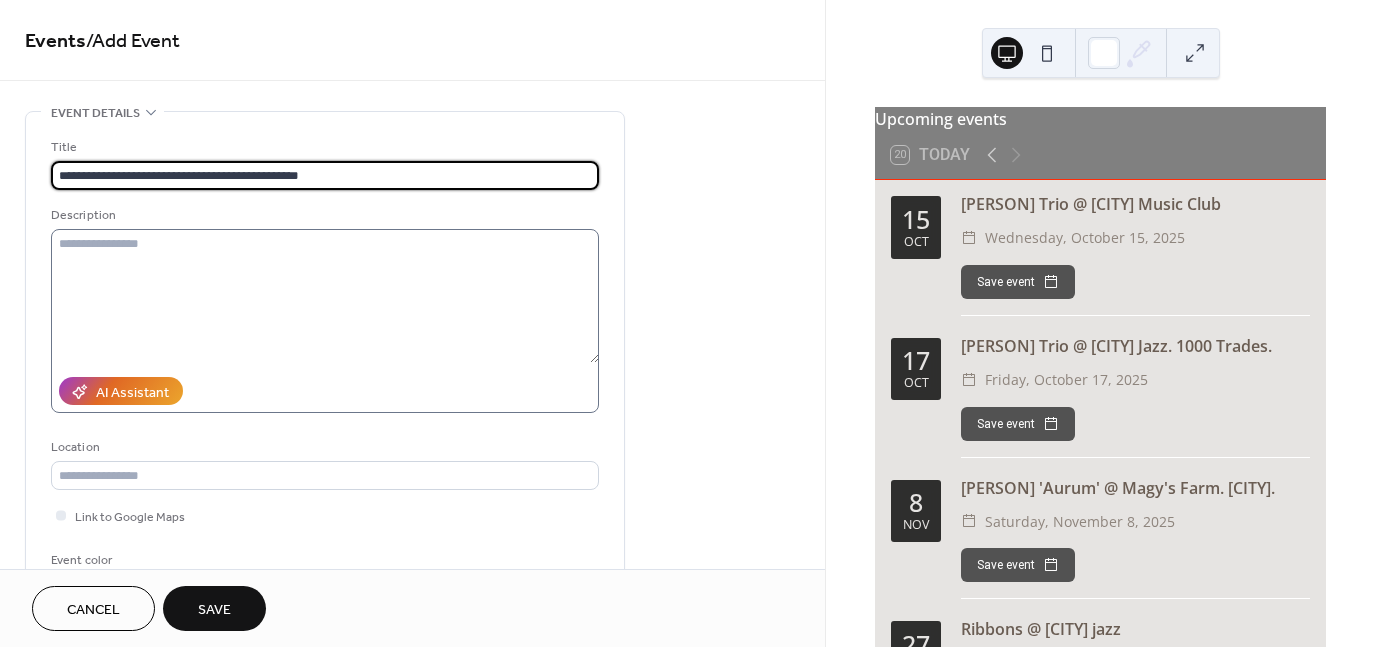 type on "**********" 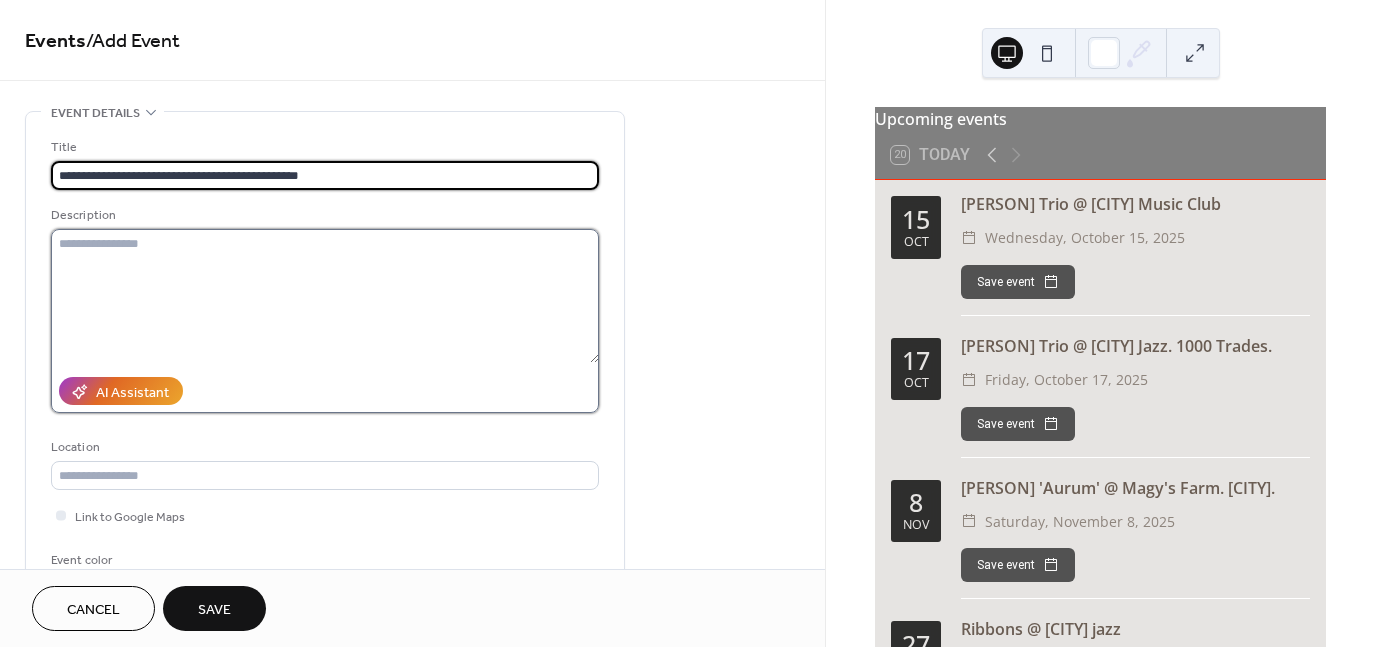 click at bounding box center [325, 296] 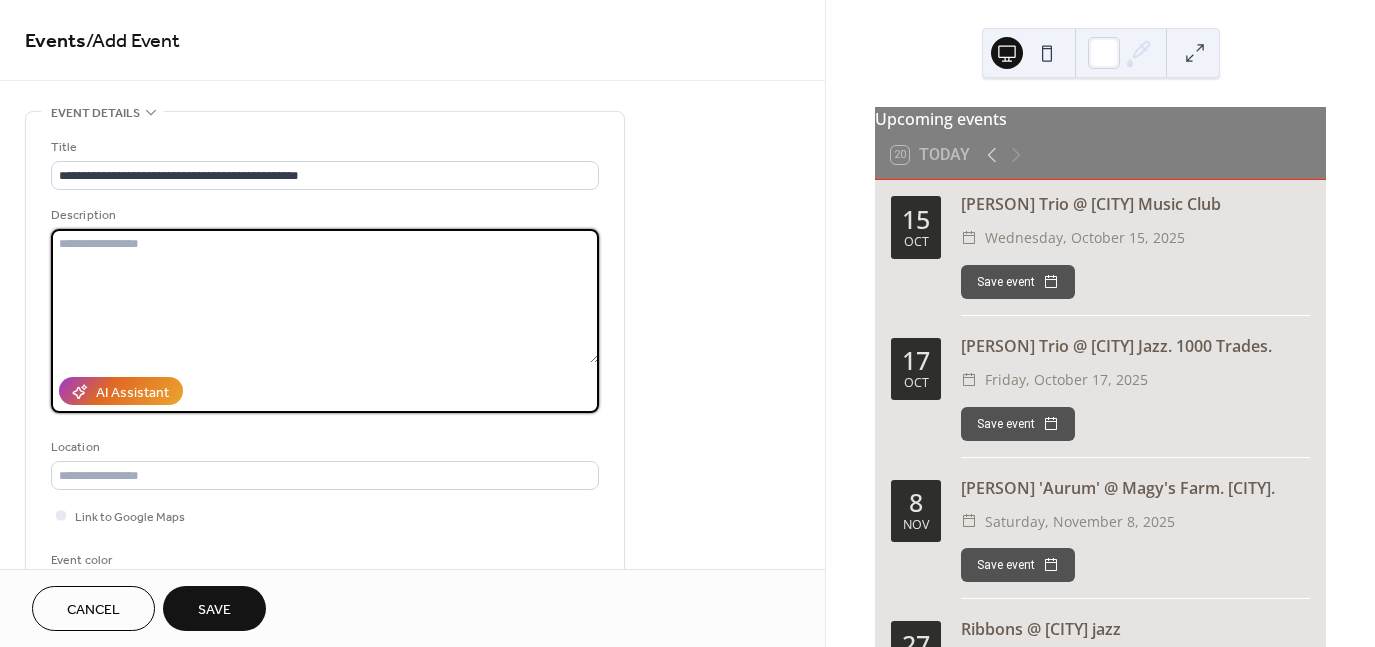 type on "*" 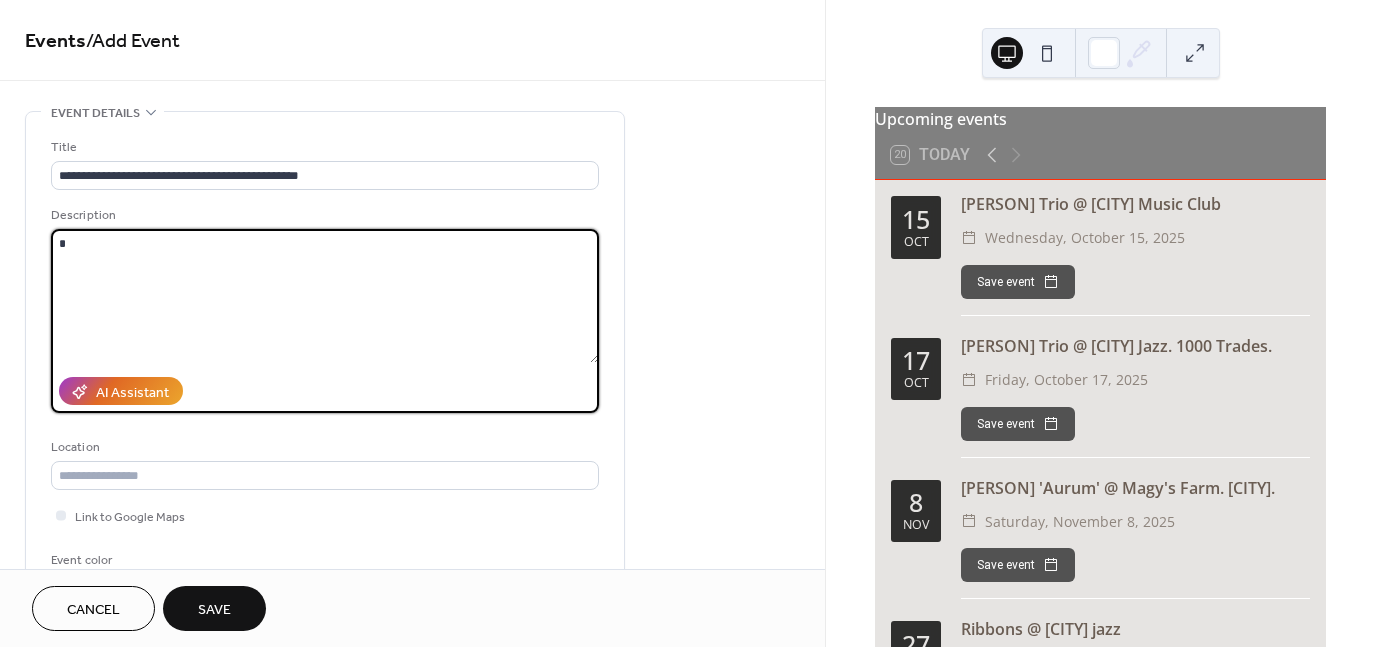 type 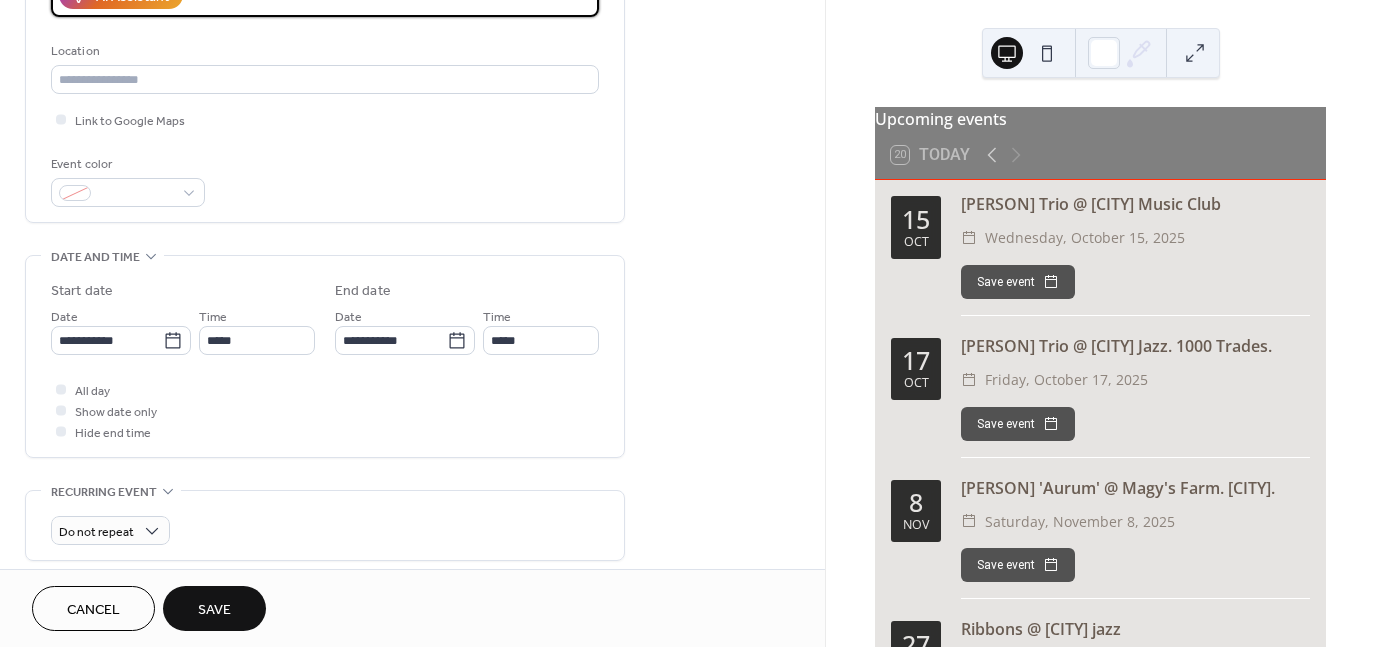 scroll, scrollTop: 399, scrollLeft: 0, axis: vertical 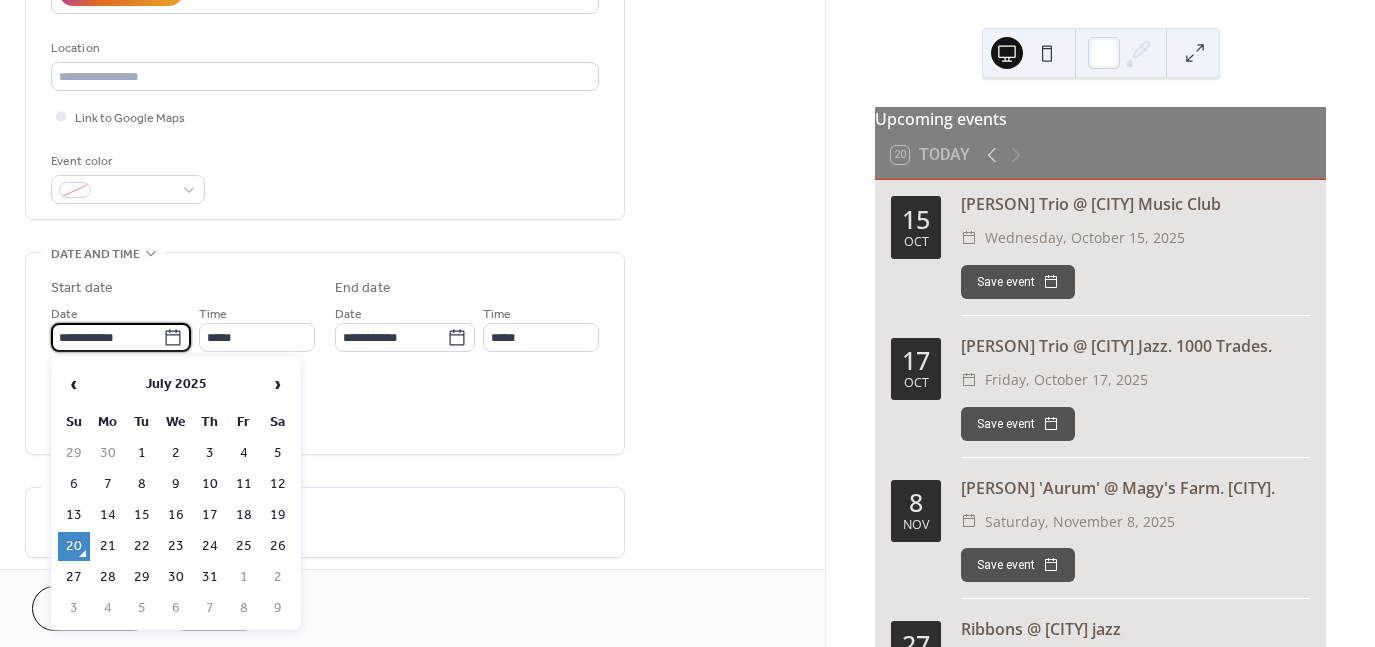 click on "**********" at bounding box center [107, 337] 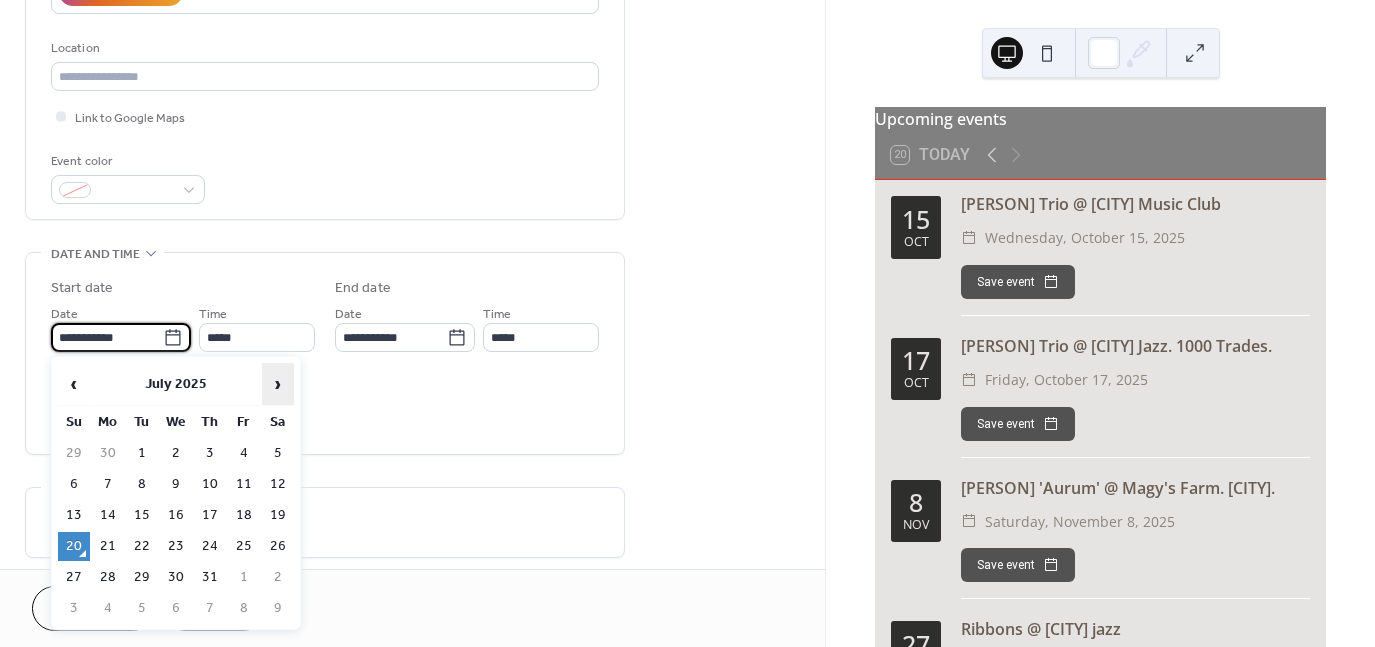 click on "›" at bounding box center [278, 384] 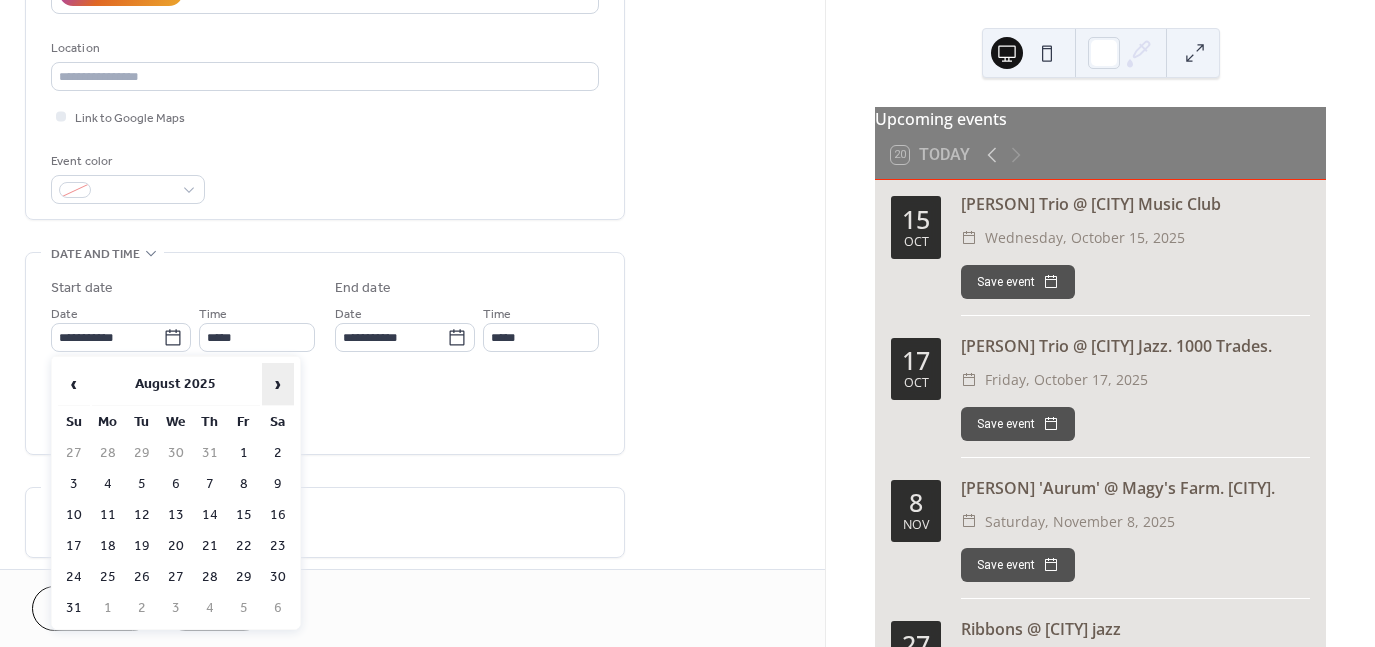 click on "›" at bounding box center (278, 384) 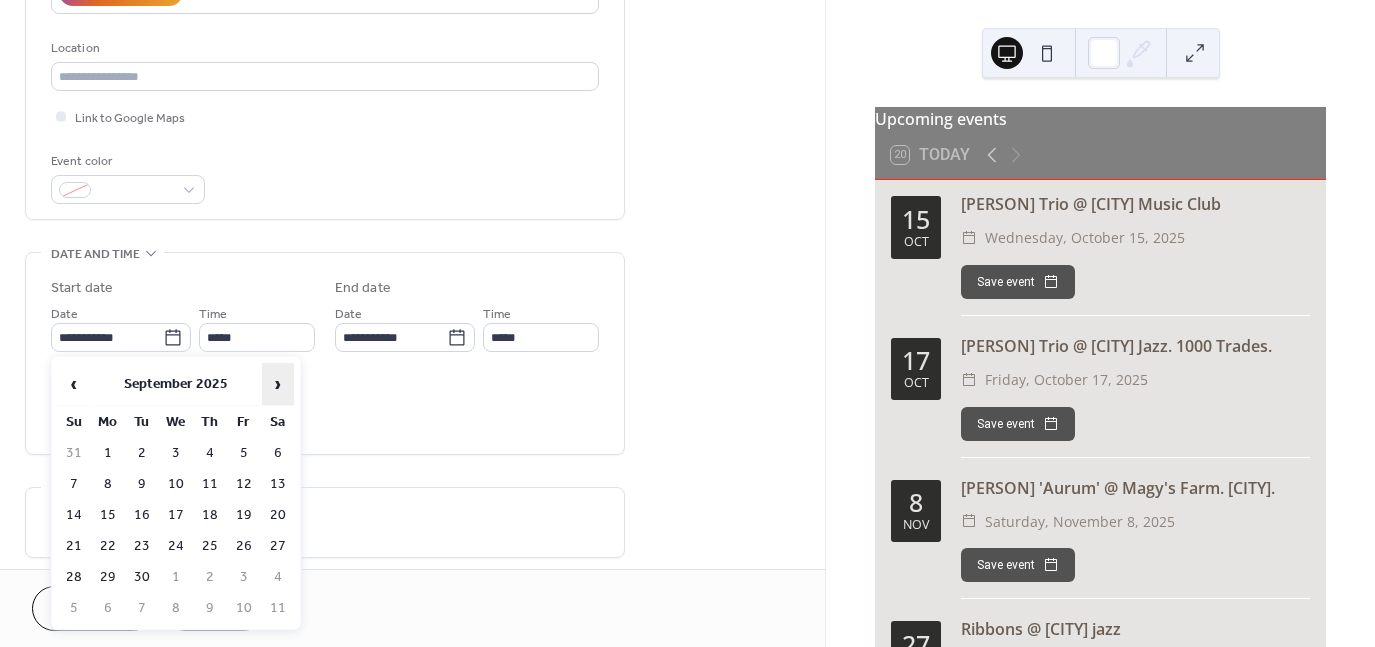 click on "›" at bounding box center [278, 384] 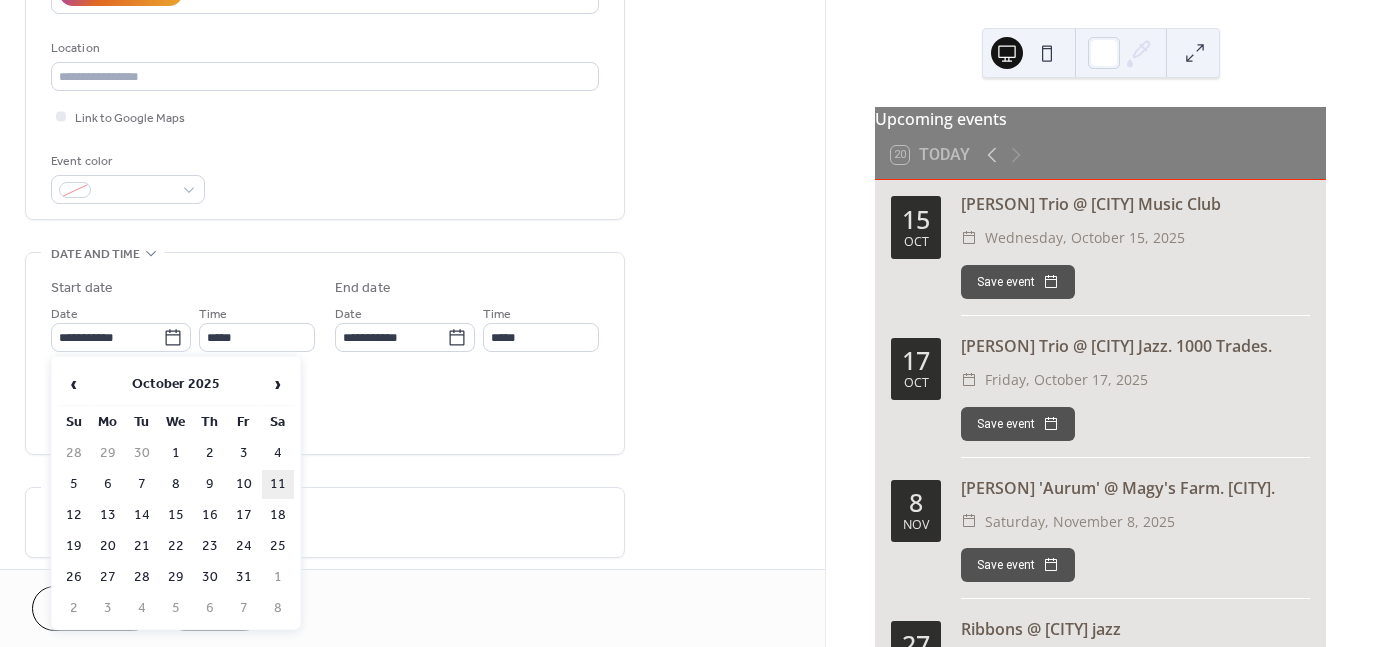 click on "11" at bounding box center (278, 484) 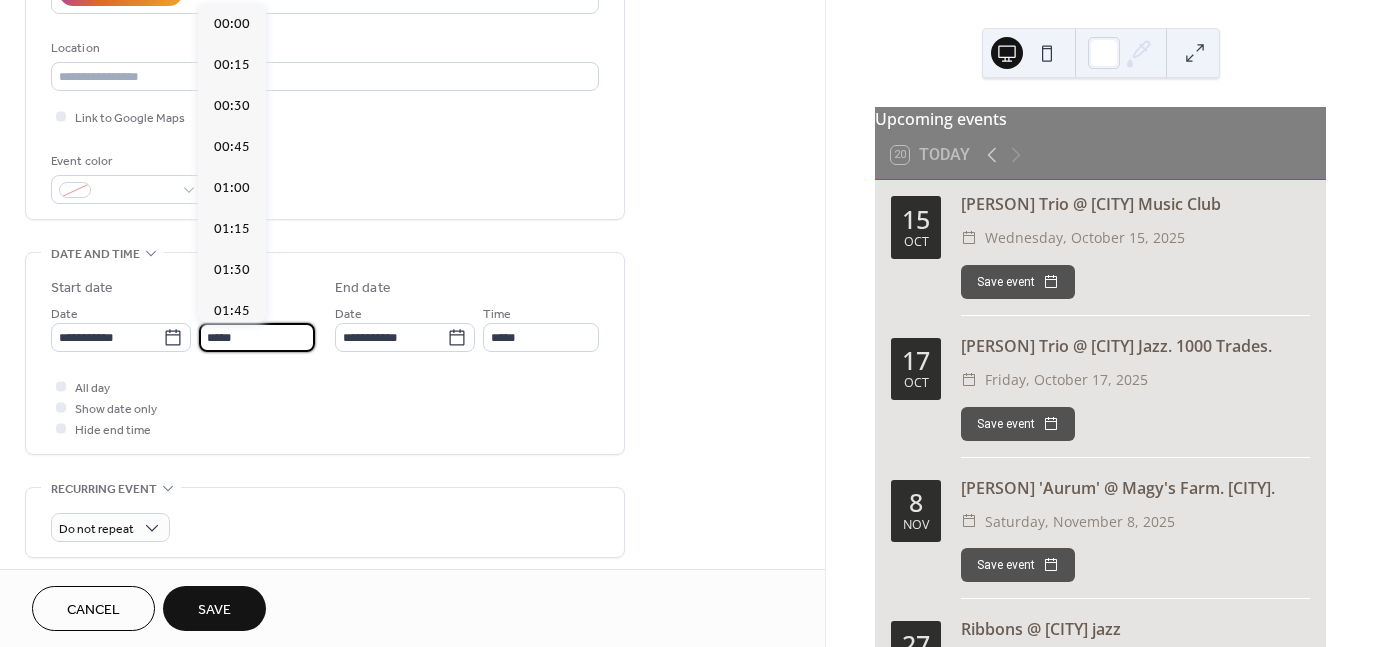 scroll, scrollTop: 1968, scrollLeft: 0, axis: vertical 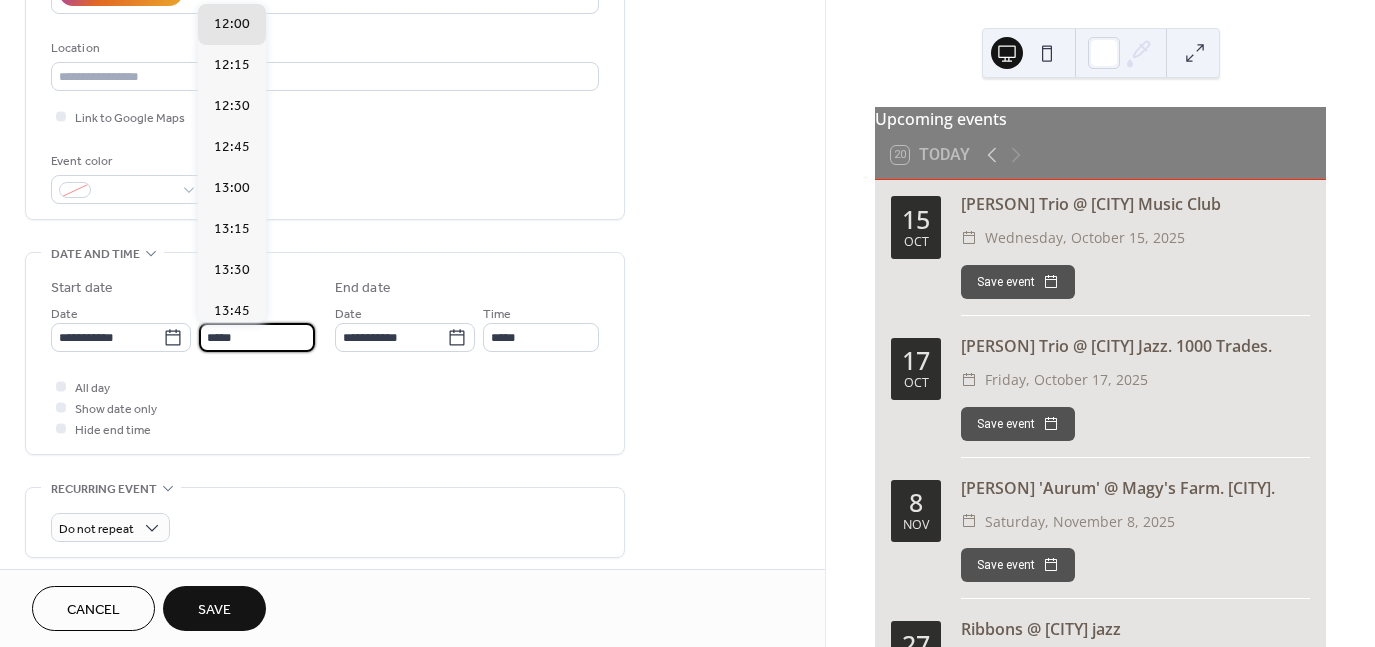 click on "*****" at bounding box center (257, 337) 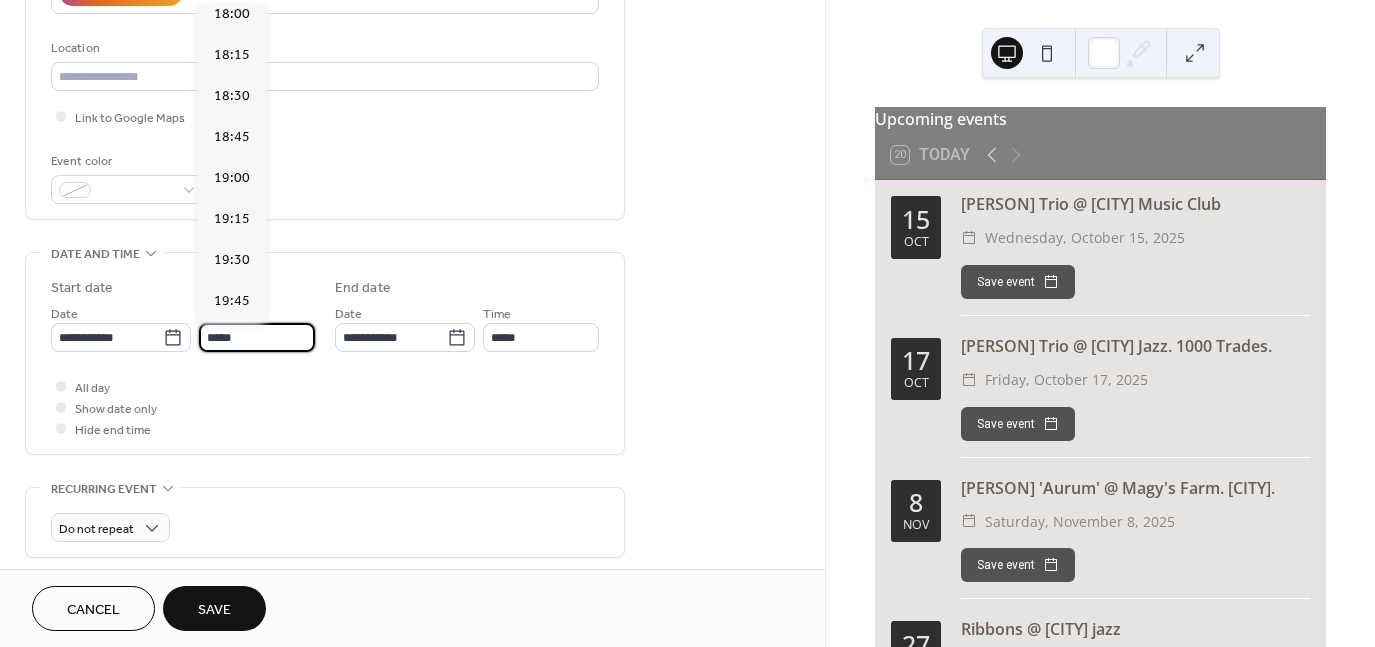 scroll, scrollTop: 2963, scrollLeft: 0, axis: vertical 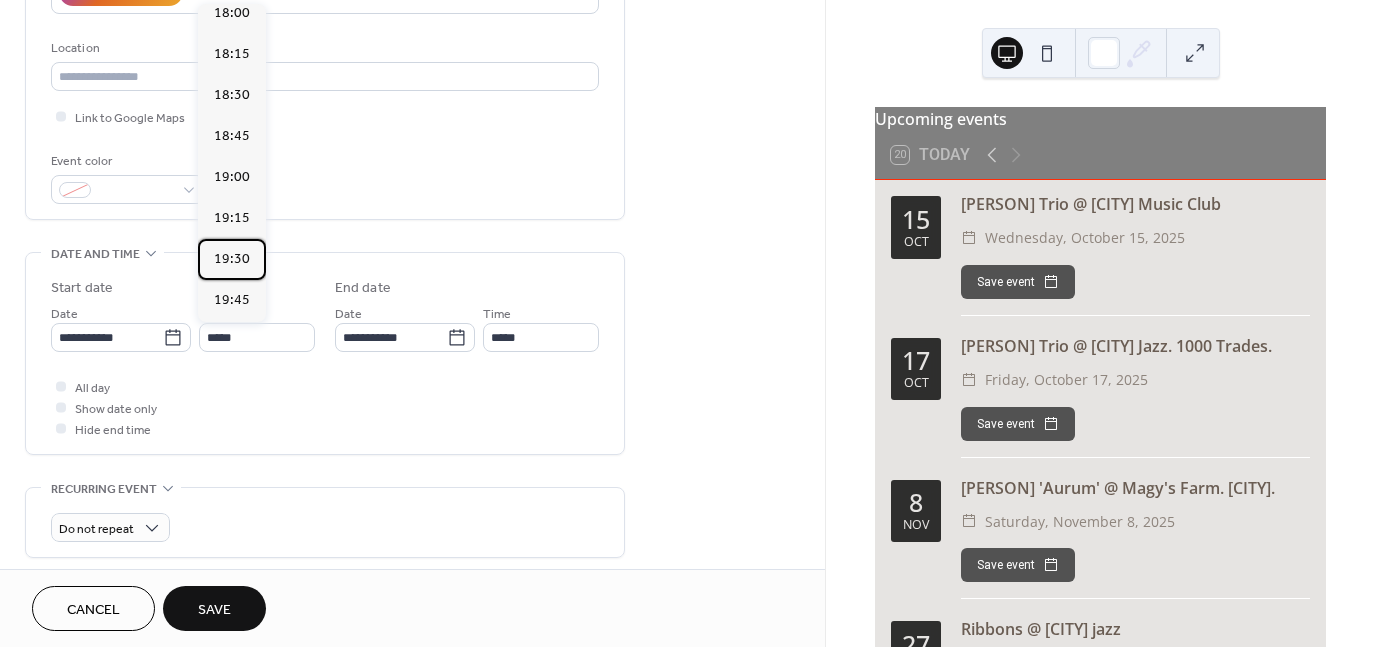 click on "19:30" at bounding box center [232, 259] 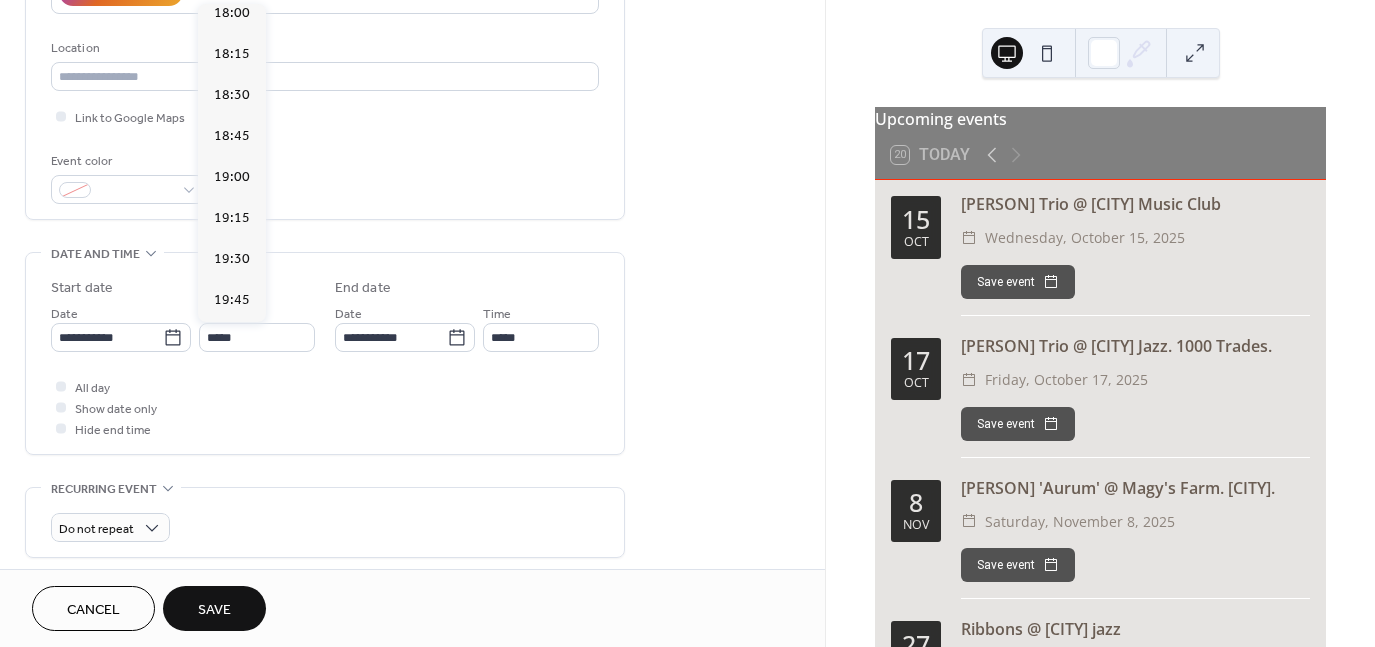 type on "*****" 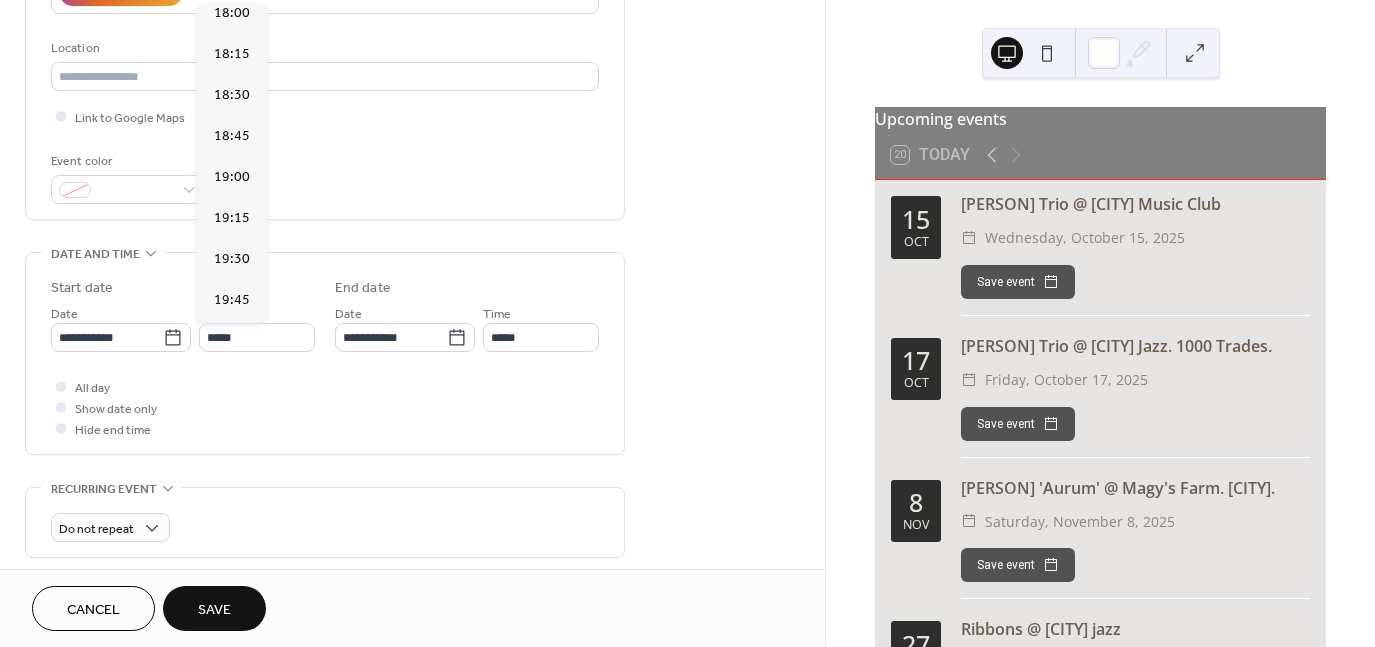 type on "*****" 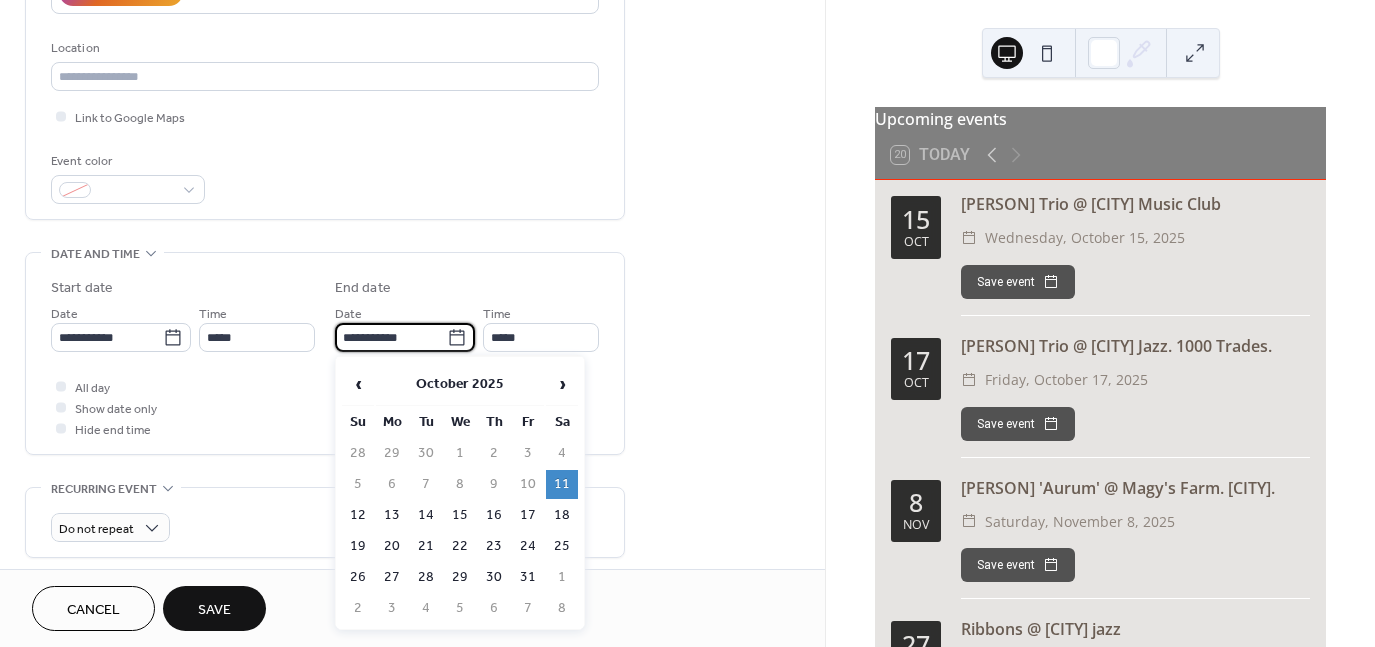 click on "**********" at bounding box center (391, 337) 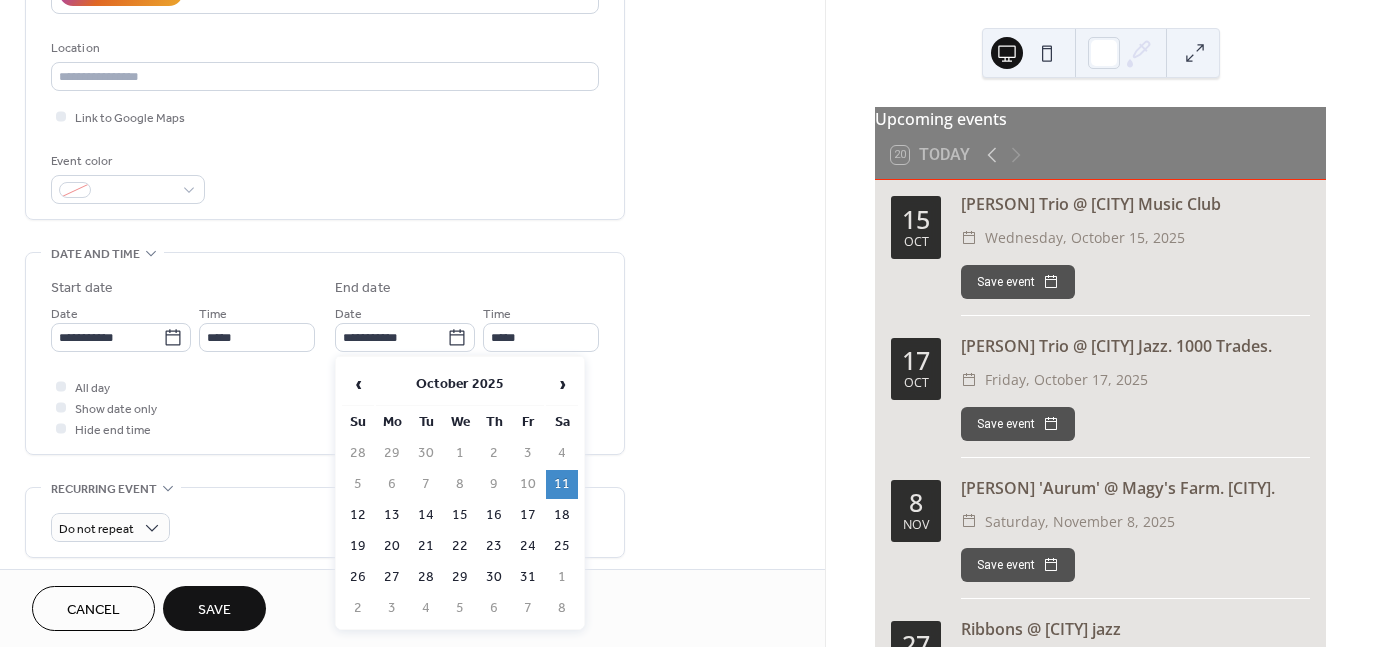 click on "11" at bounding box center [562, 484] 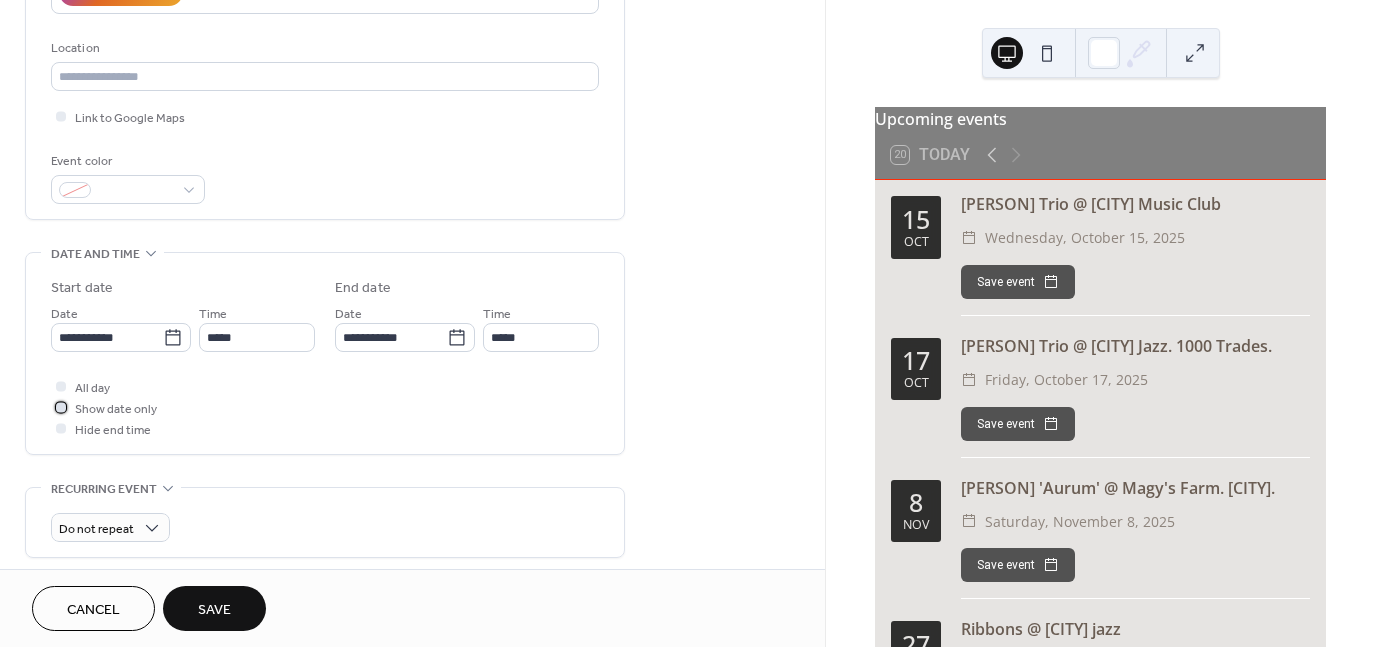 click at bounding box center (61, 407) 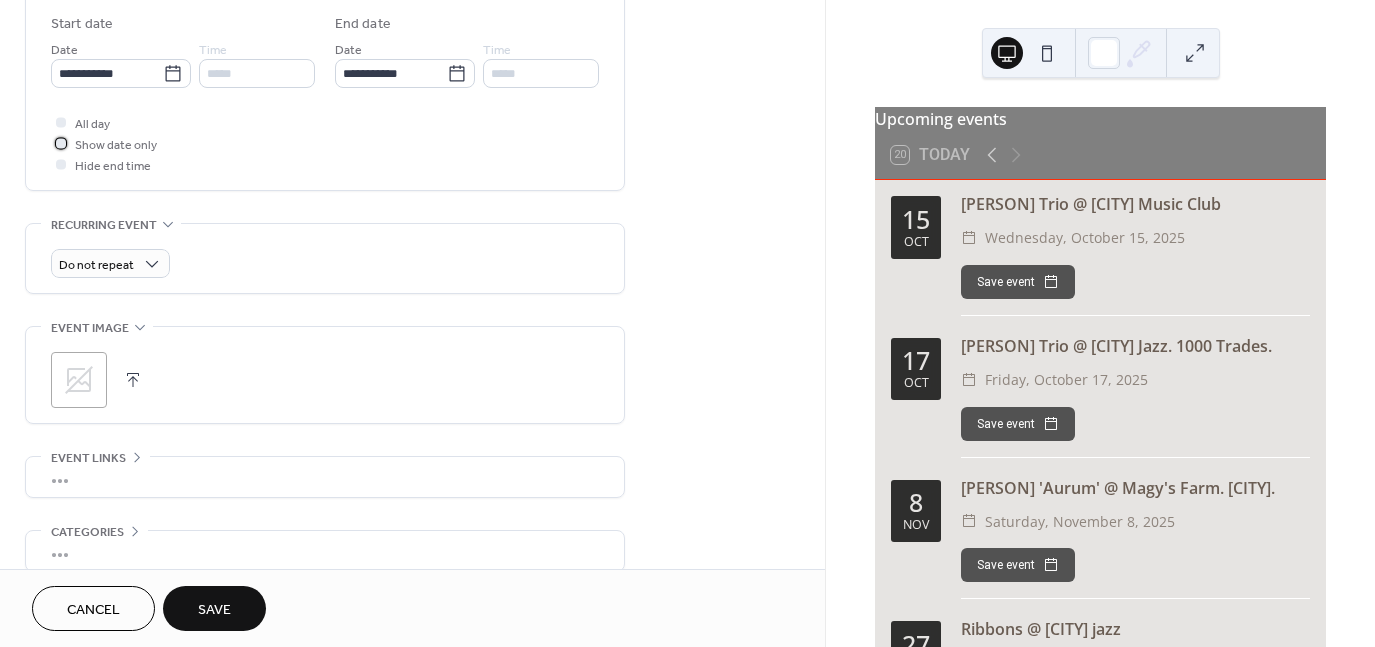 scroll, scrollTop: 668, scrollLeft: 0, axis: vertical 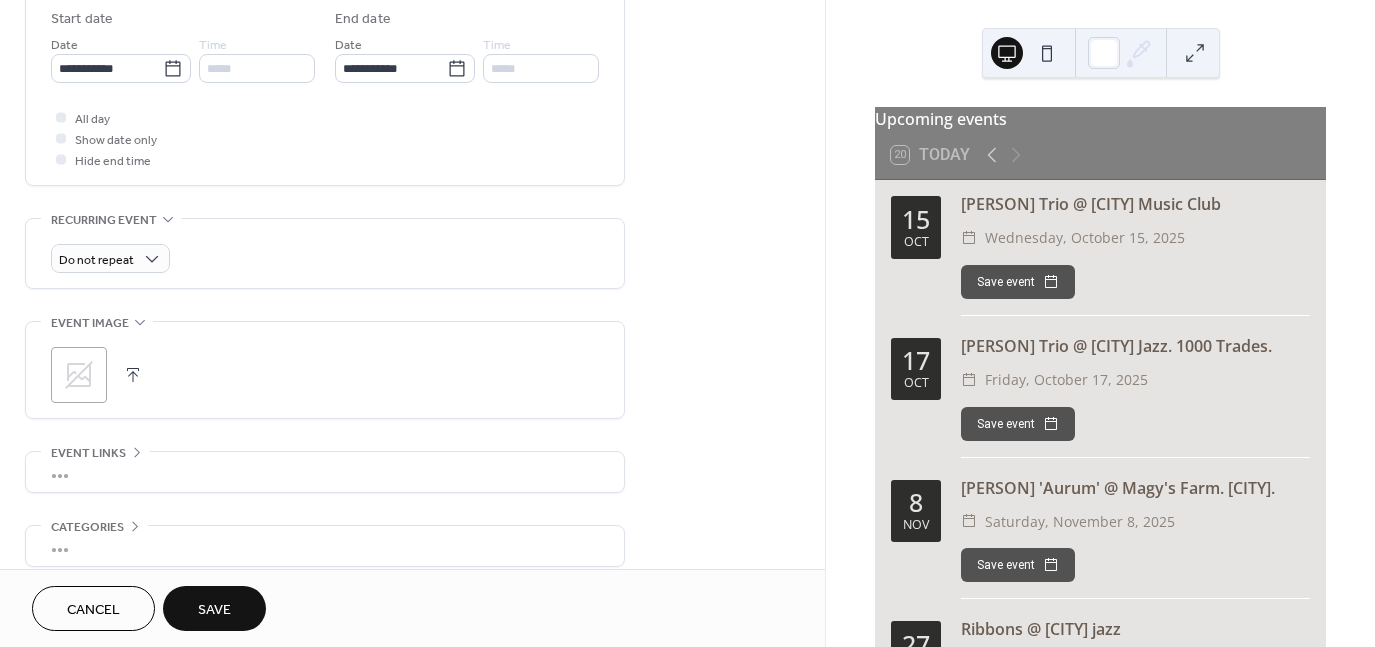 click on "•••" at bounding box center [325, 472] 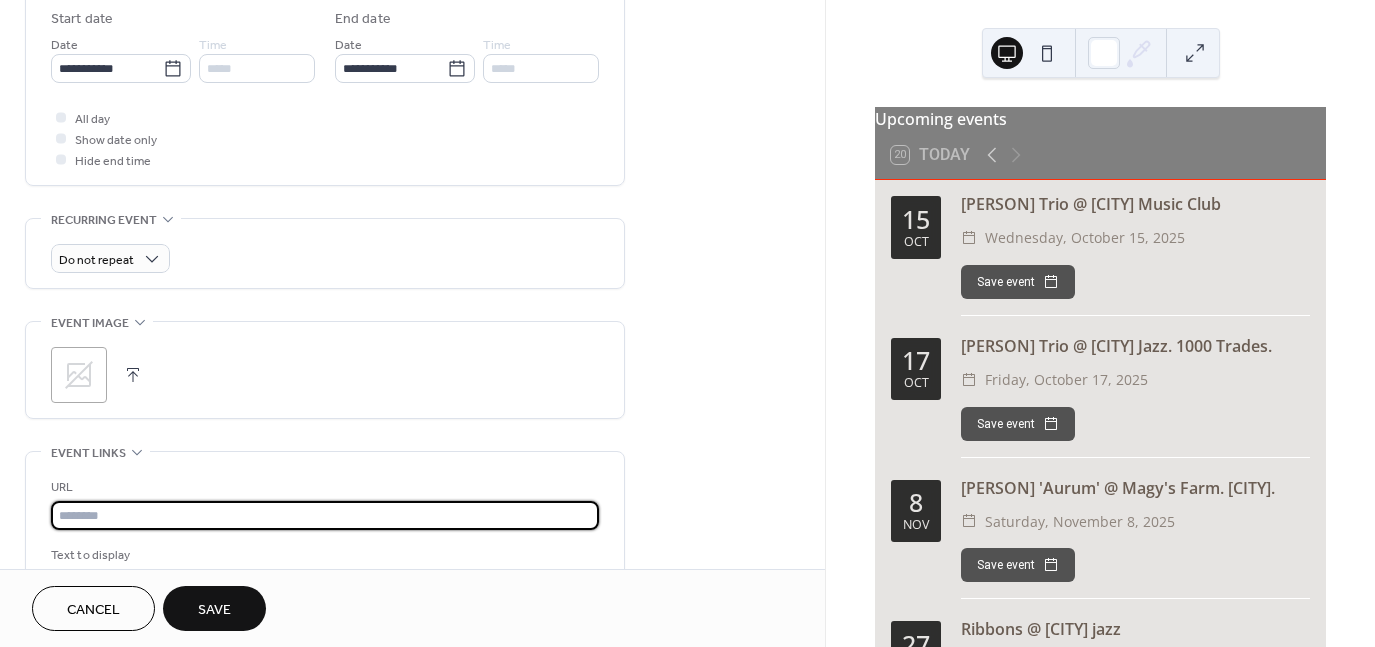 click at bounding box center (325, 515) 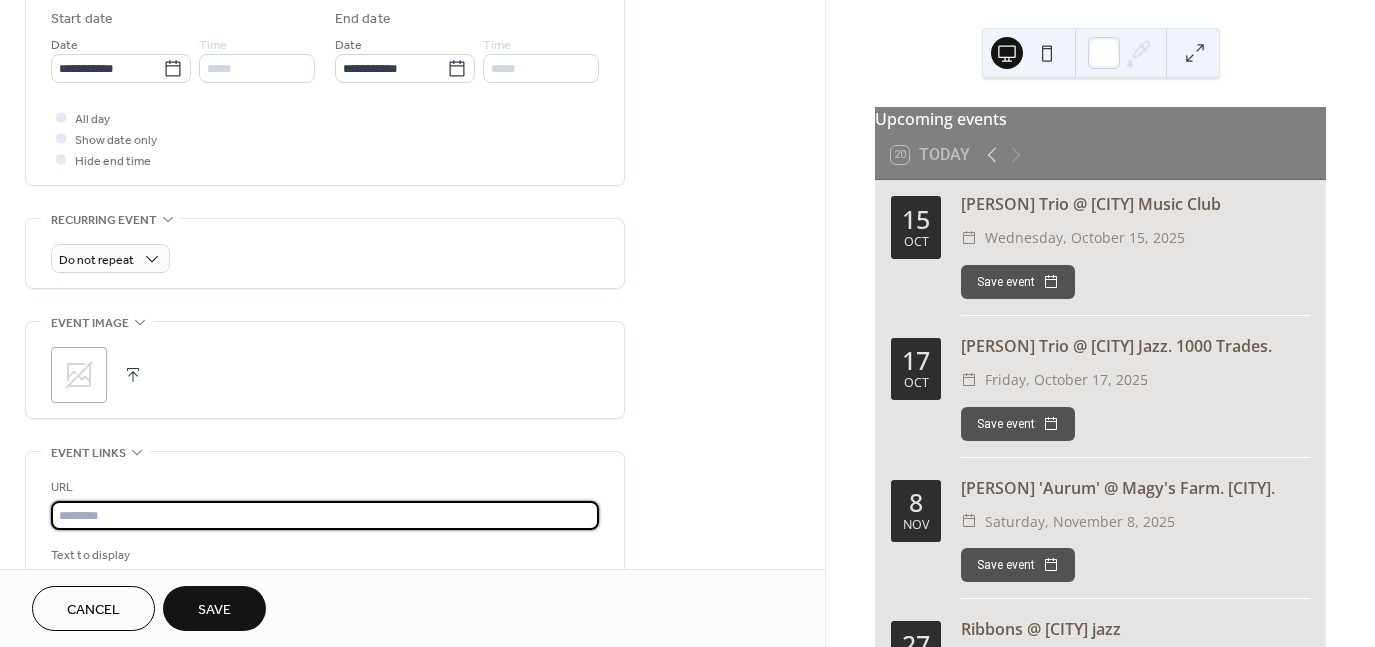 paste on "**********" 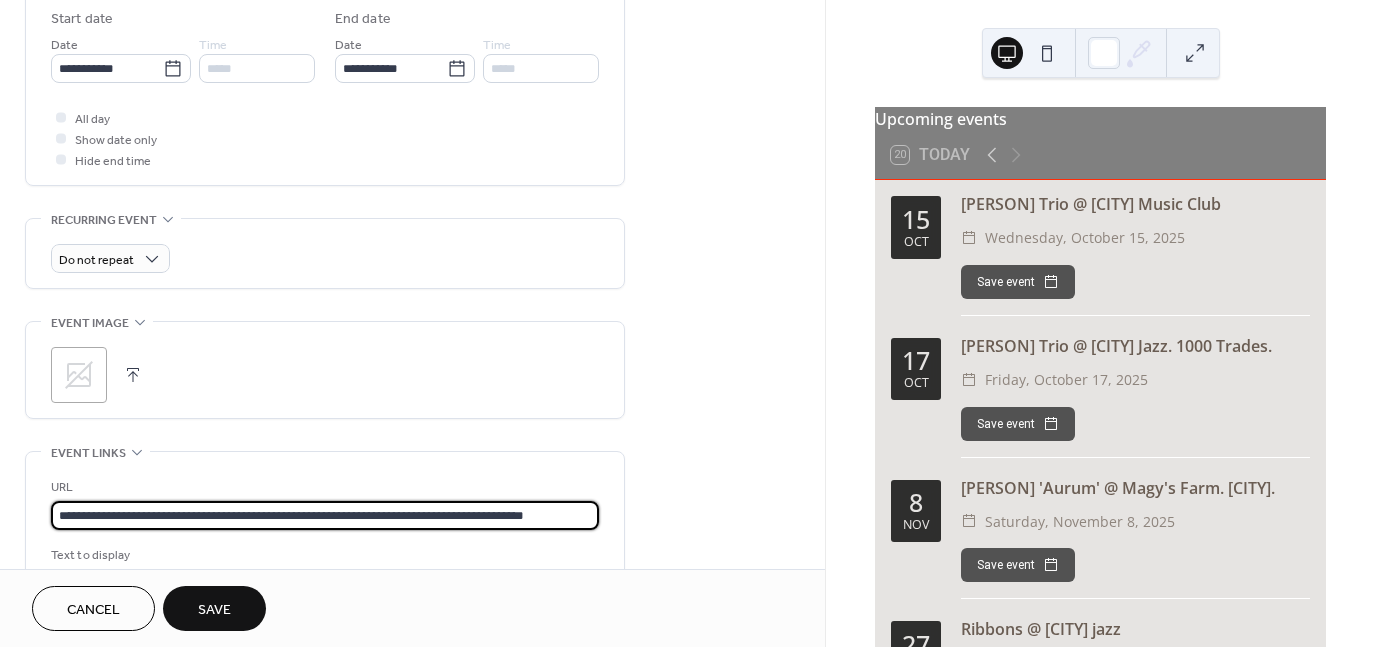 scroll, scrollTop: 1, scrollLeft: 0, axis: vertical 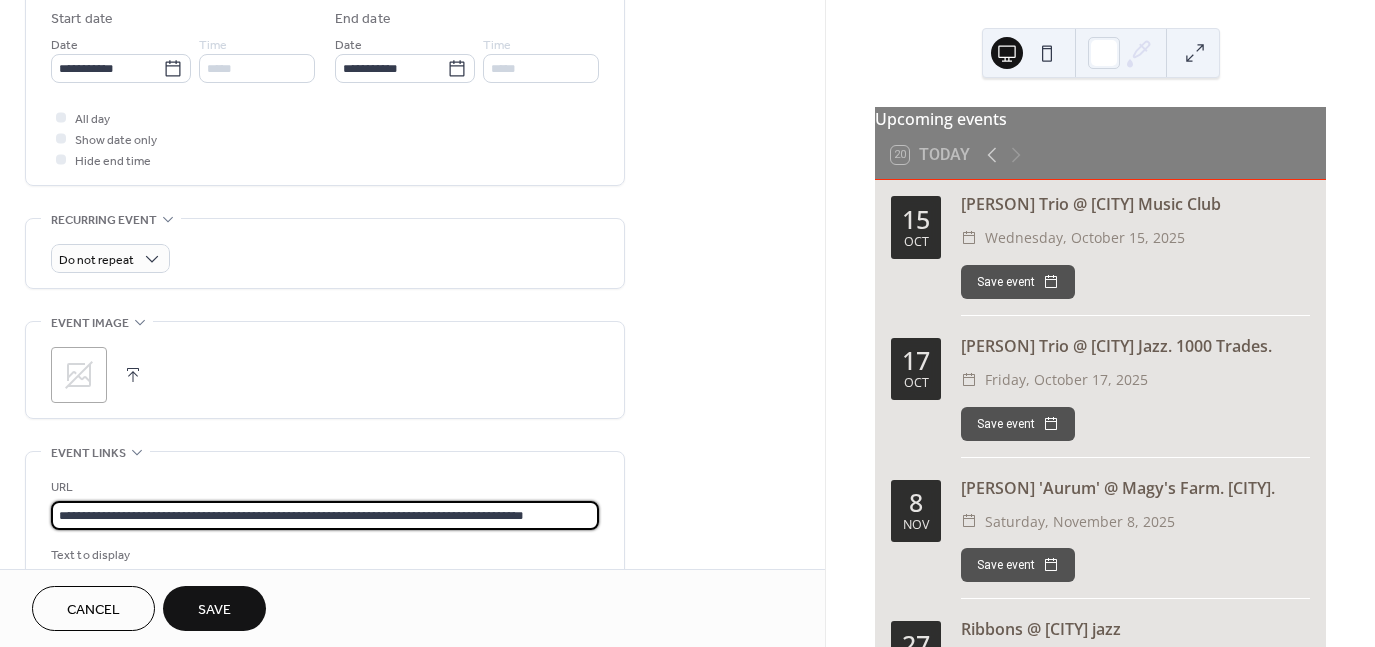 type on "**********" 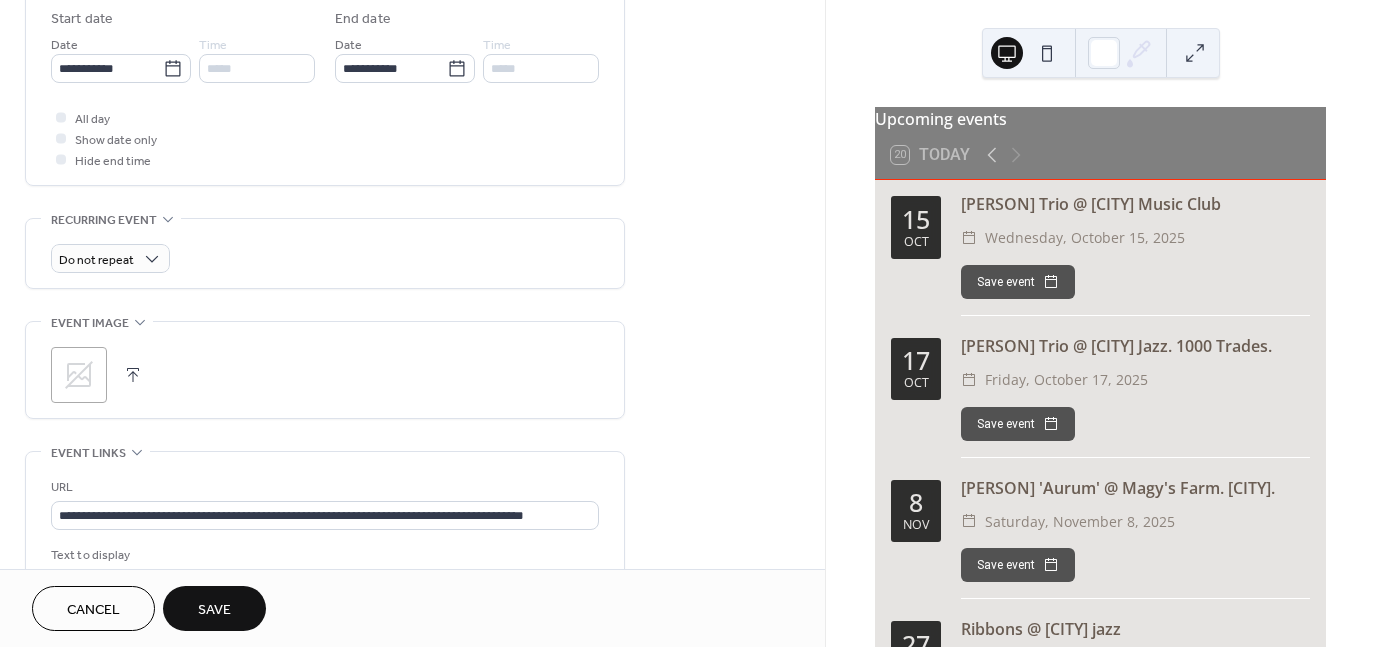 click on "Save" at bounding box center [214, 608] 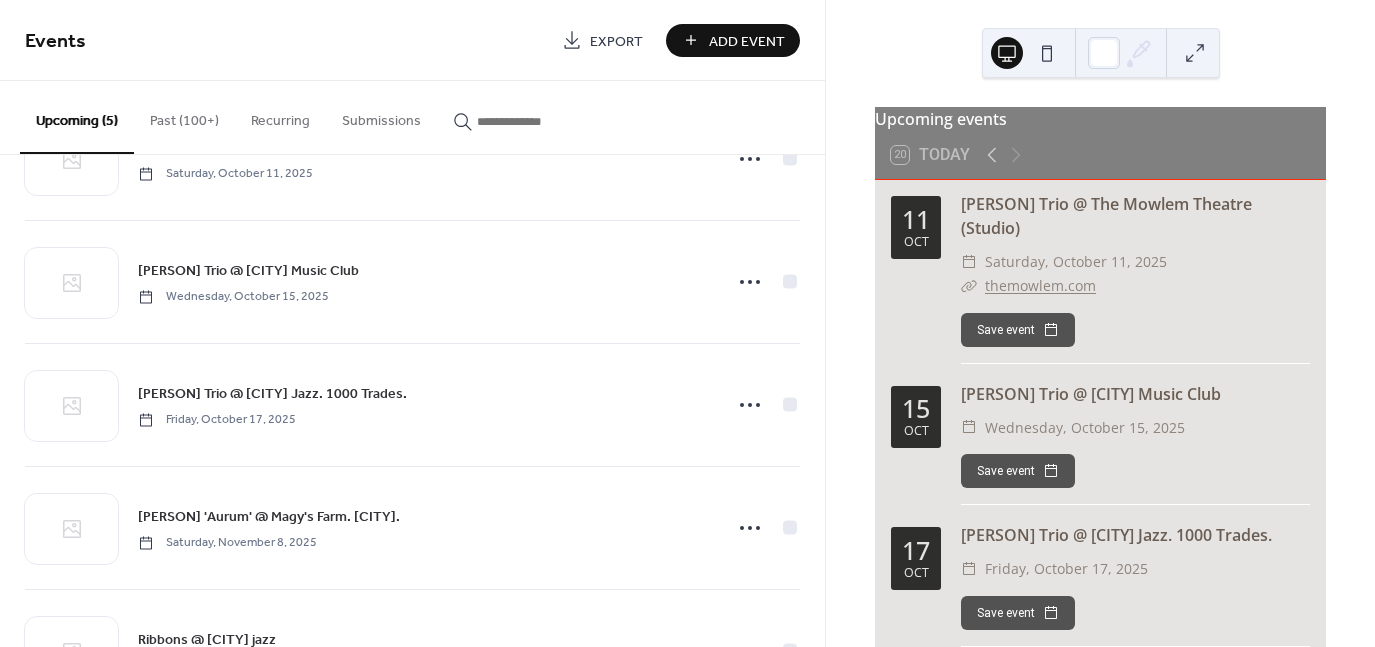 scroll, scrollTop: 124, scrollLeft: 0, axis: vertical 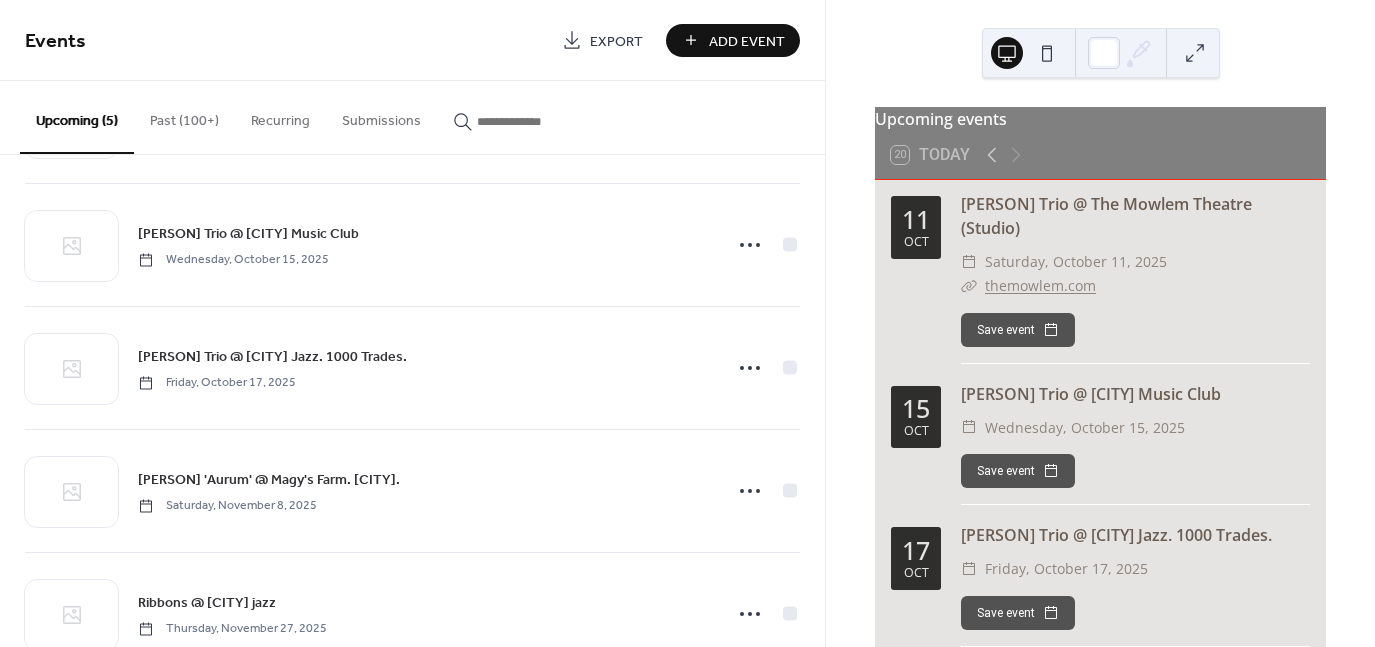 click on "Add Event" at bounding box center (747, 41) 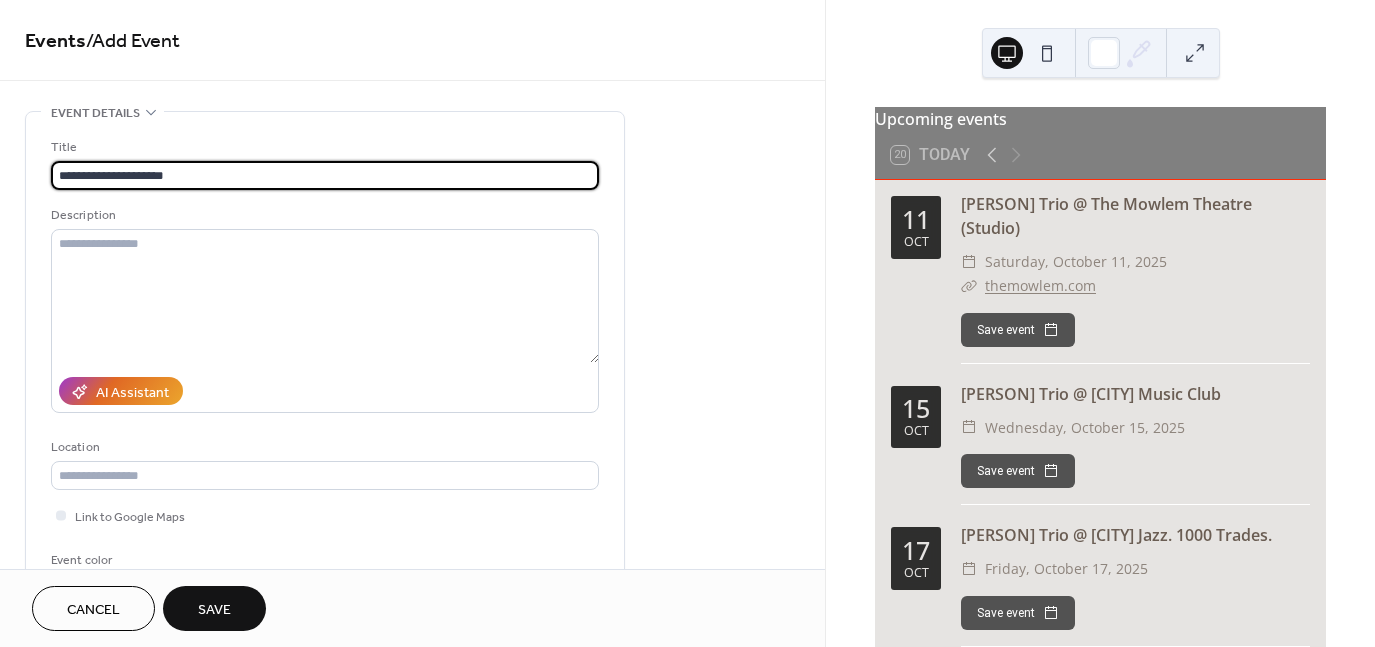 type on "**********" 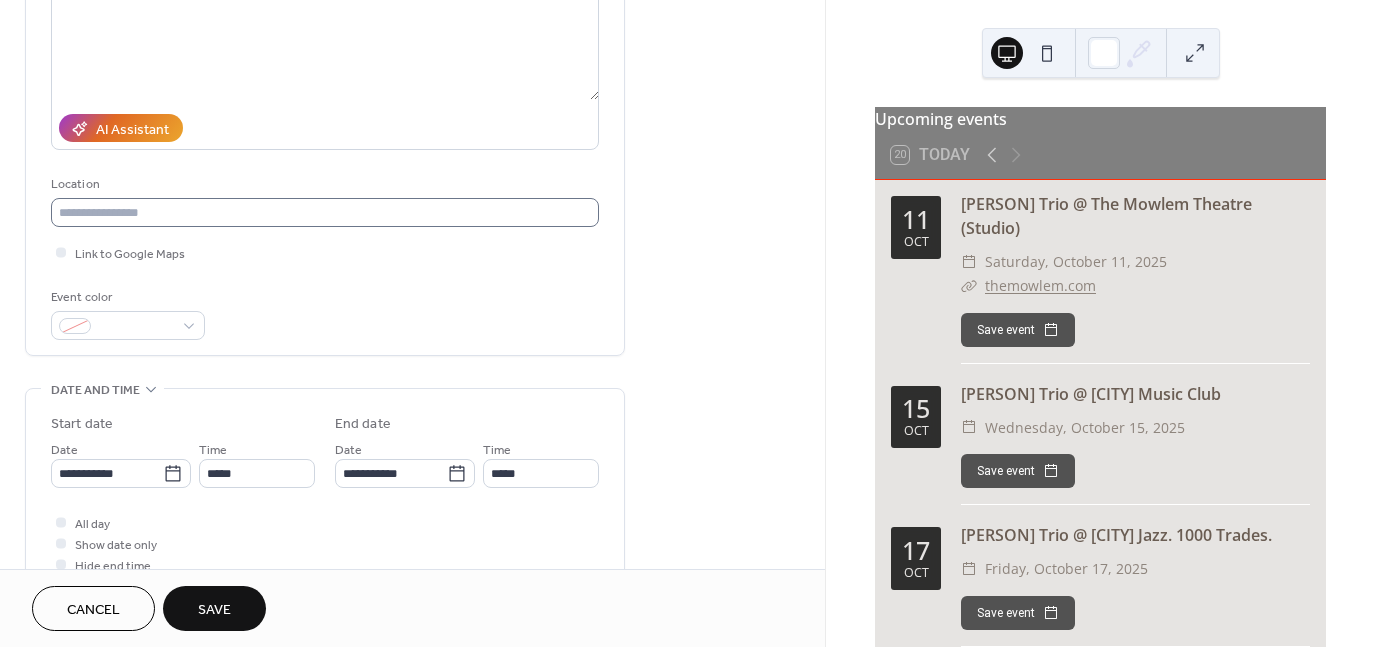 scroll, scrollTop: 271, scrollLeft: 0, axis: vertical 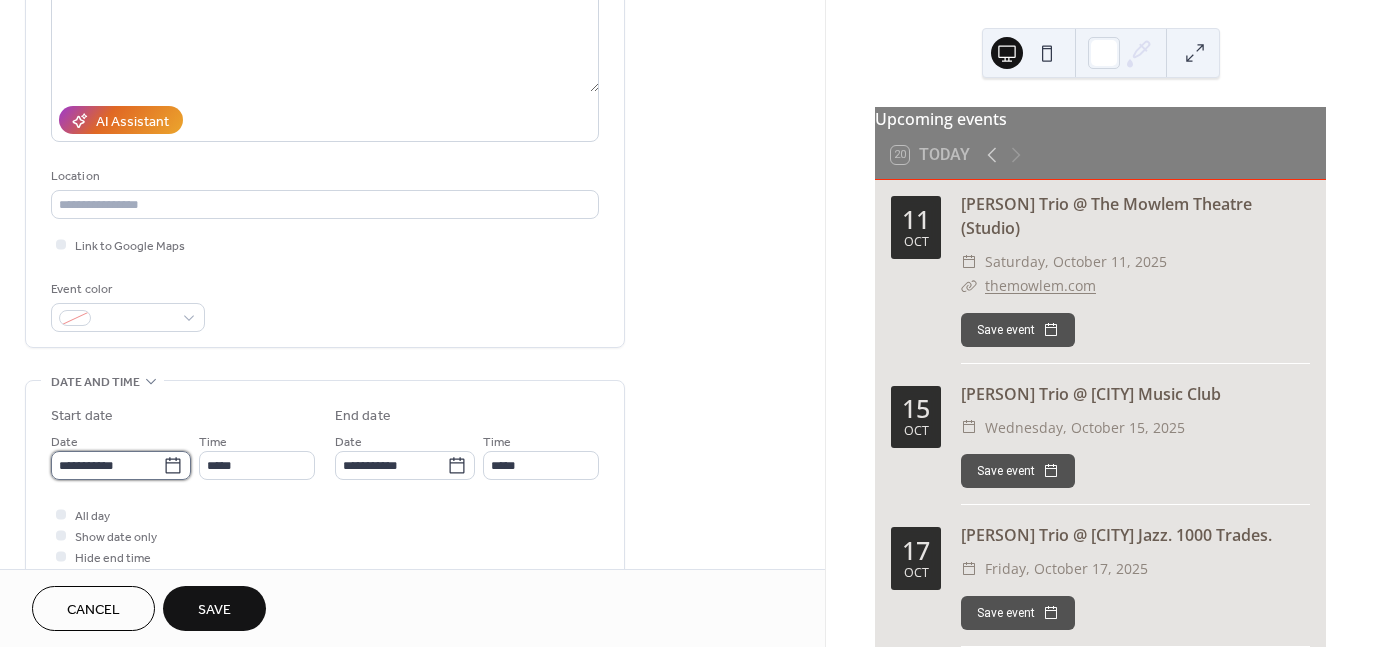 click on "**********" at bounding box center [107, 465] 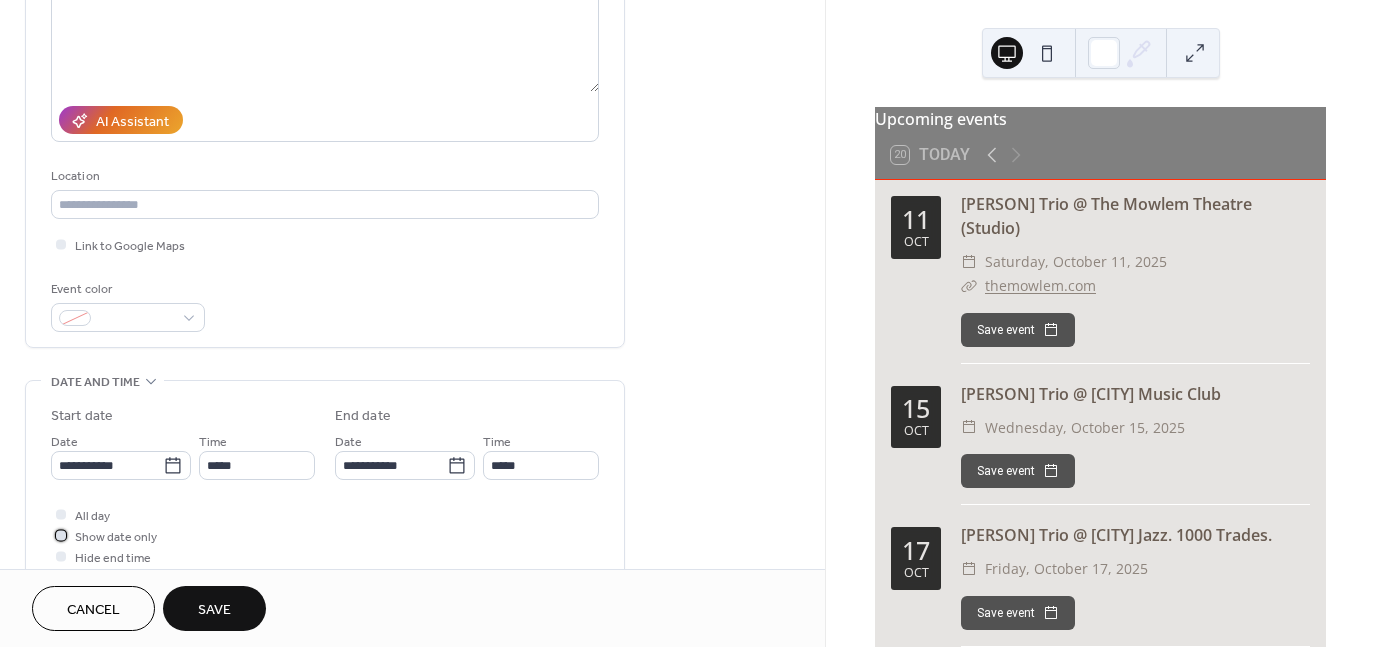 click at bounding box center (61, 535) 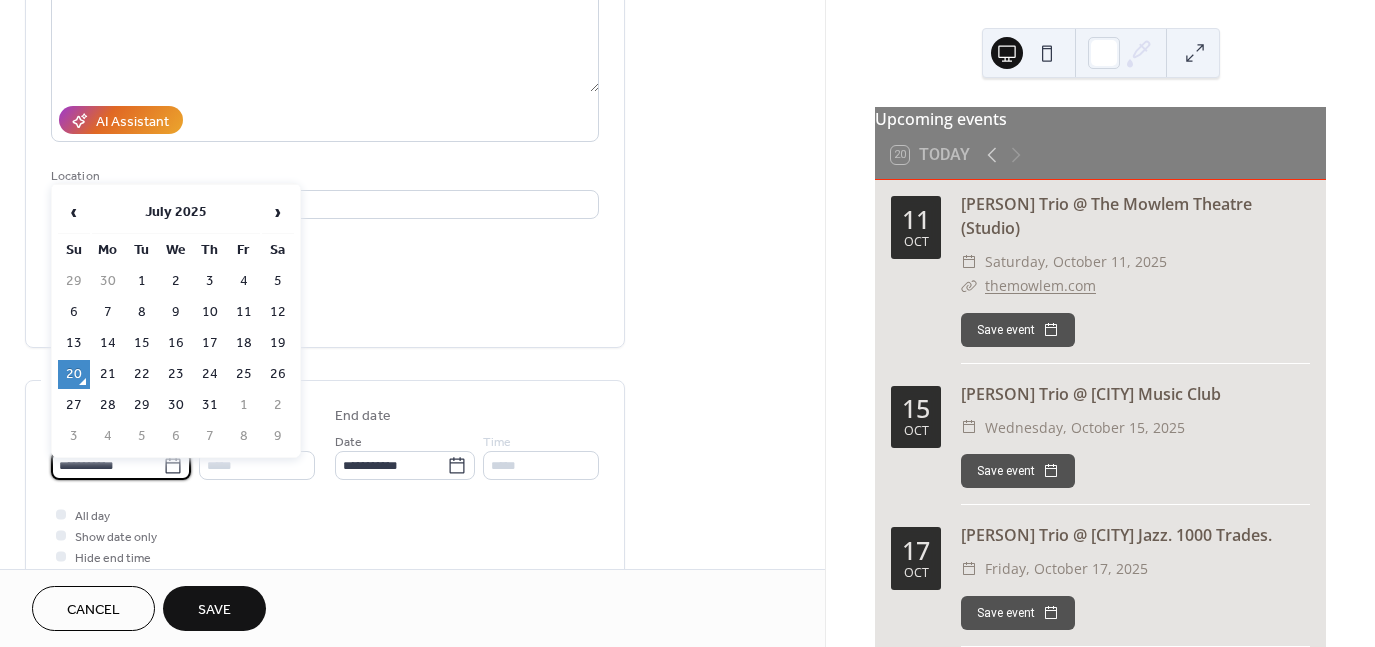 click on "**********" at bounding box center (107, 465) 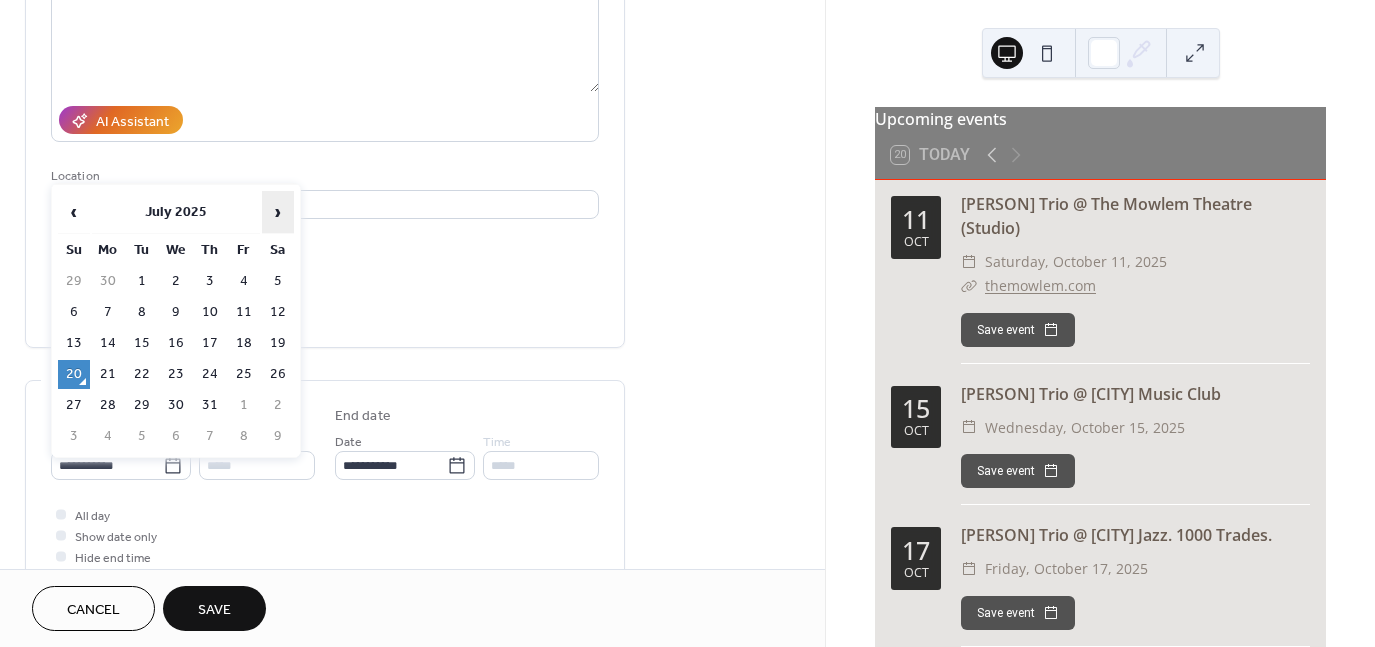 click on "›" at bounding box center [278, 212] 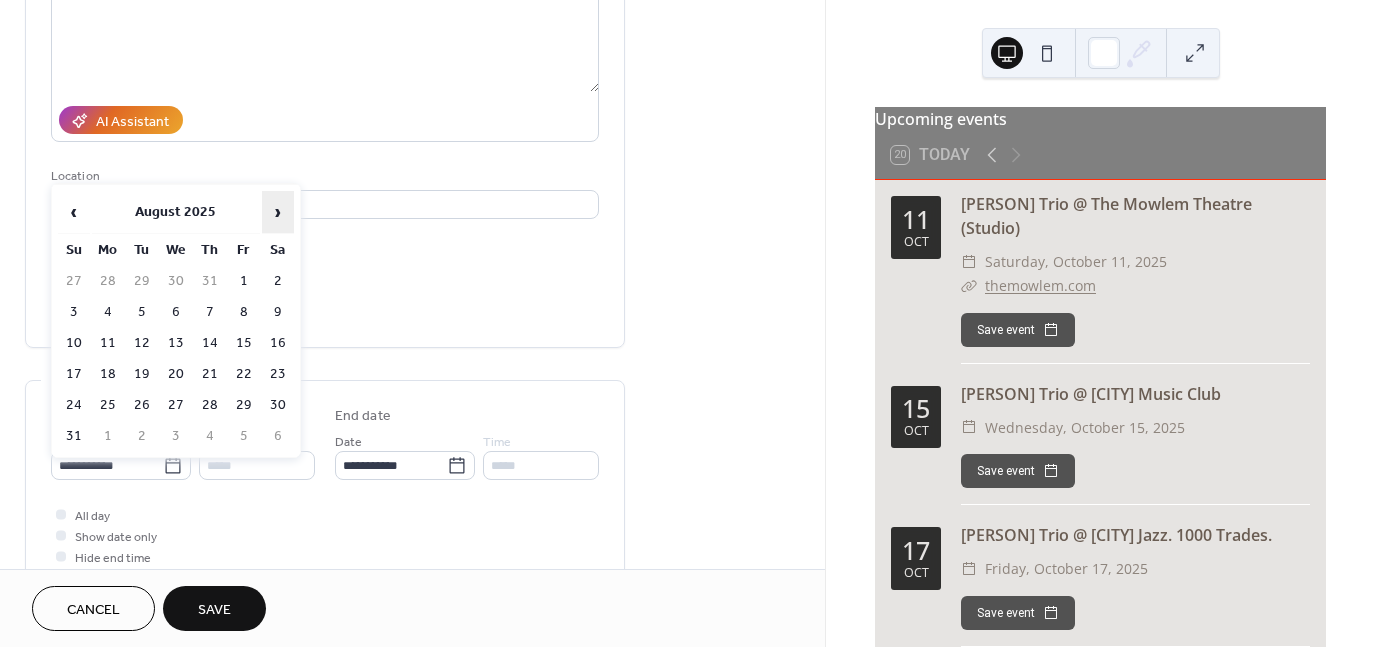 click on "›" at bounding box center [278, 212] 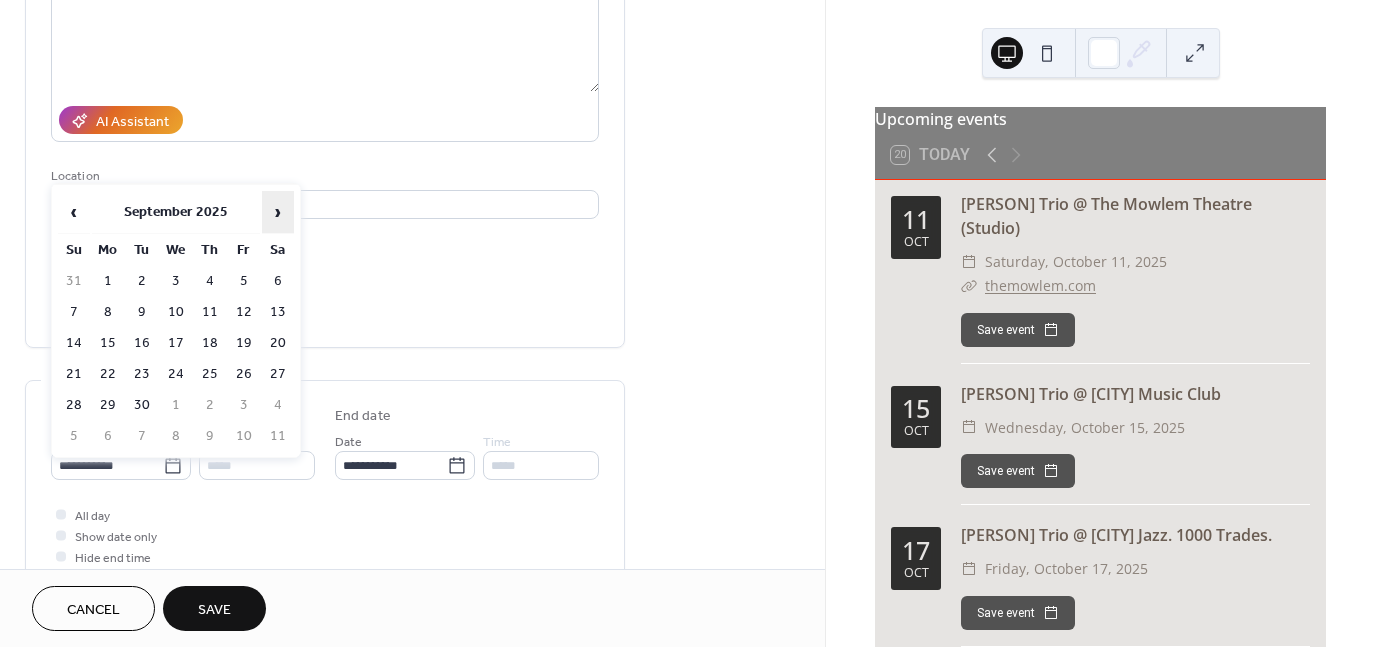 click on "›" at bounding box center [278, 212] 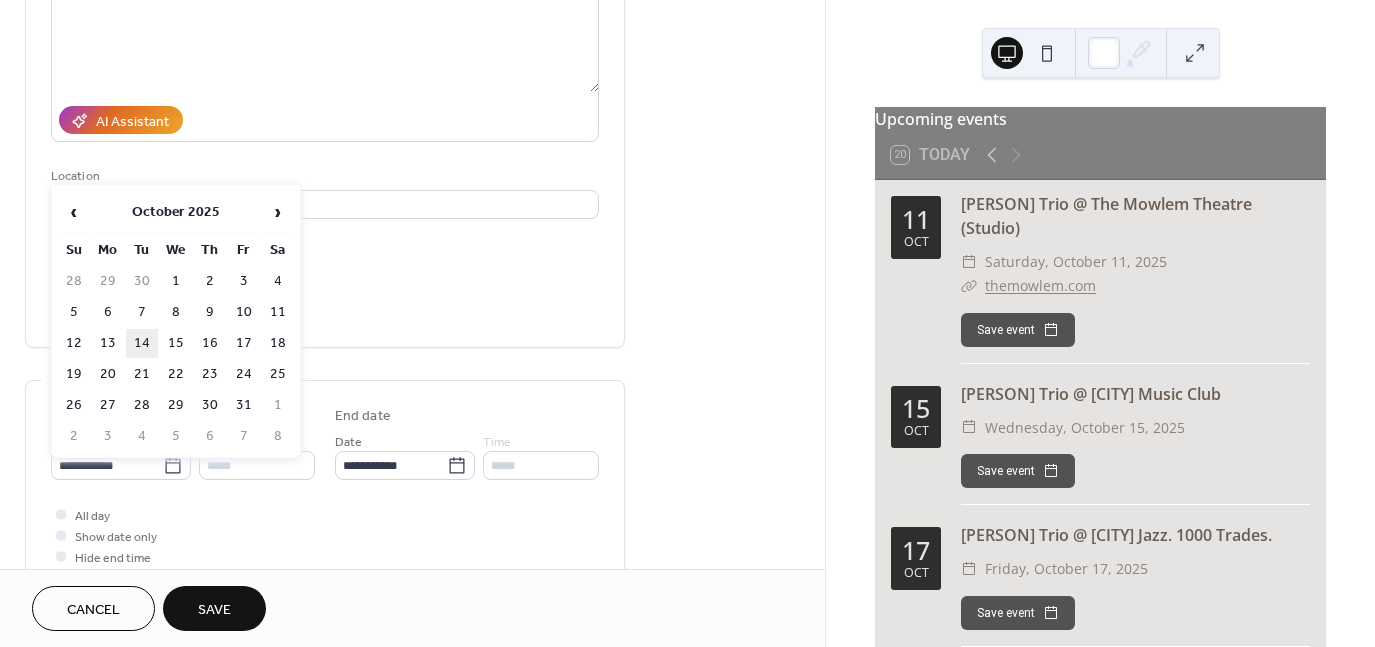 click on "14" at bounding box center [142, 343] 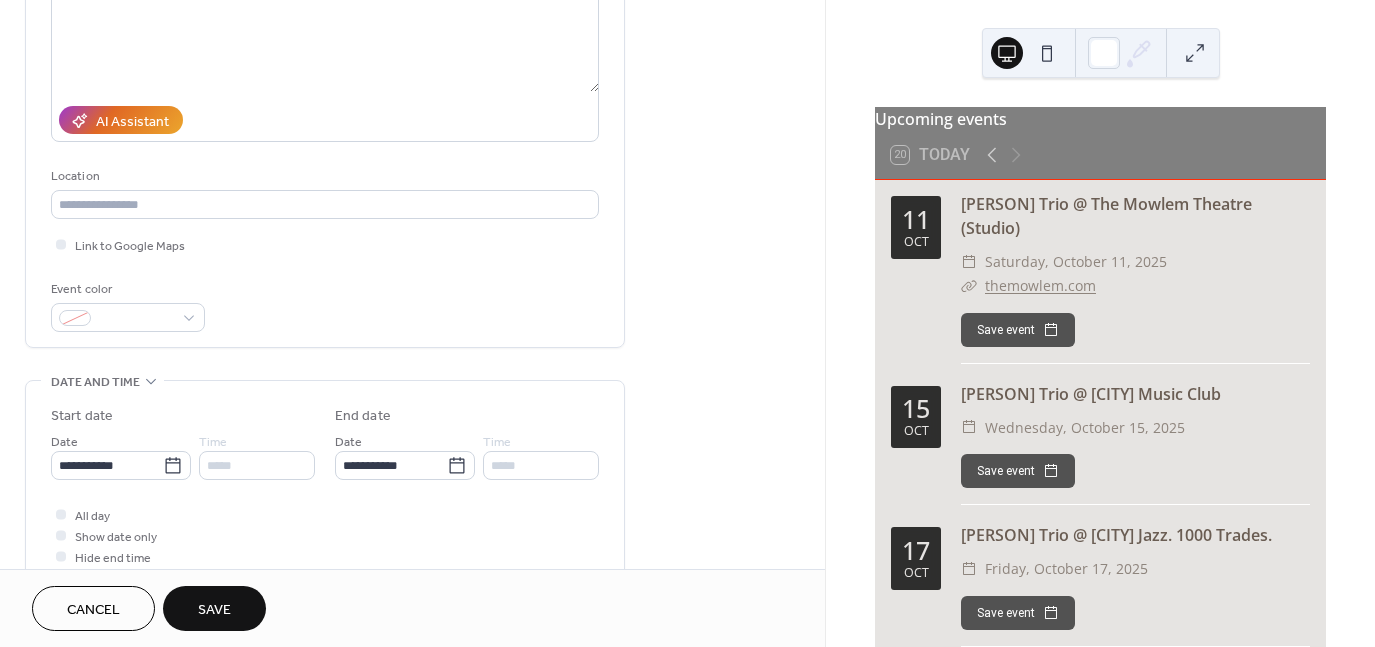 click on "Save" at bounding box center (214, 610) 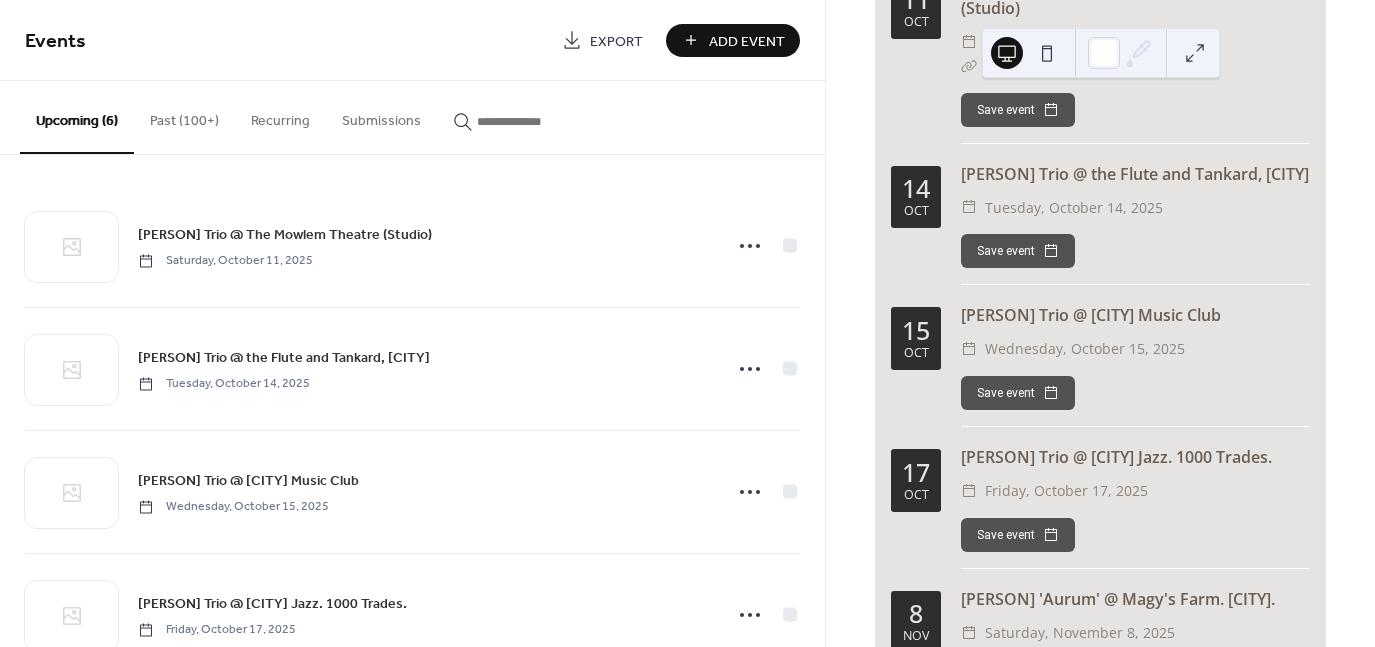 scroll, scrollTop: 220, scrollLeft: 0, axis: vertical 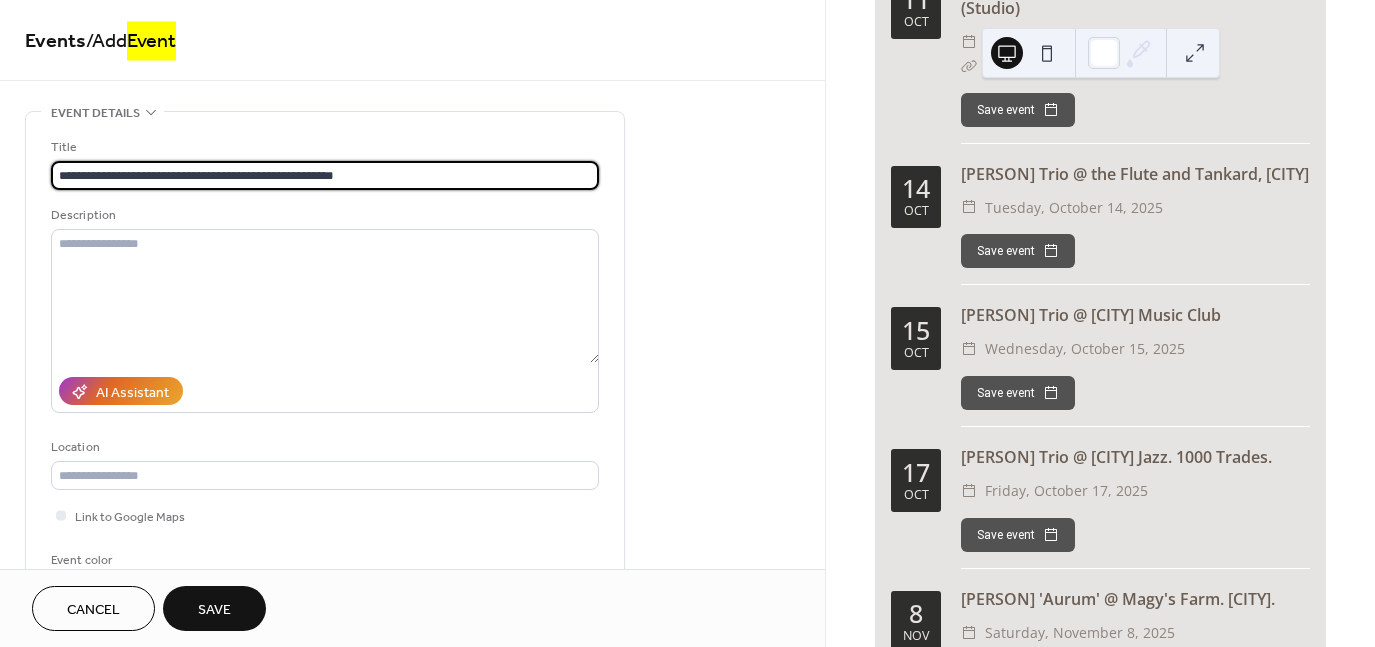 click on "**********" at bounding box center (325, 175) 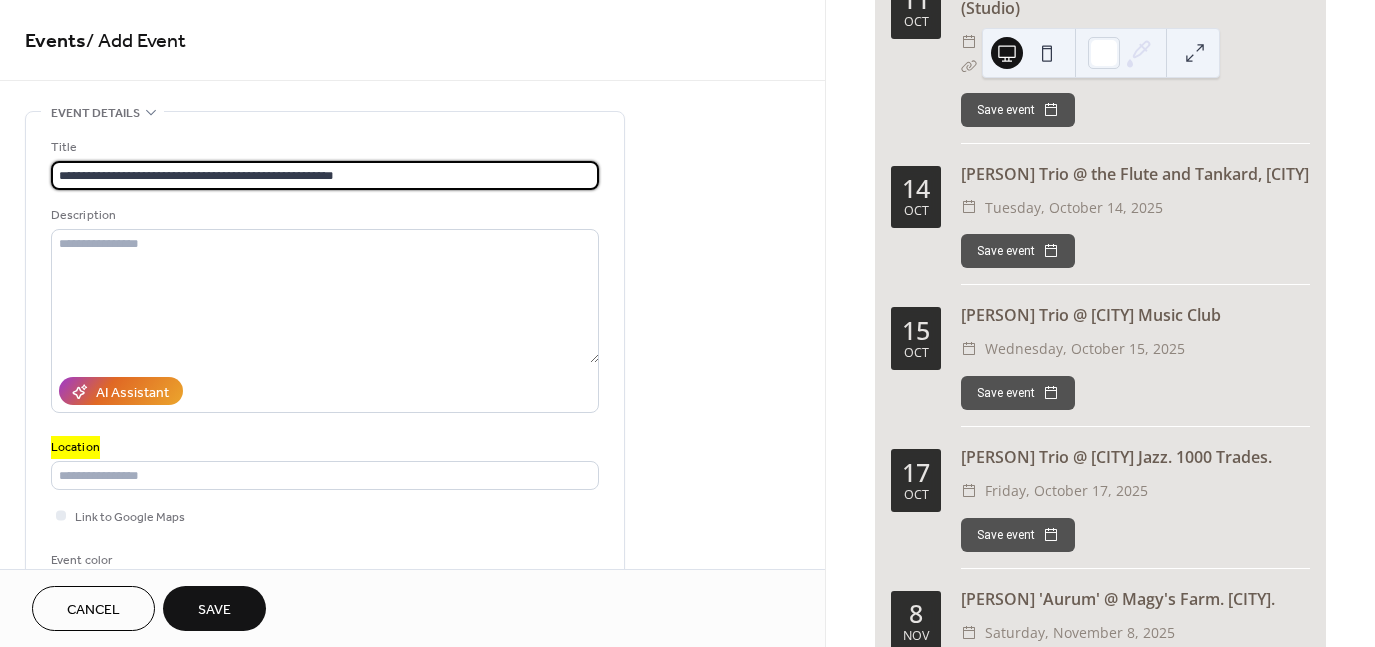 click on "**********" at bounding box center (325, 175) 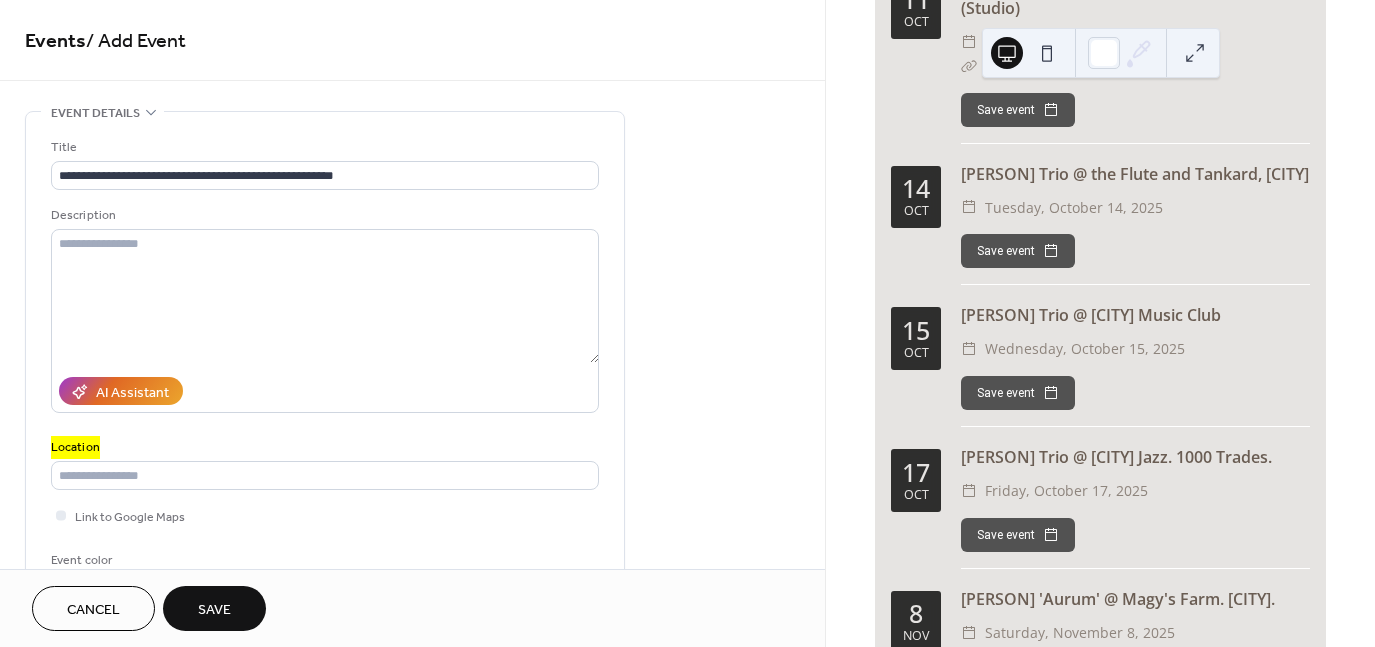 click on "**********" at bounding box center (412, 798) 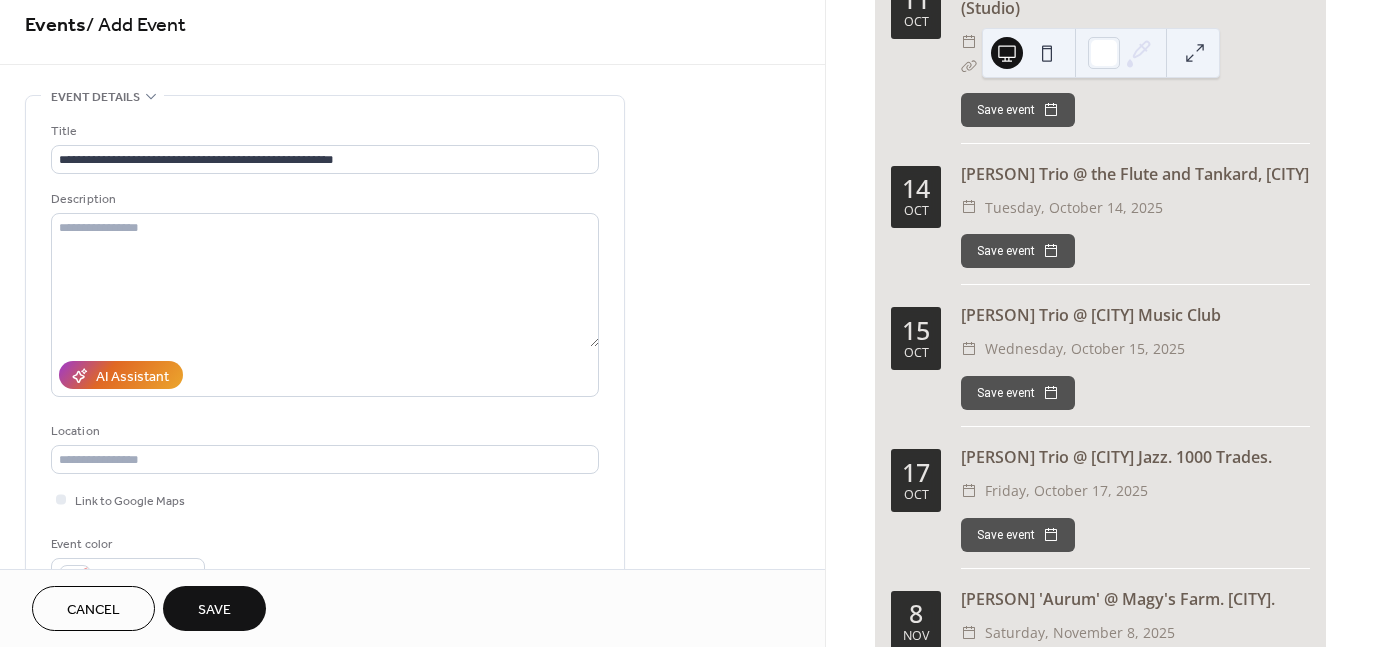 scroll, scrollTop: 0, scrollLeft: 0, axis: both 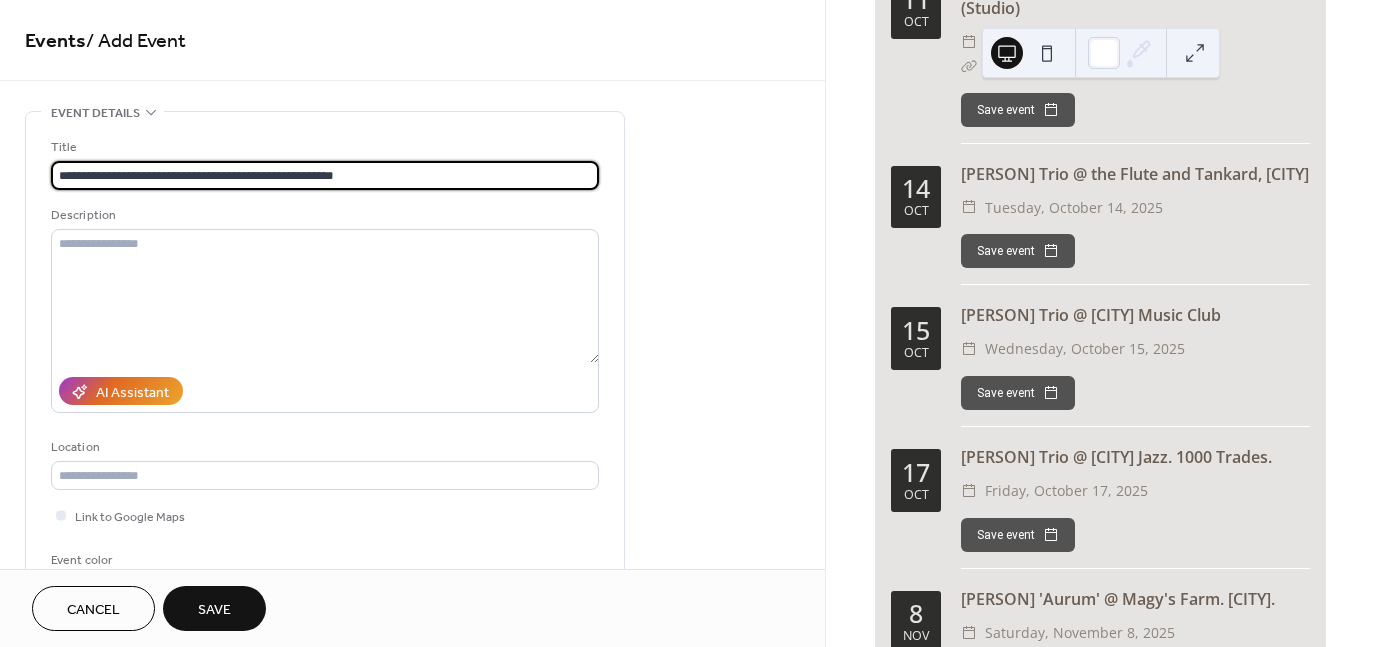 click on "**********" at bounding box center (325, 175) 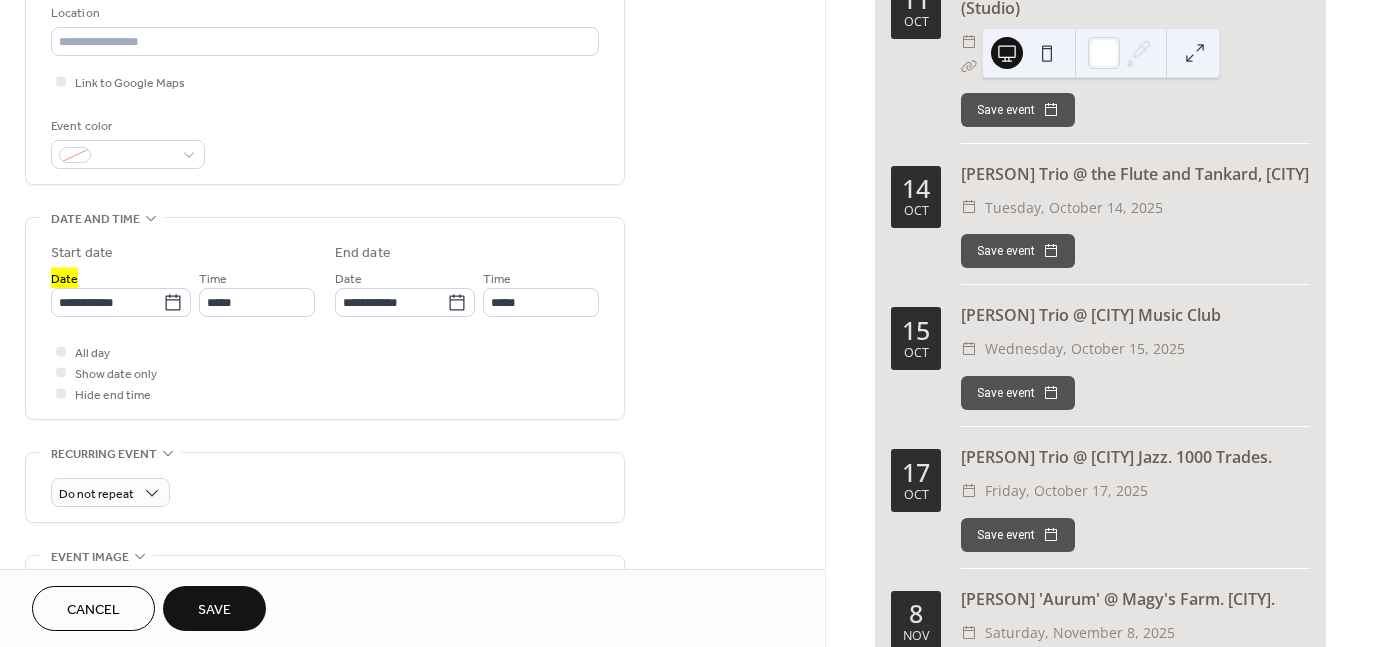 scroll, scrollTop: 436, scrollLeft: 0, axis: vertical 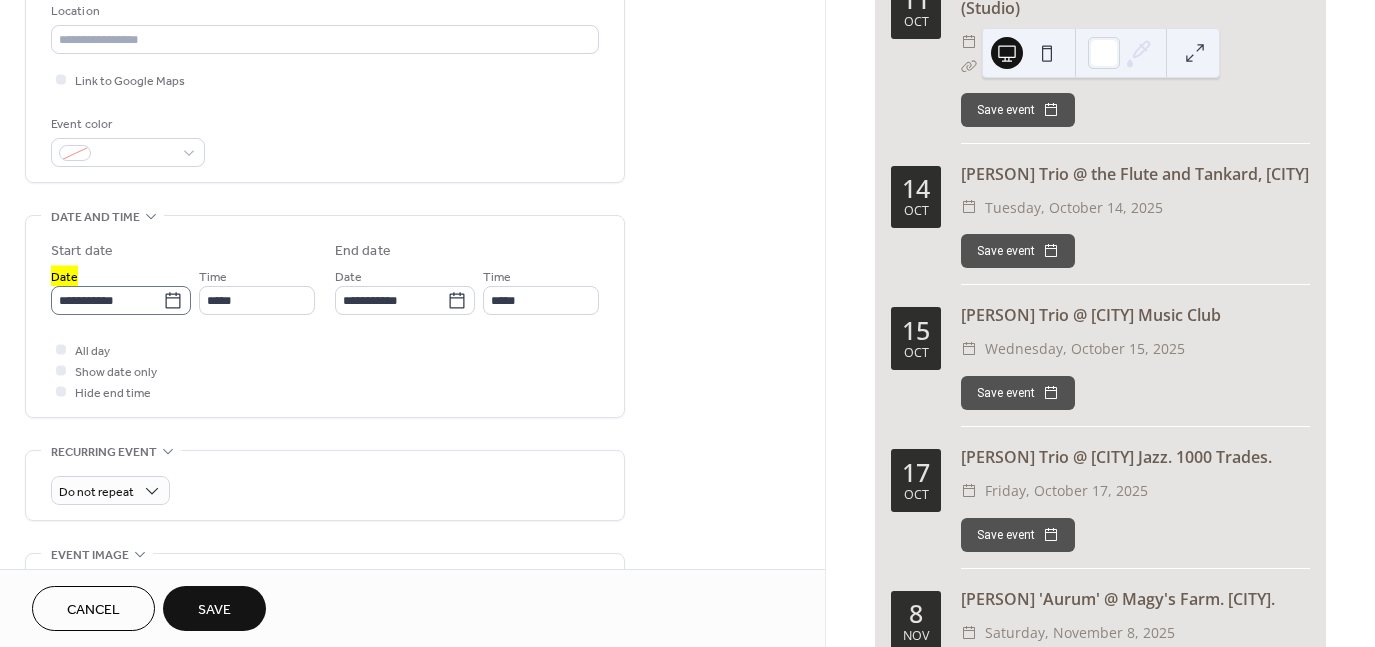 type on "**********" 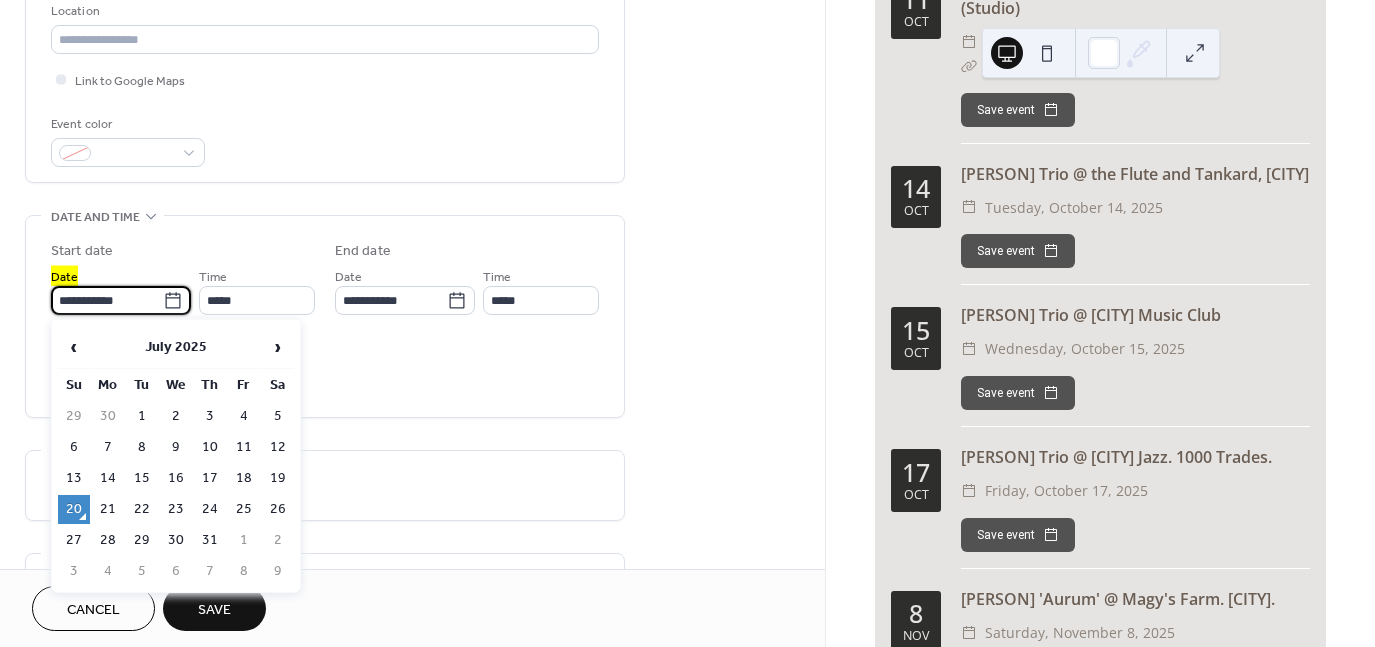 click on "**********" at bounding box center (107, 300) 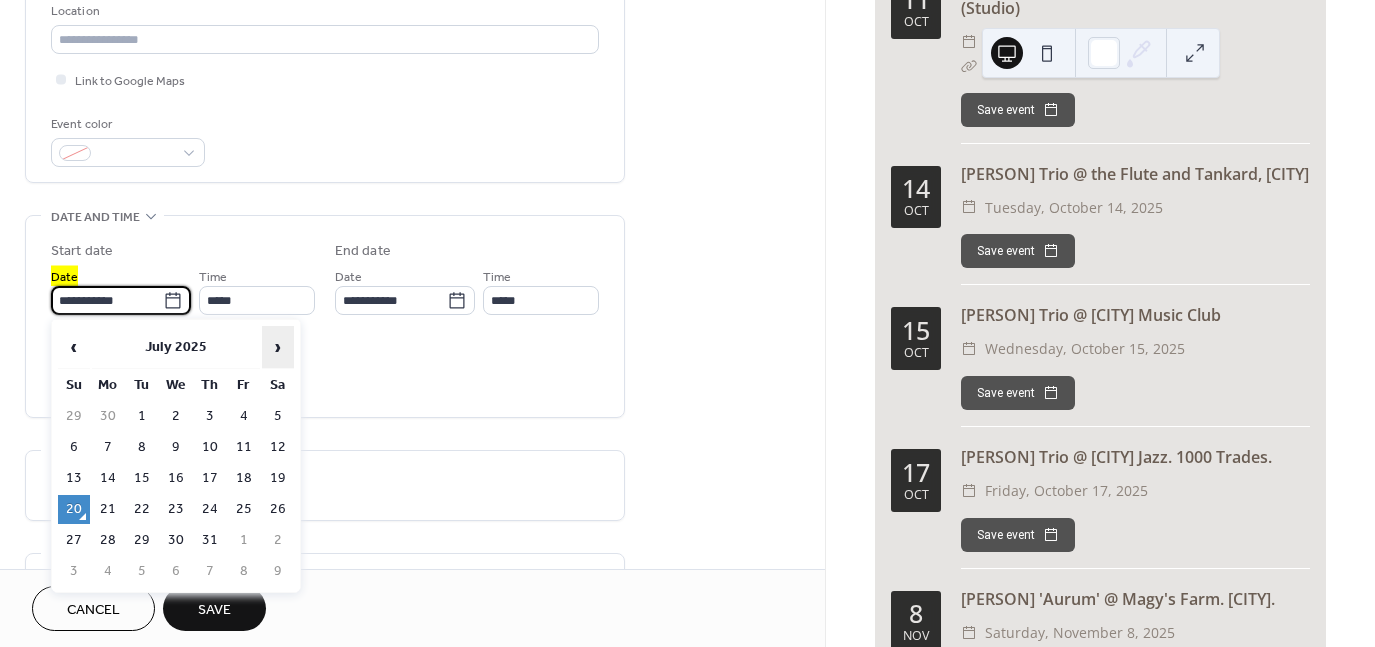 click on "›" at bounding box center (278, 347) 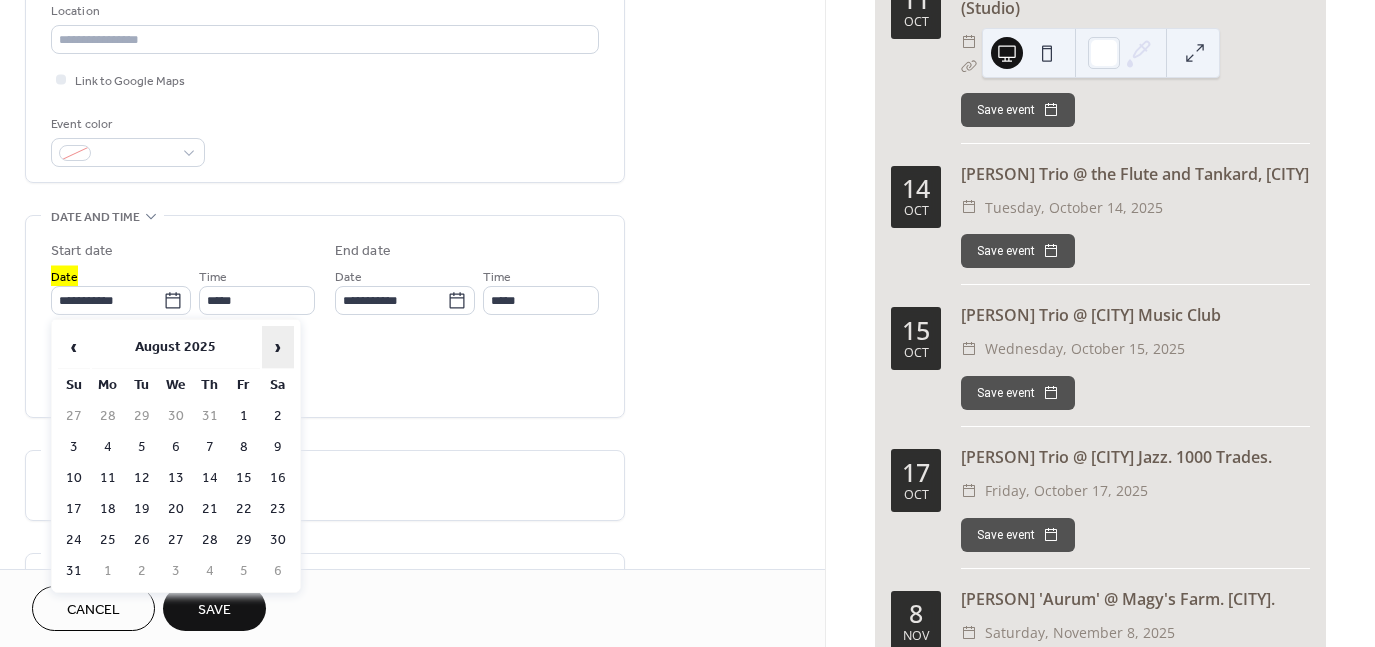 click on "›" at bounding box center (278, 347) 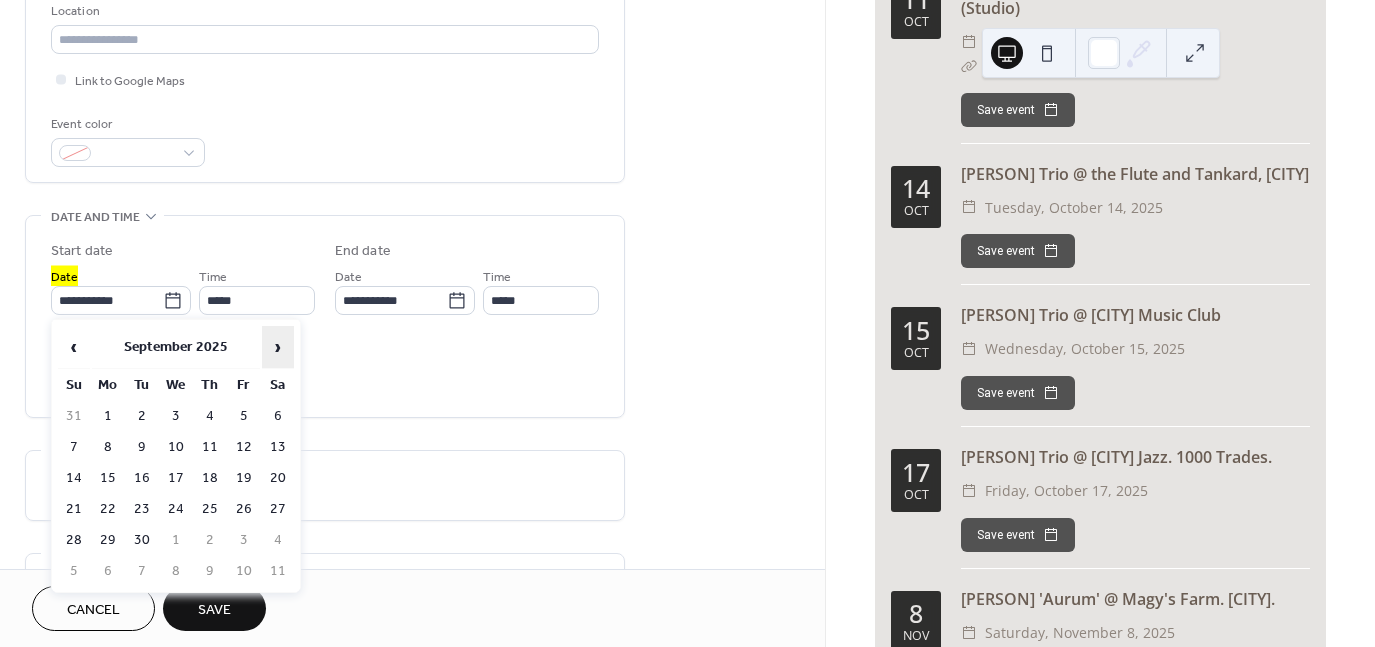 click on "›" at bounding box center [278, 347] 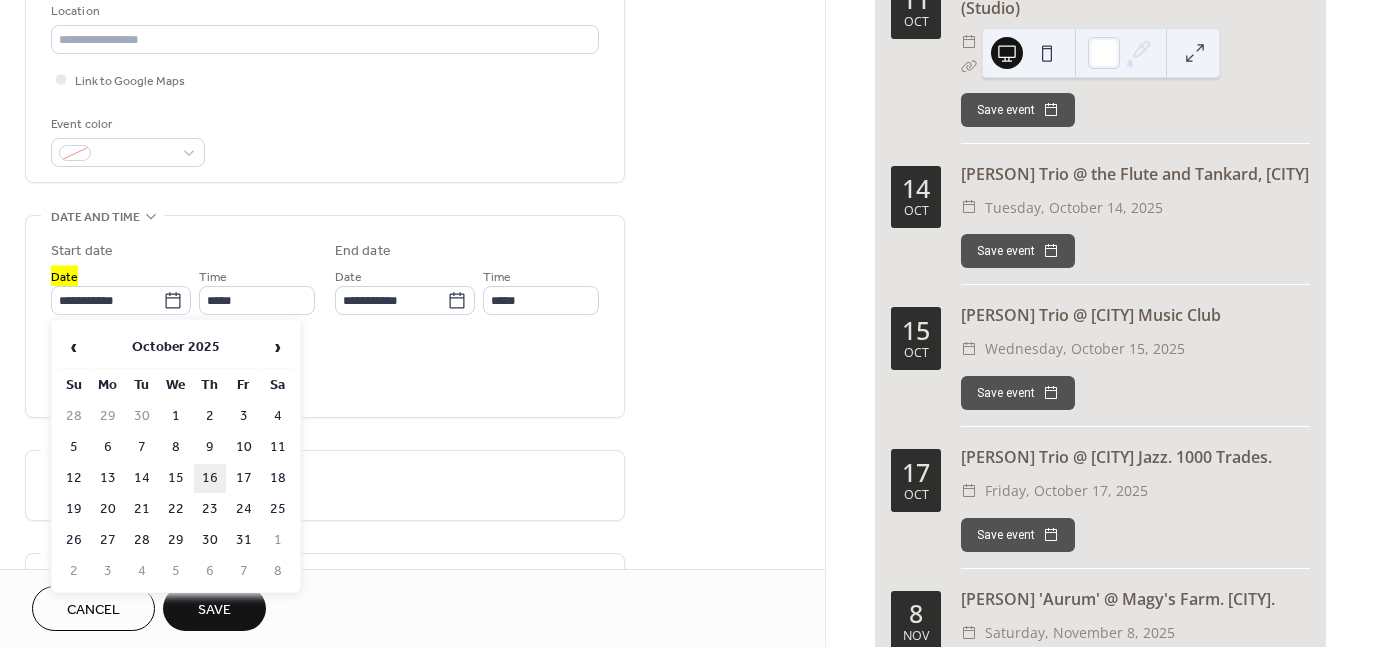 click on "16" at bounding box center (210, 478) 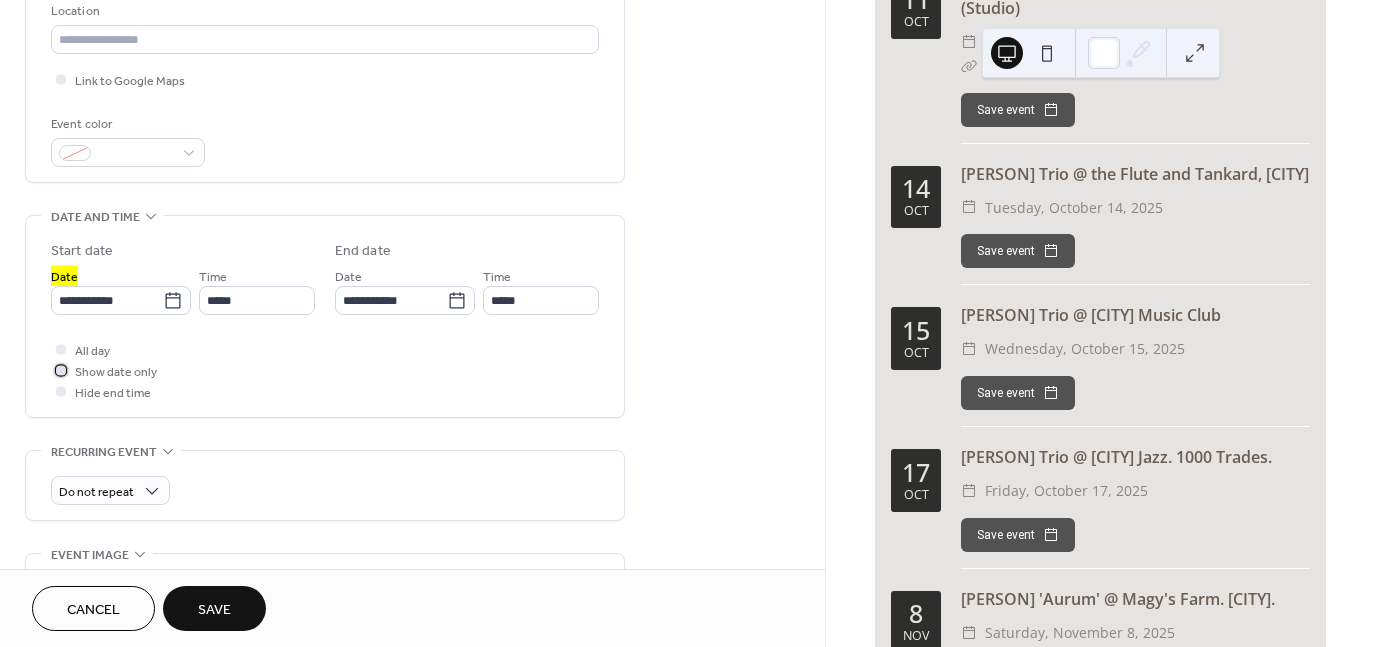click at bounding box center [61, 370] 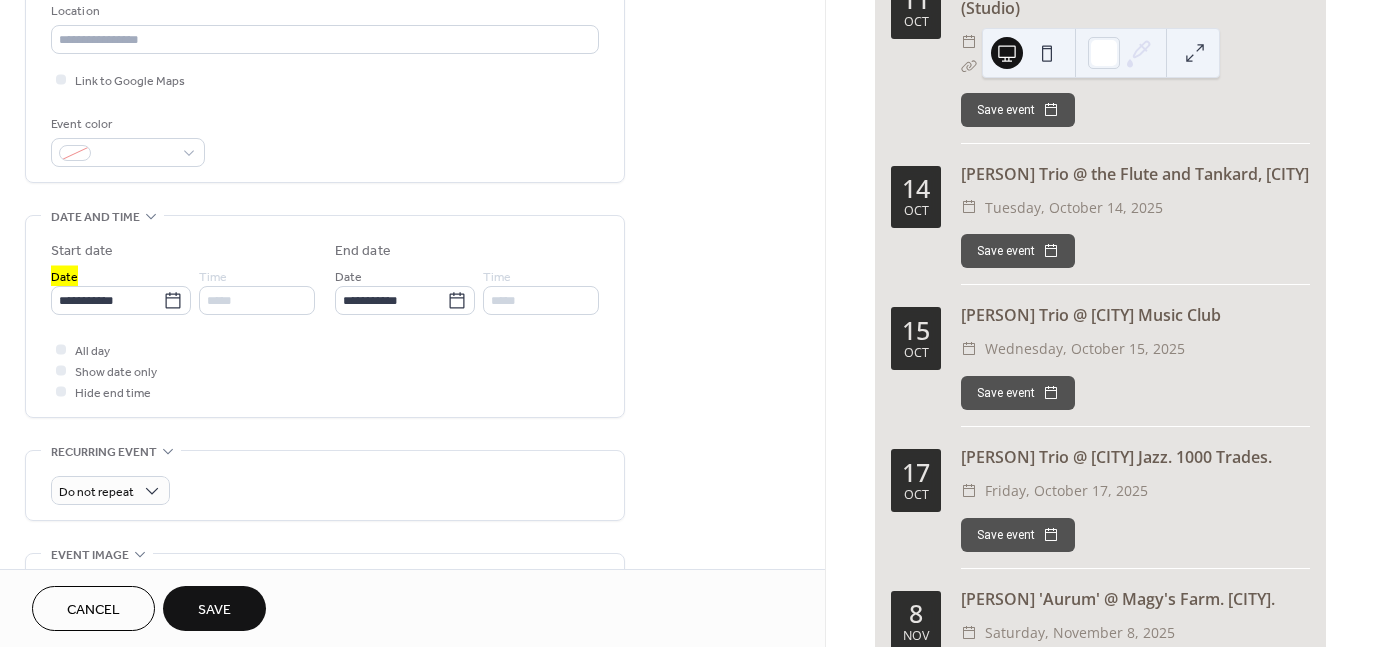 click at bounding box center [61, 349] 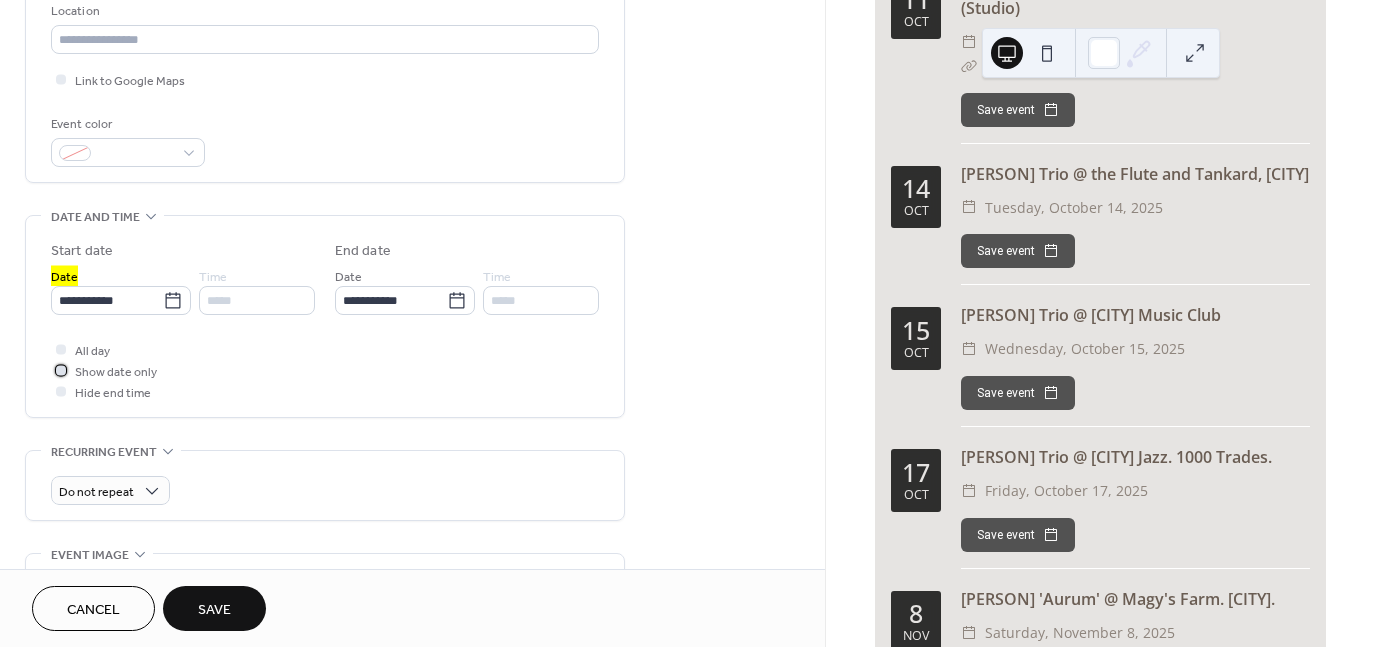 click 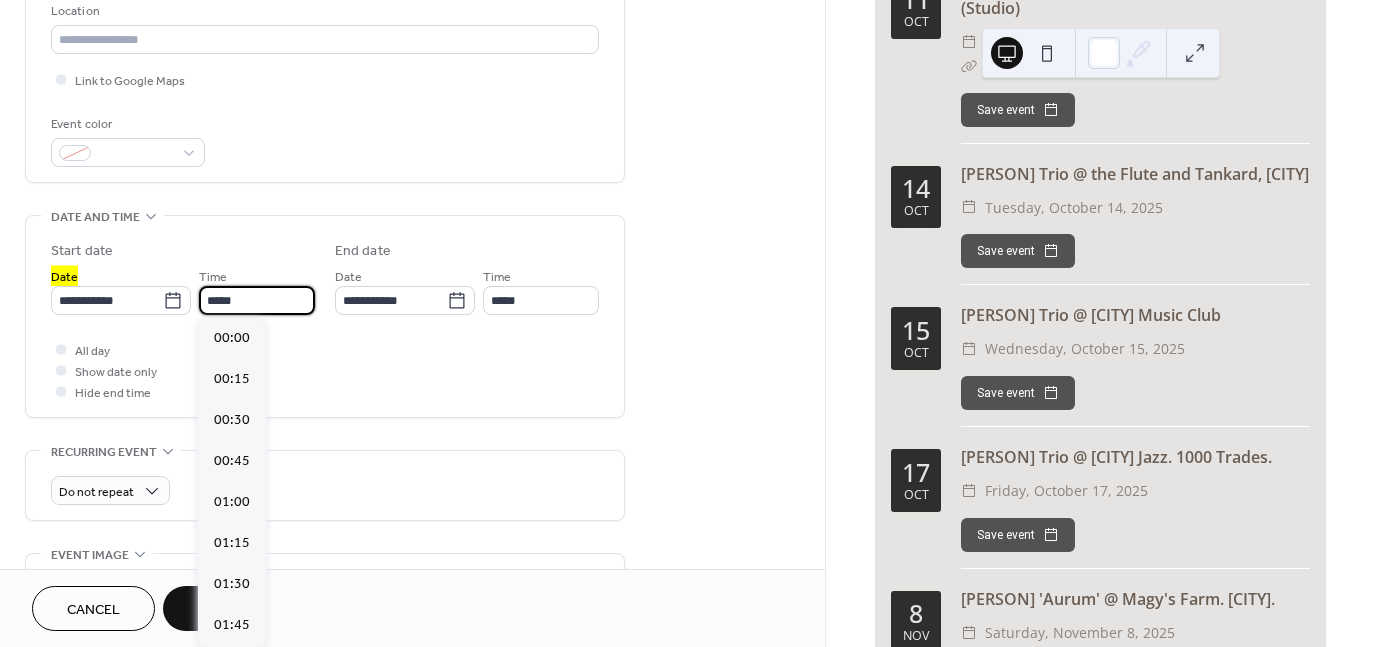 click on "*****" at bounding box center [257, 300] 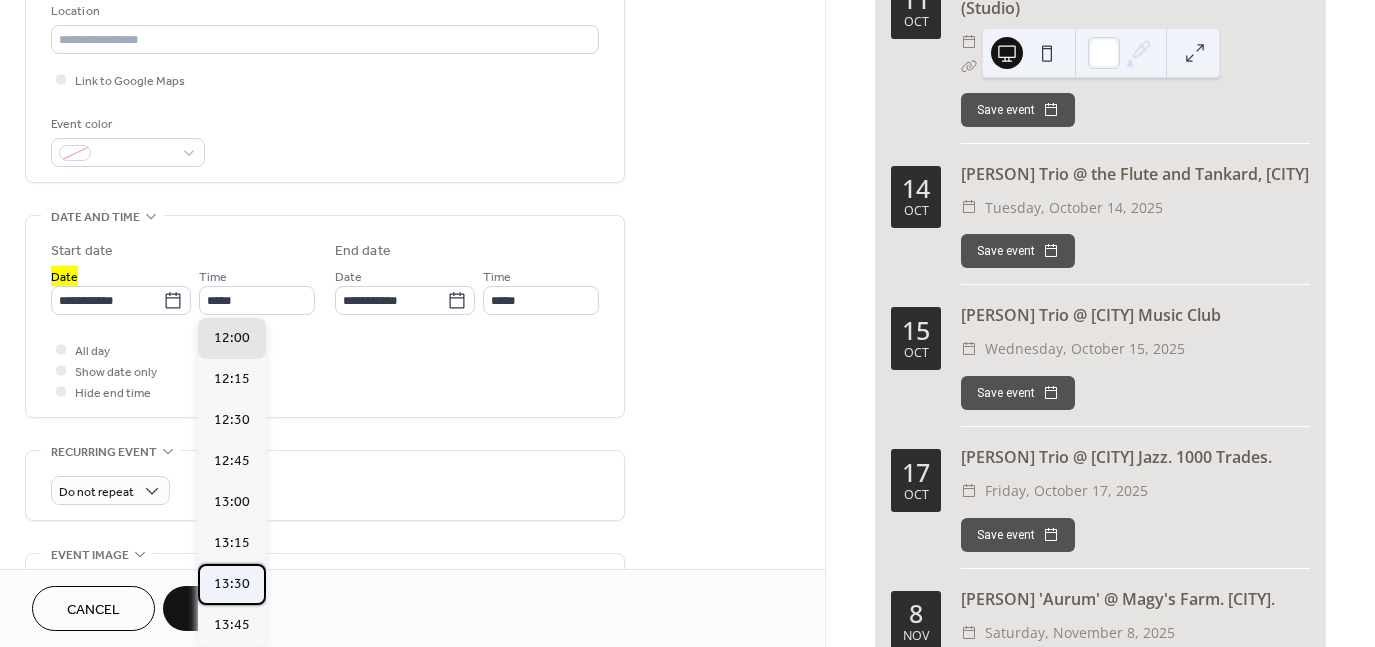 click on "13:30" at bounding box center [232, 584] 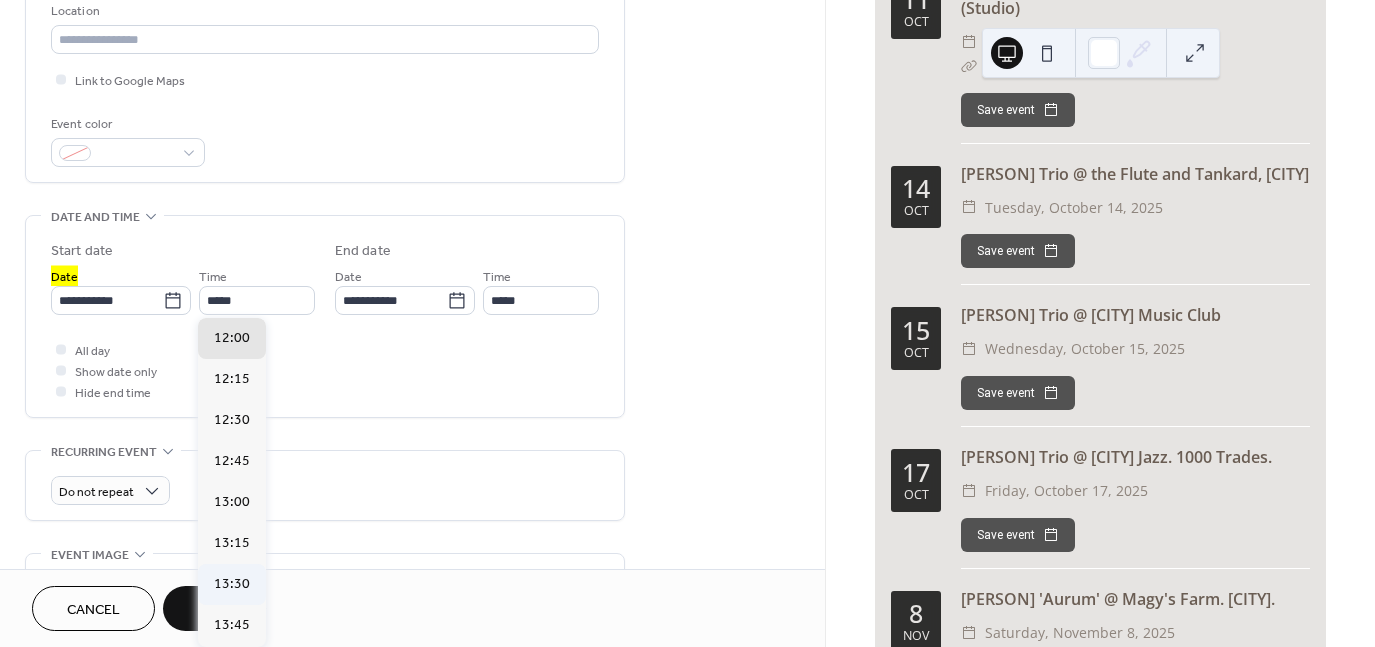 type on "*****" 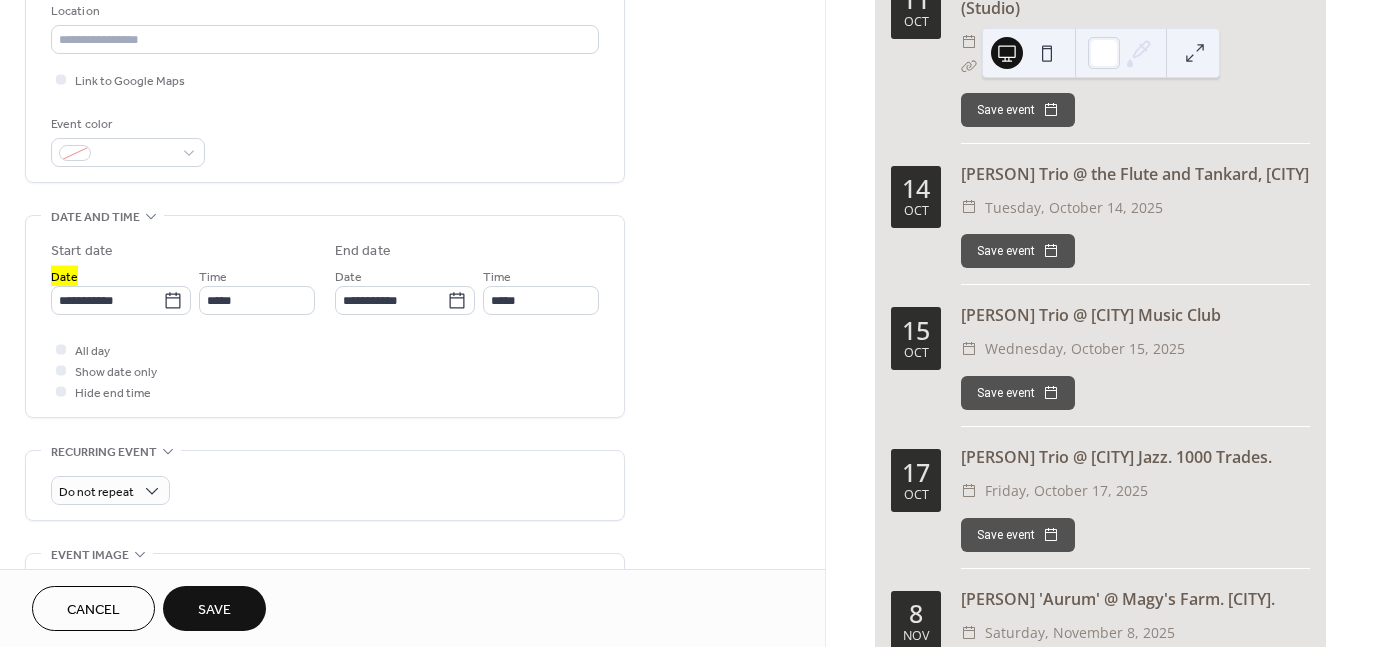 click on "Save" at bounding box center (214, 610) 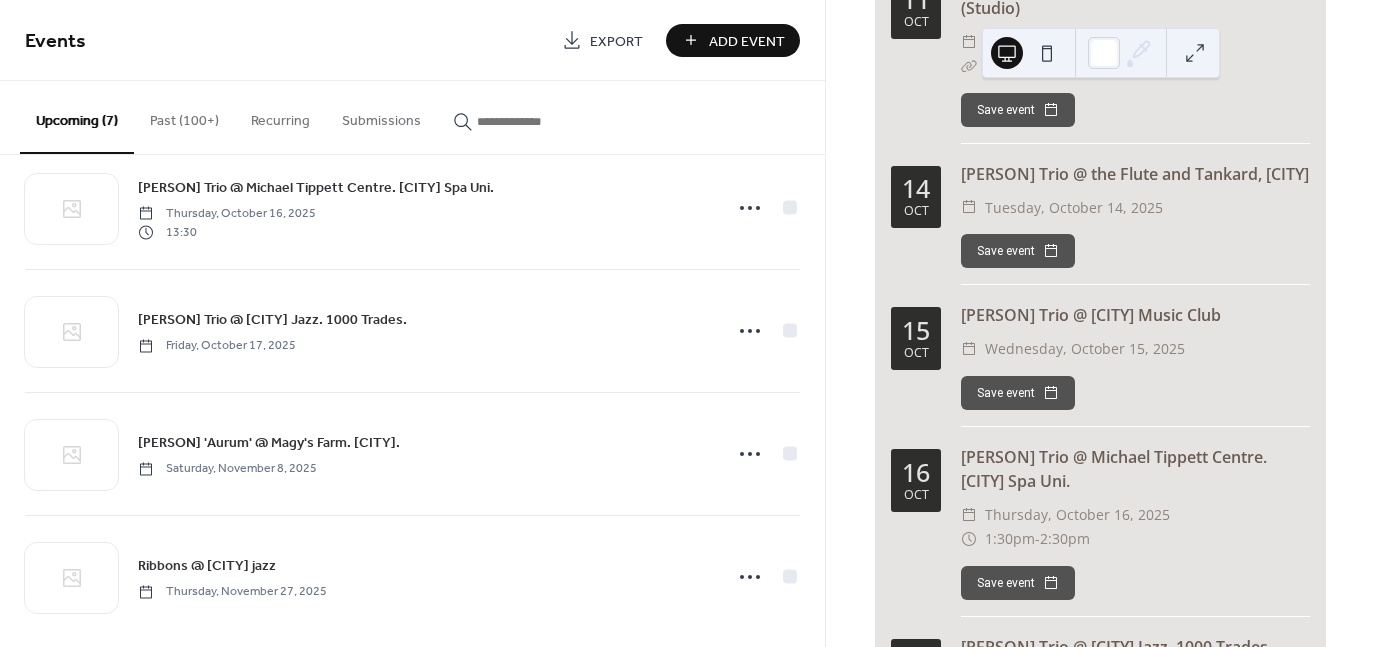 scroll, scrollTop: 425, scrollLeft: 0, axis: vertical 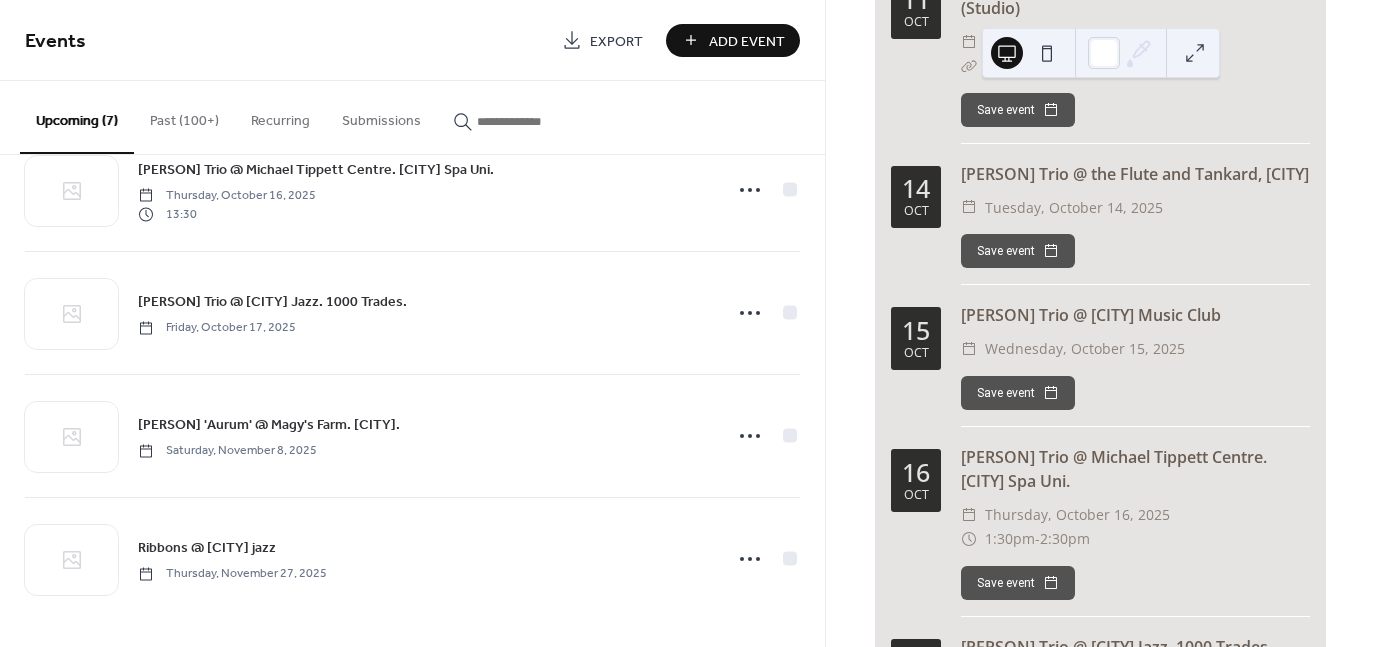 click on "Add Event" at bounding box center (747, 41) 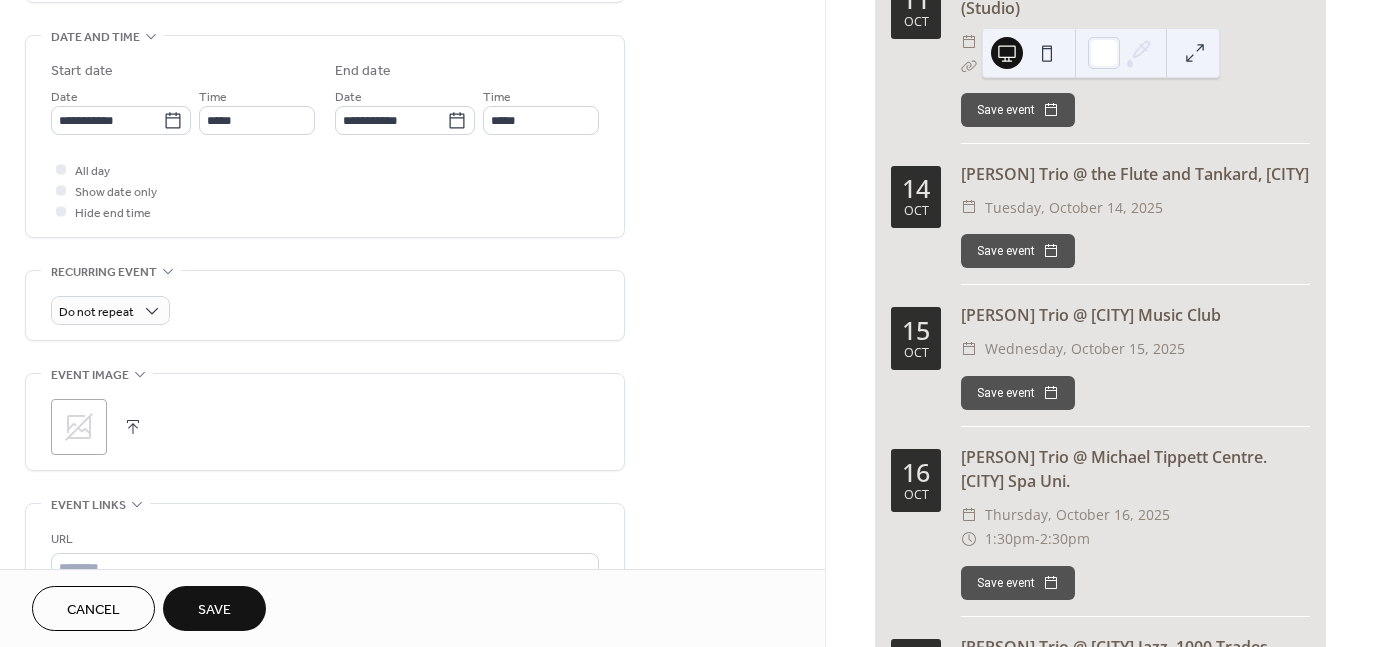 scroll, scrollTop: 632, scrollLeft: 0, axis: vertical 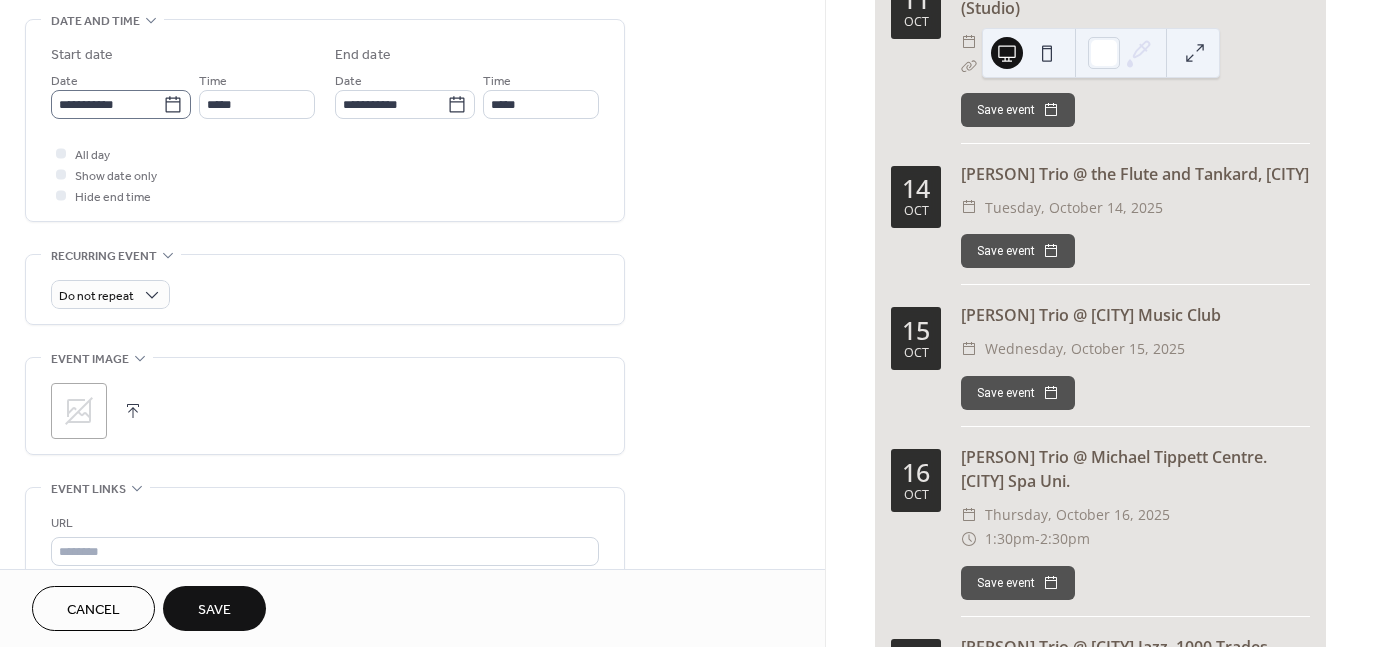 type on "**********" 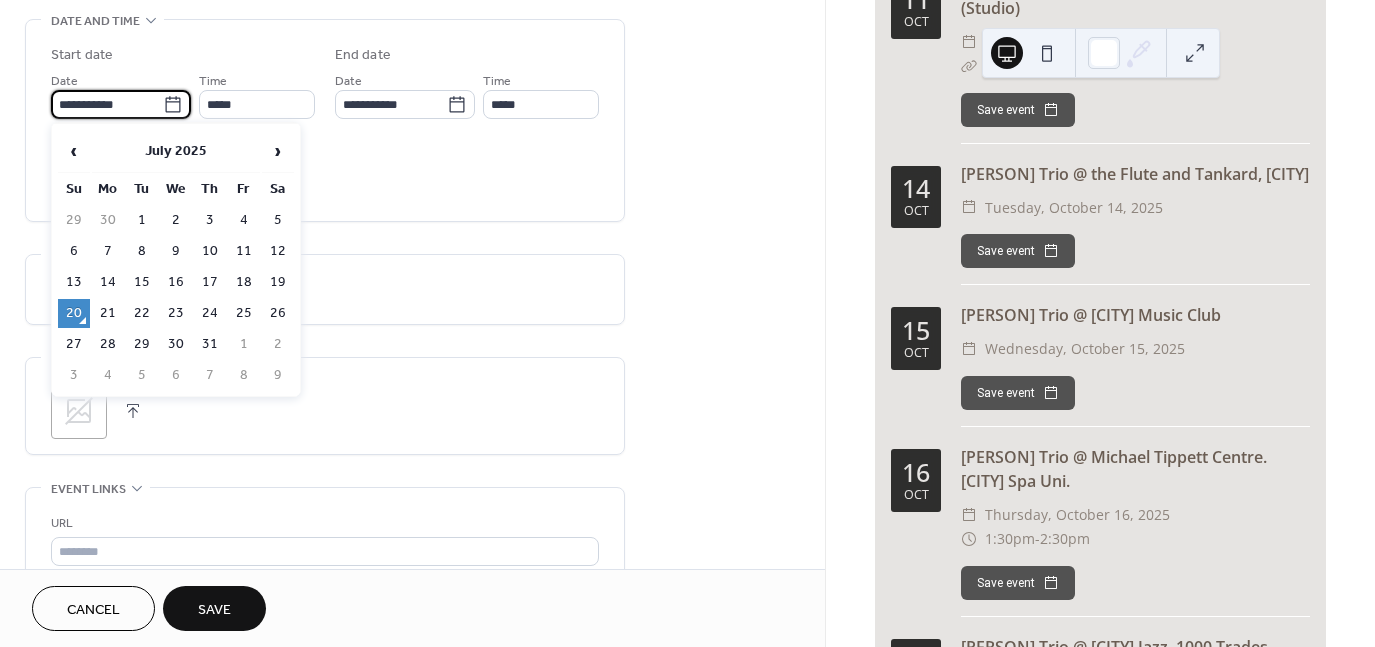 click on "**********" at bounding box center (107, 104) 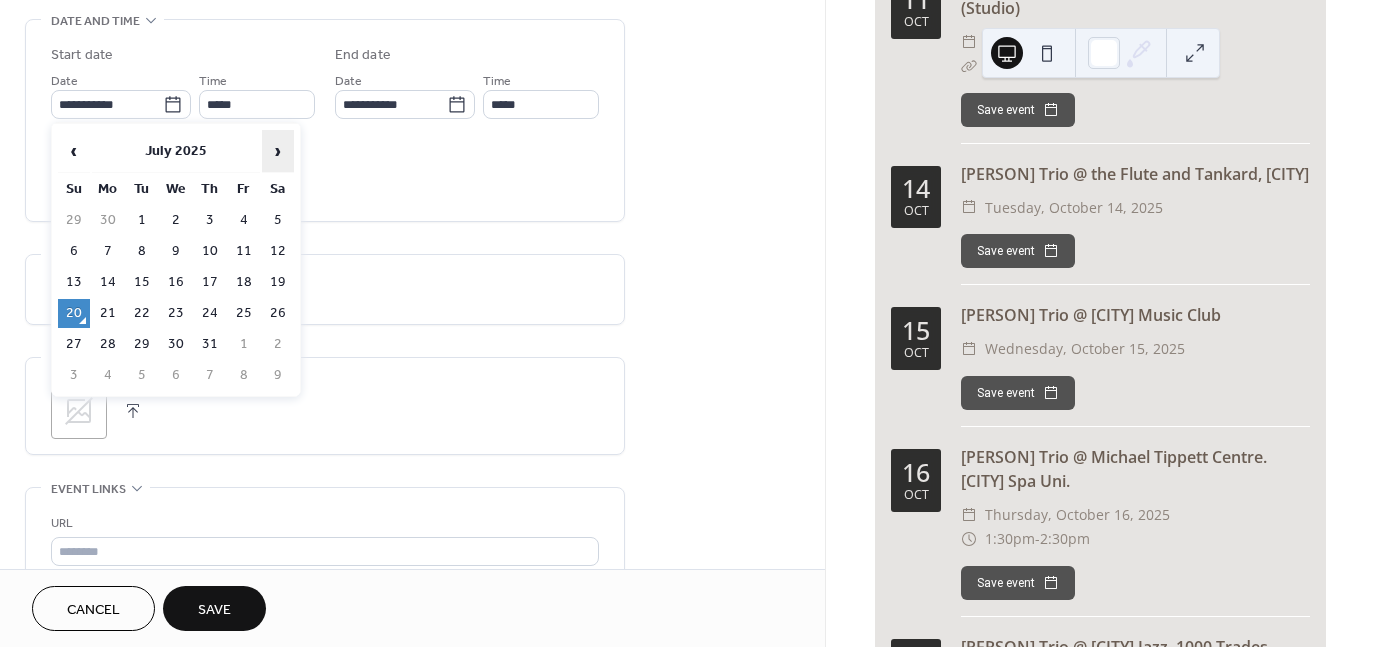 click on "›" at bounding box center [278, 151] 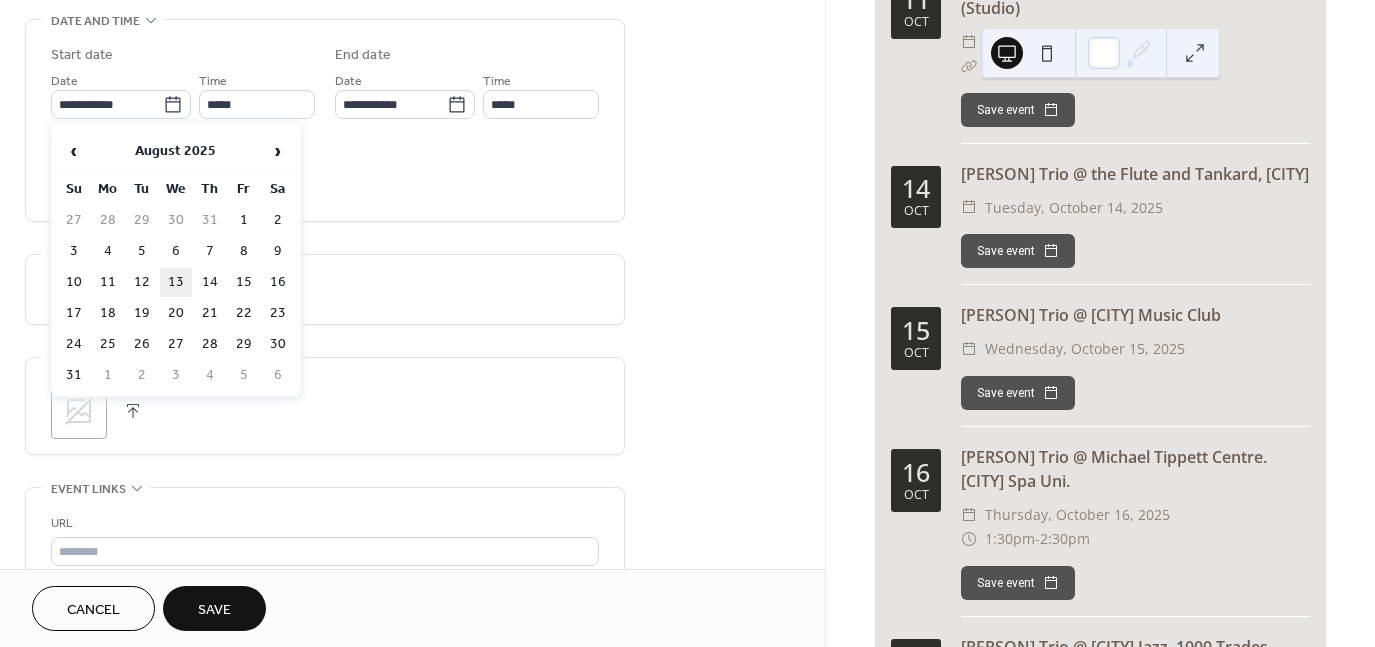 click on "13" at bounding box center [176, 282] 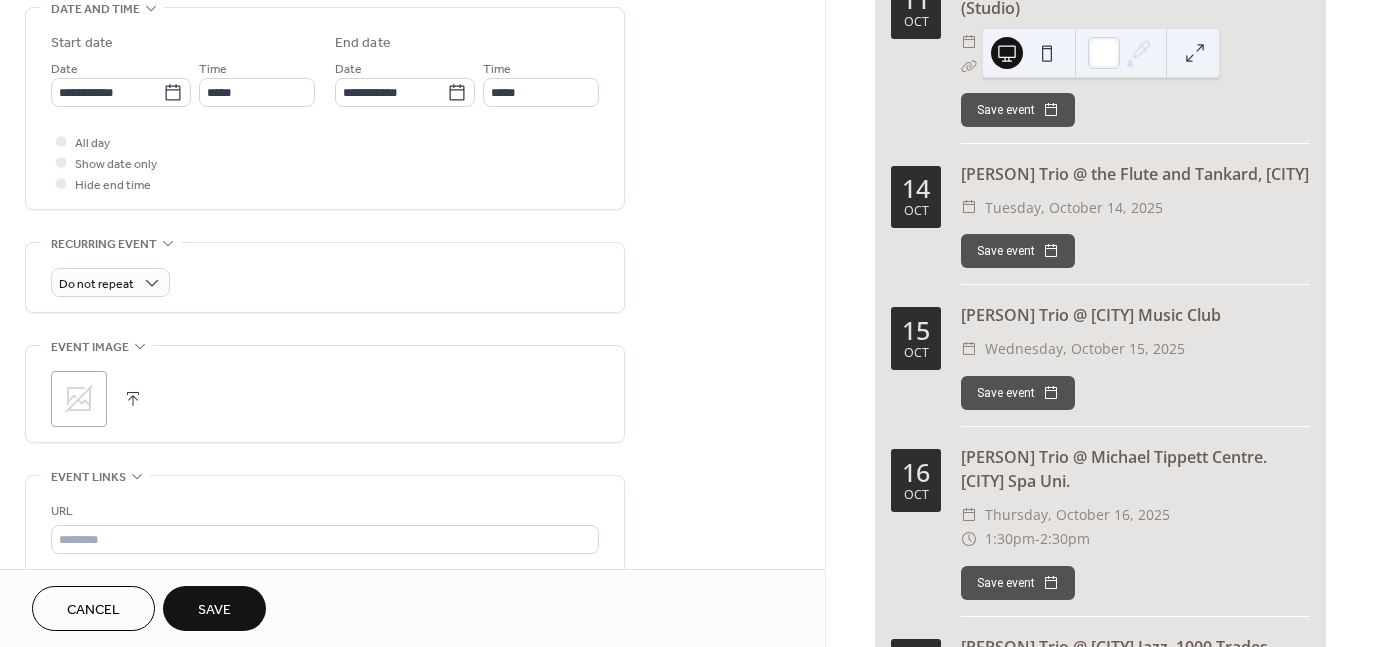scroll, scrollTop: 642, scrollLeft: 0, axis: vertical 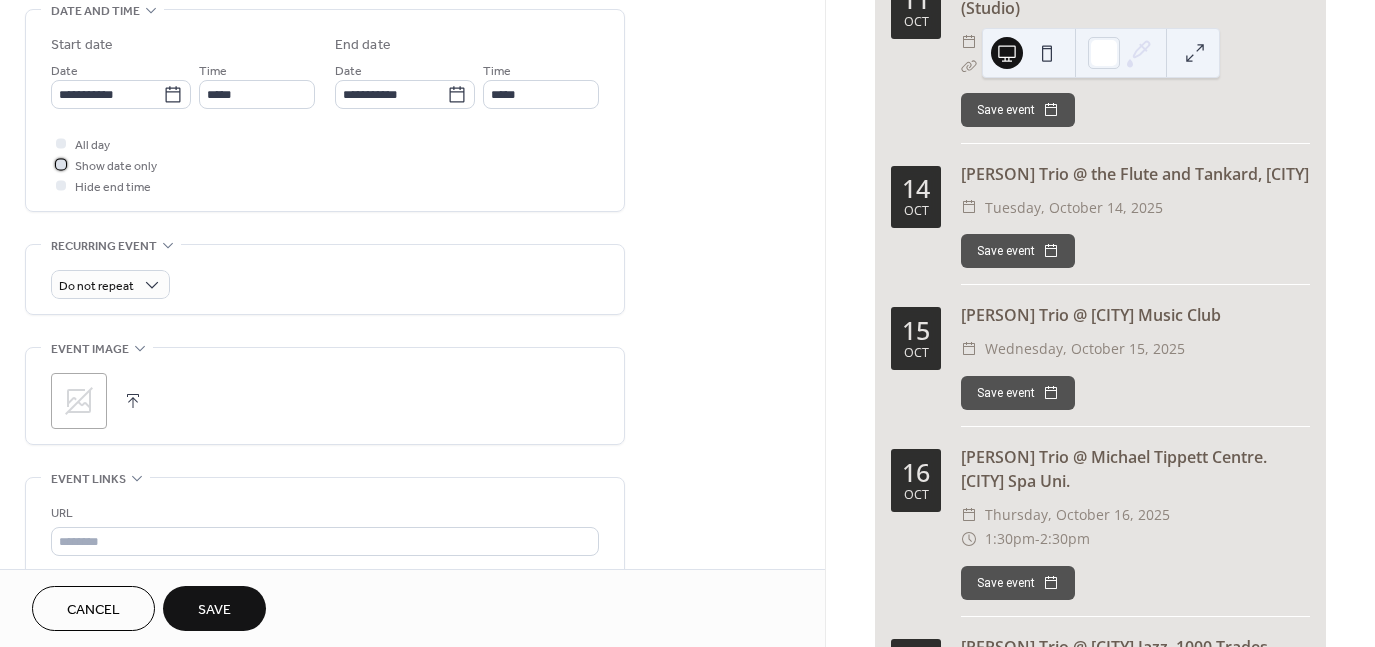 click at bounding box center (61, 164) 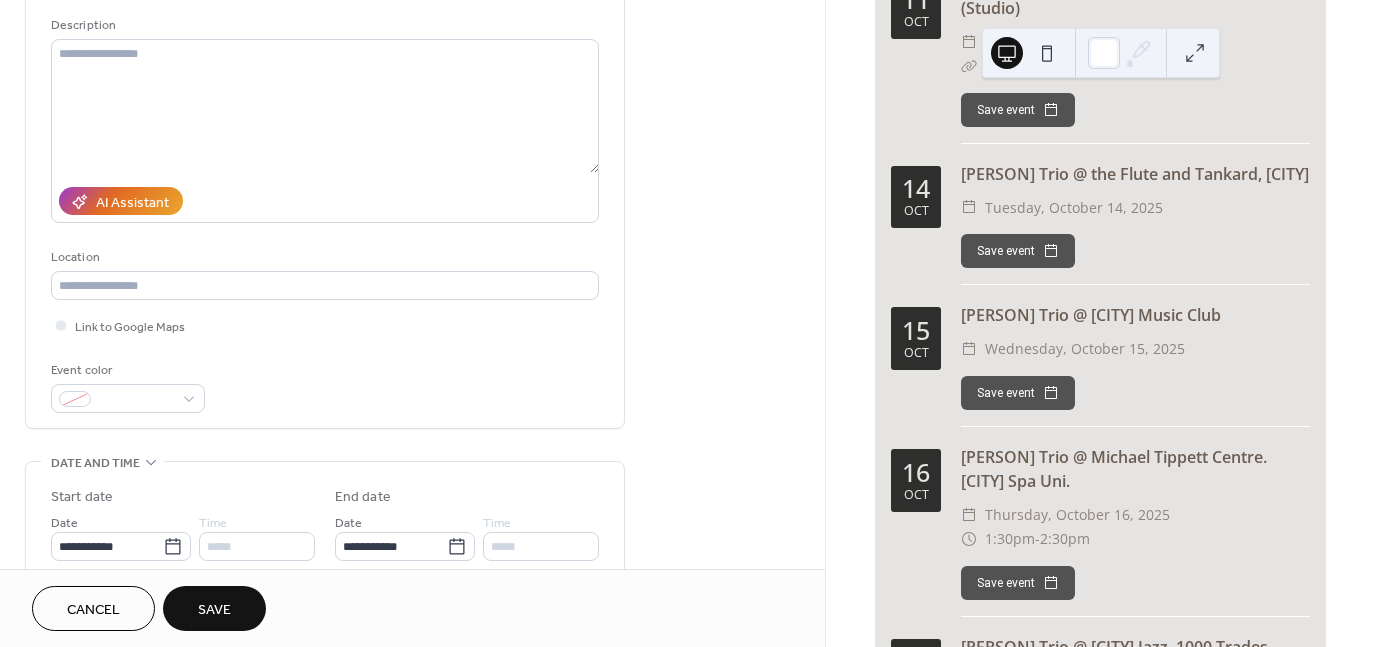 scroll, scrollTop: 0, scrollLeft: 0, axis: both 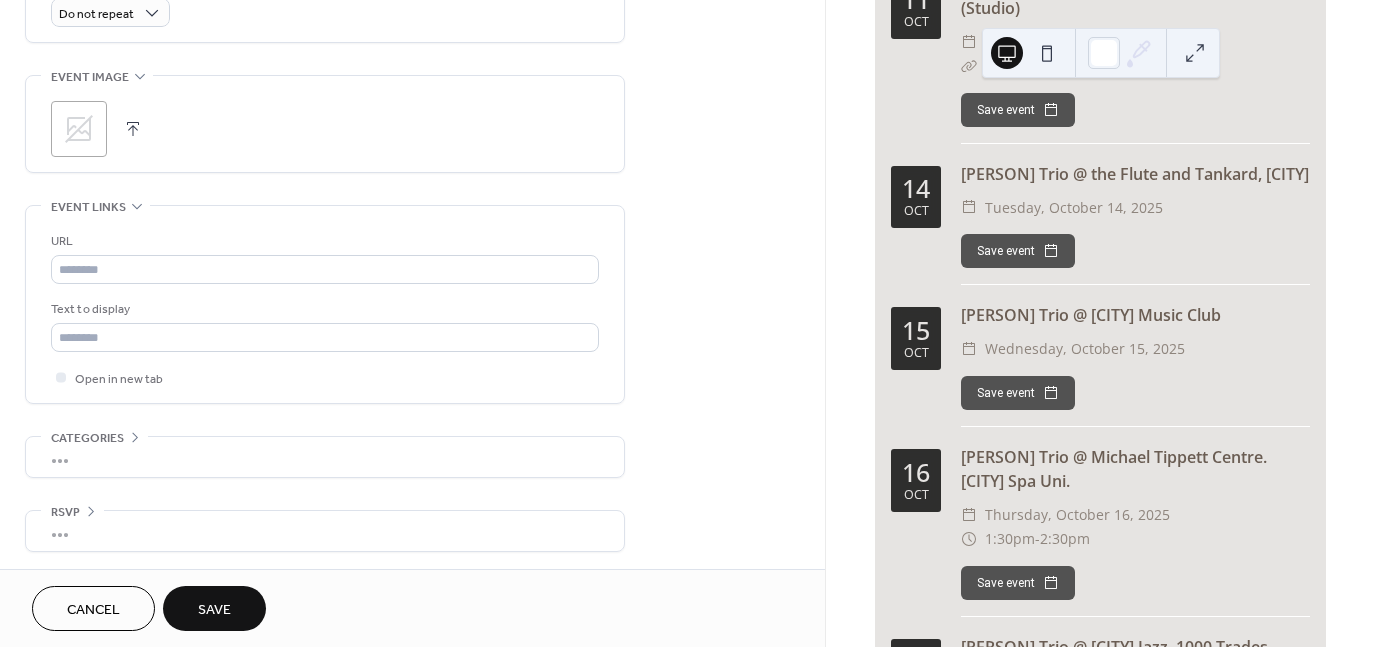 click on "Save" at bounding box center (214, 608) 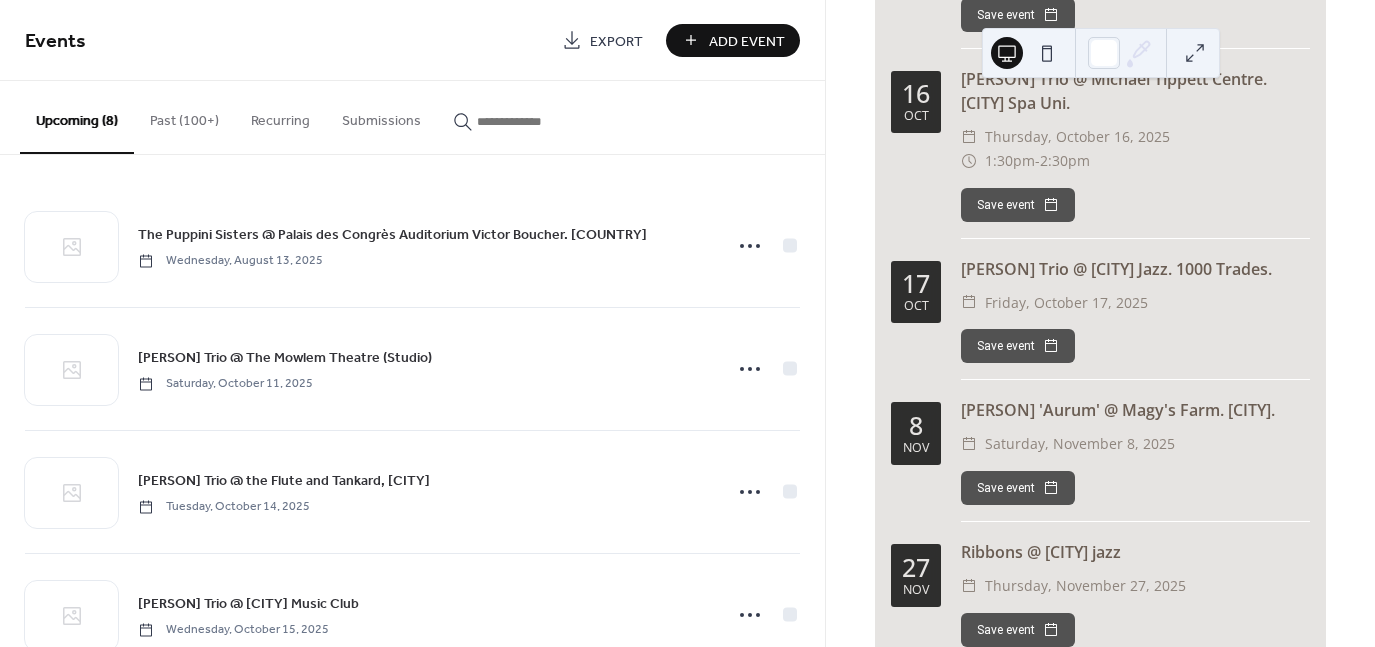scroll, scrollTop: 908, scrollLeft: 0, axis: vertical 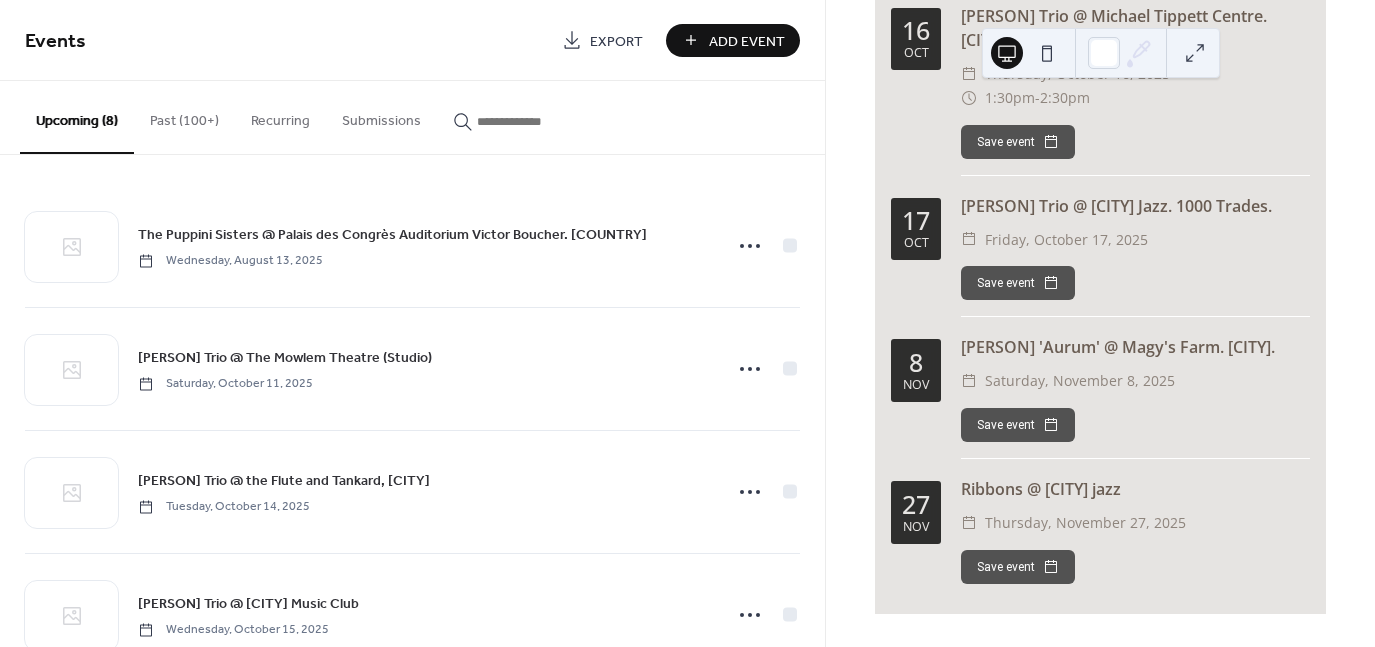 click on "Add Event" at bounding box center (747, 41) 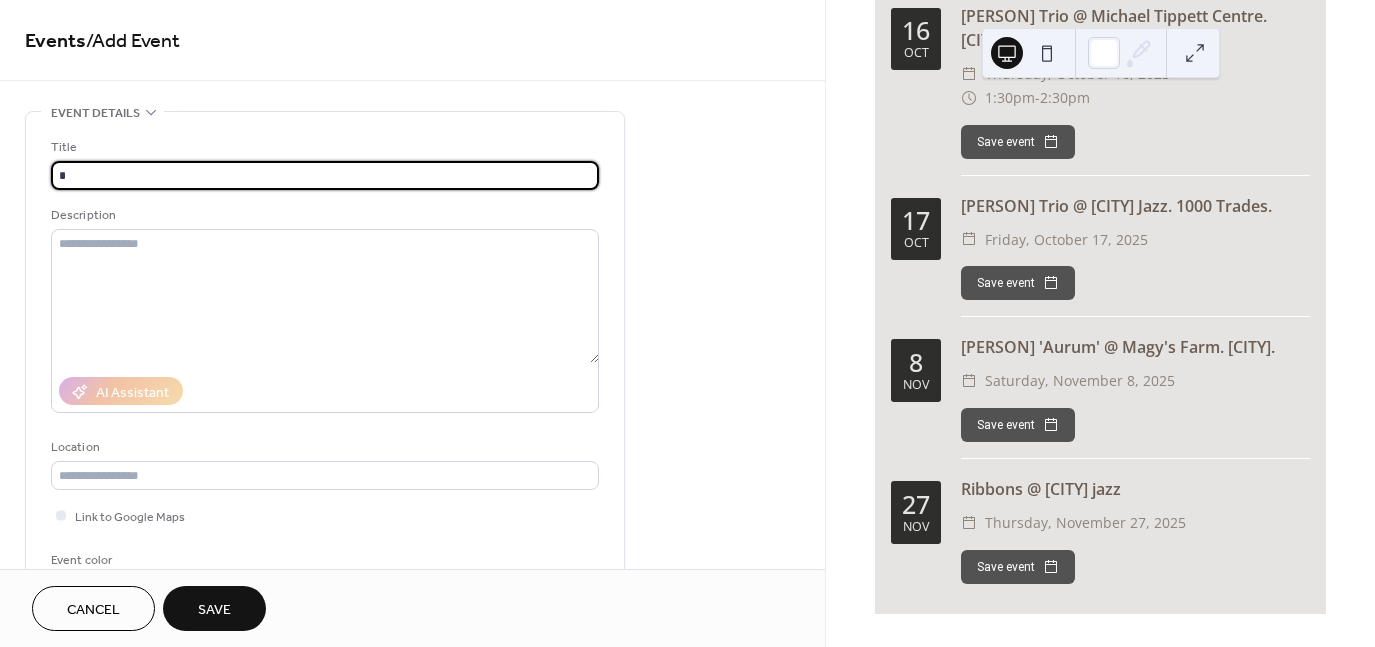 type on "**********" 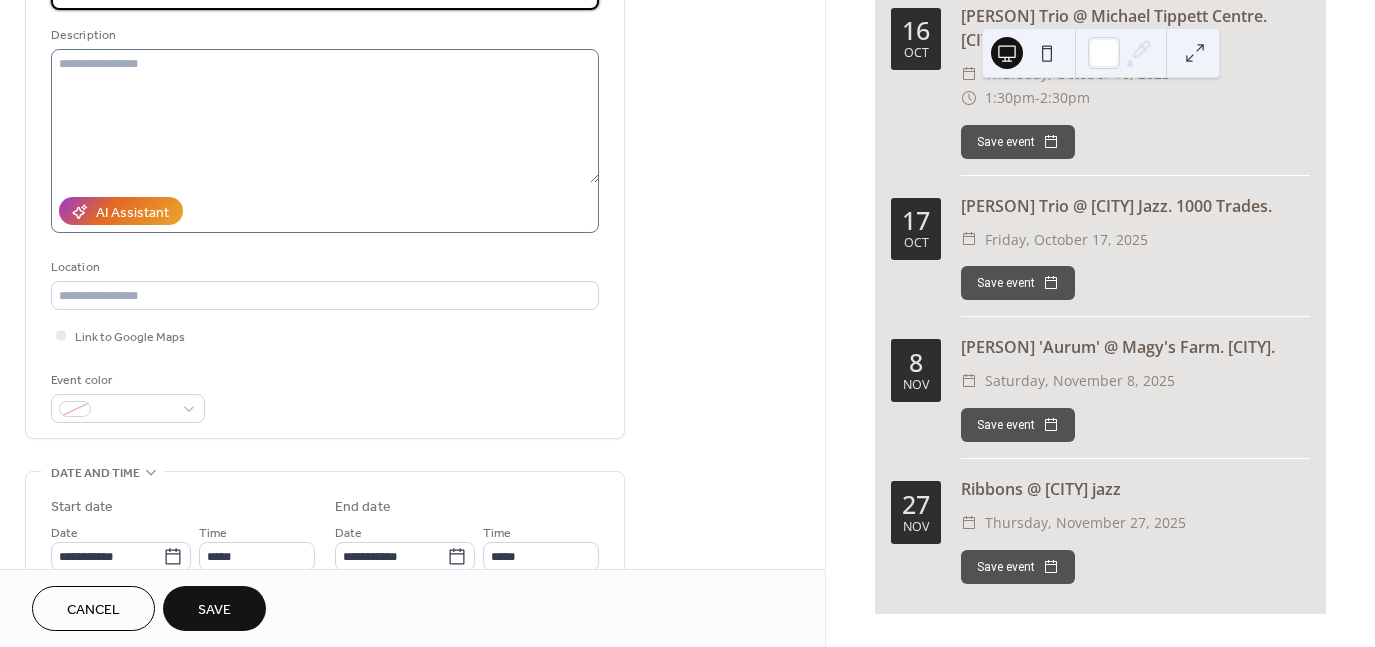 scroll, scrollTop: 184, scrollLeft: 0, axis: vertical 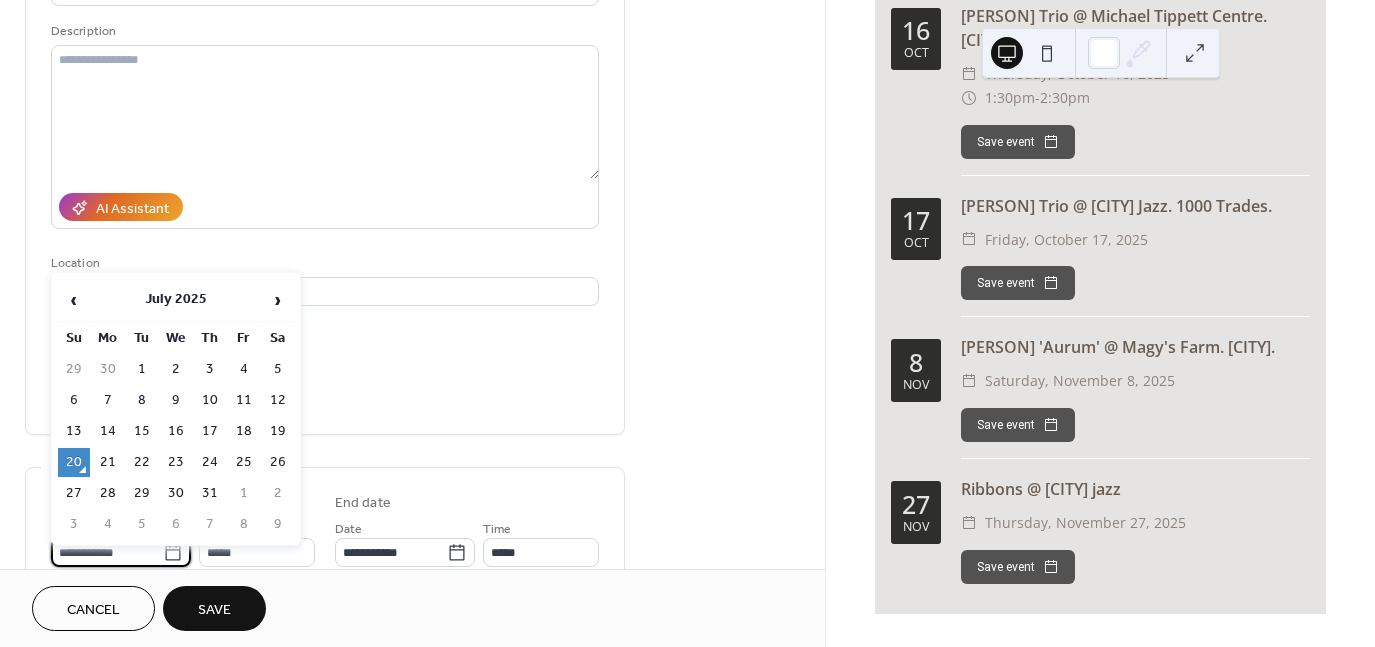 click on "**********" at bounding box center [107, 552] 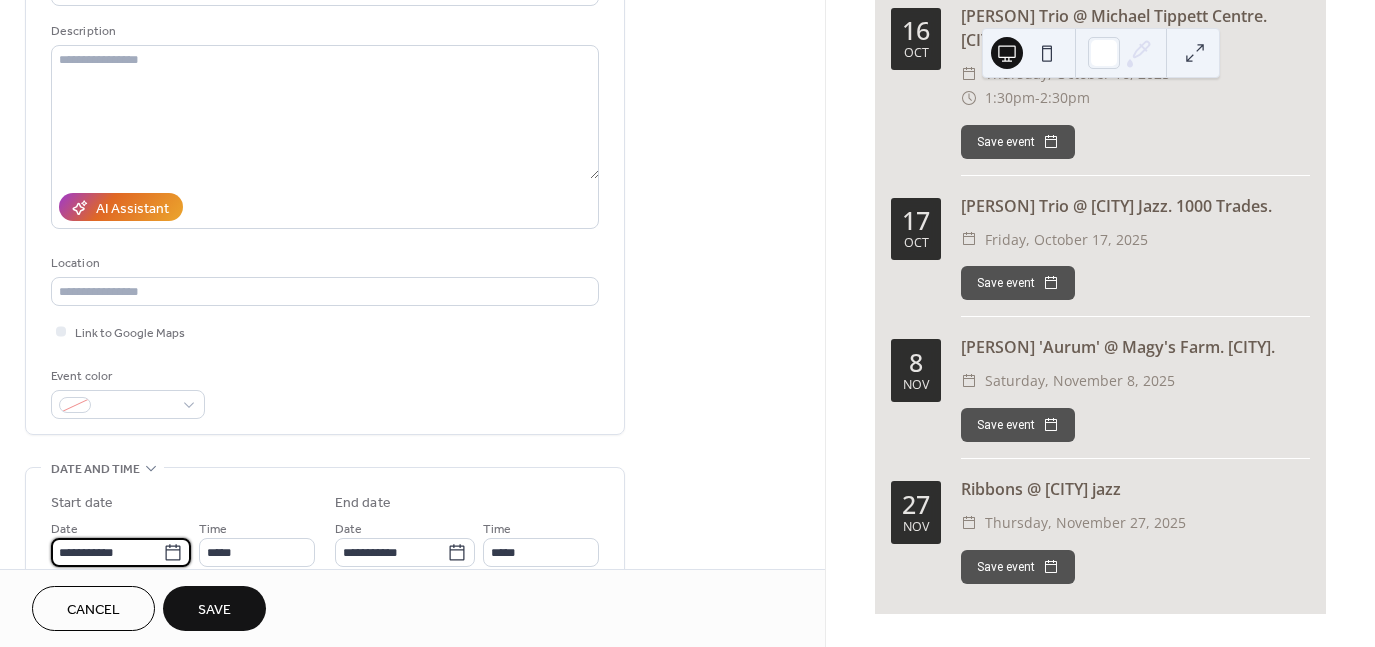 click on "**********" at bounding box center (107, 552) 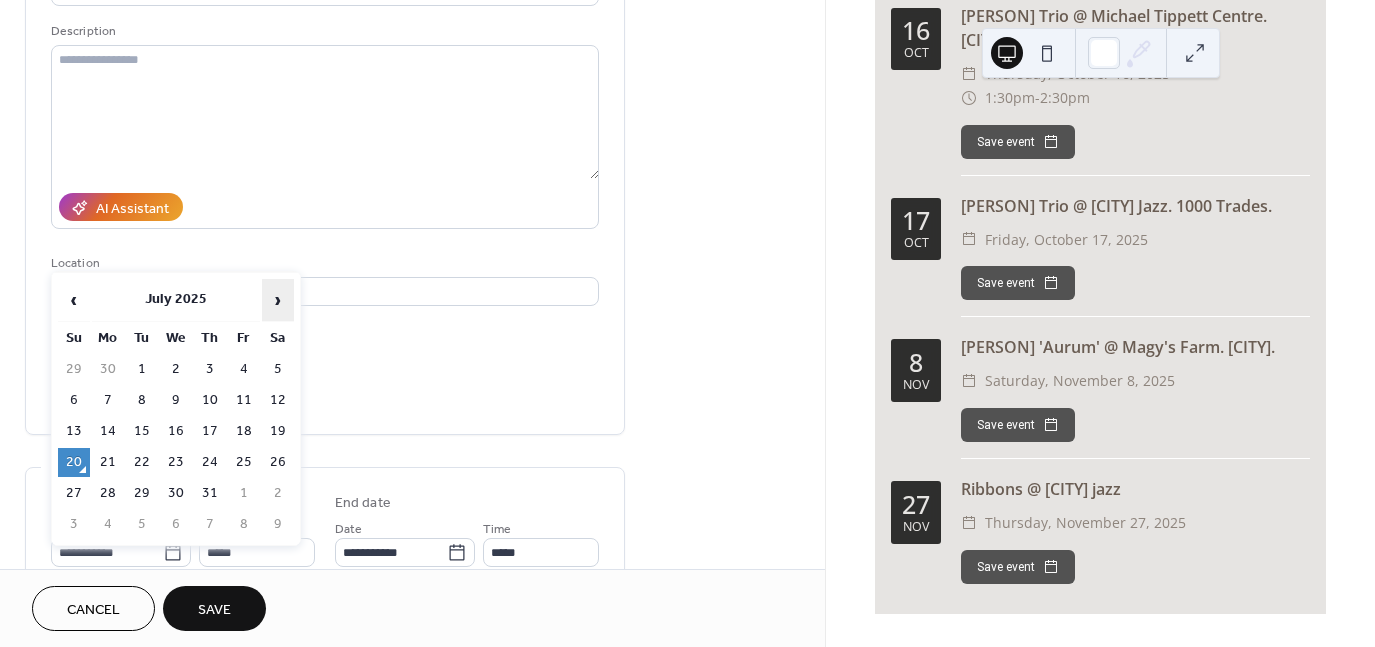 click on "›" at bounding box center [278, 300] 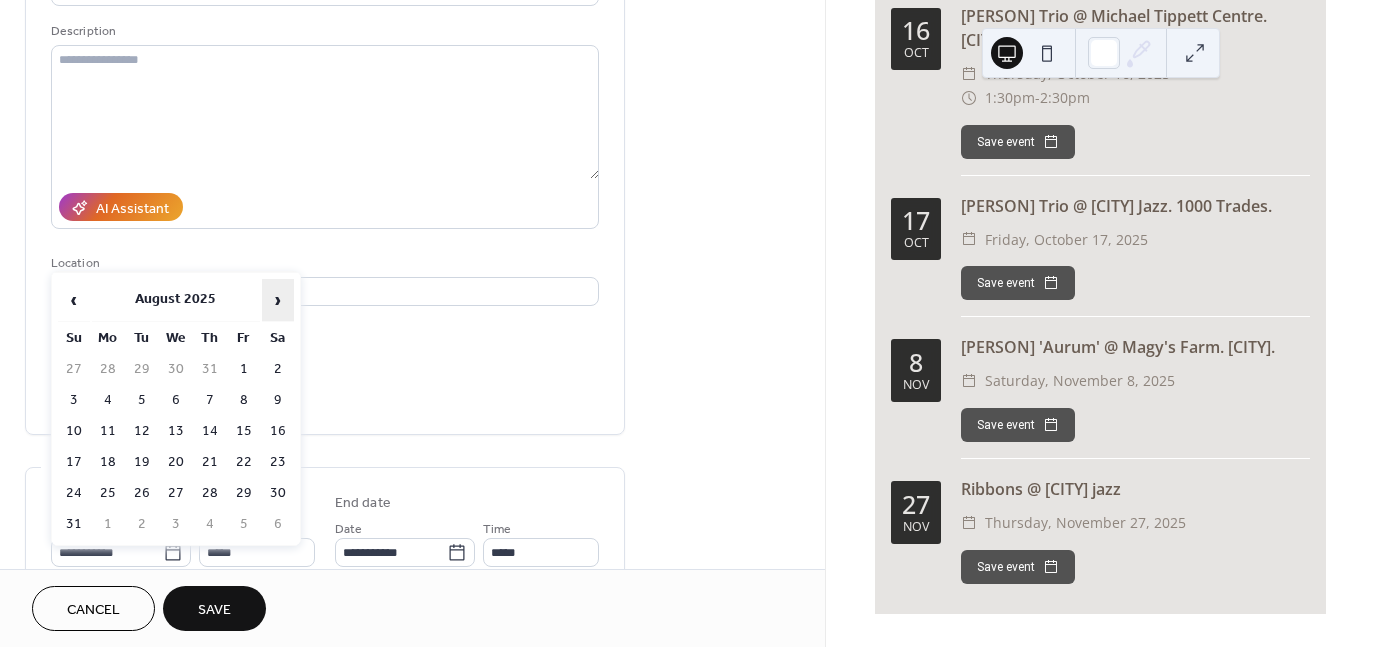 click on "›" at bounding box center [278, 300] 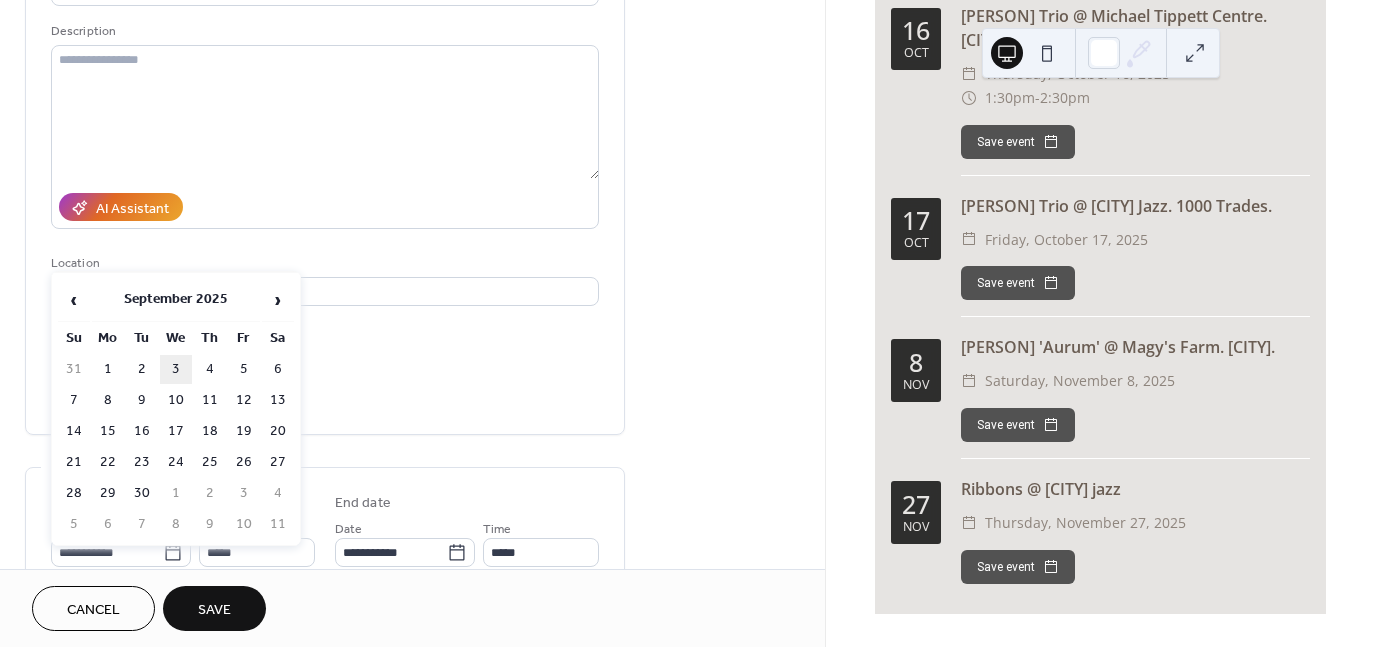 click on "3" at bounding box center [176, 369] 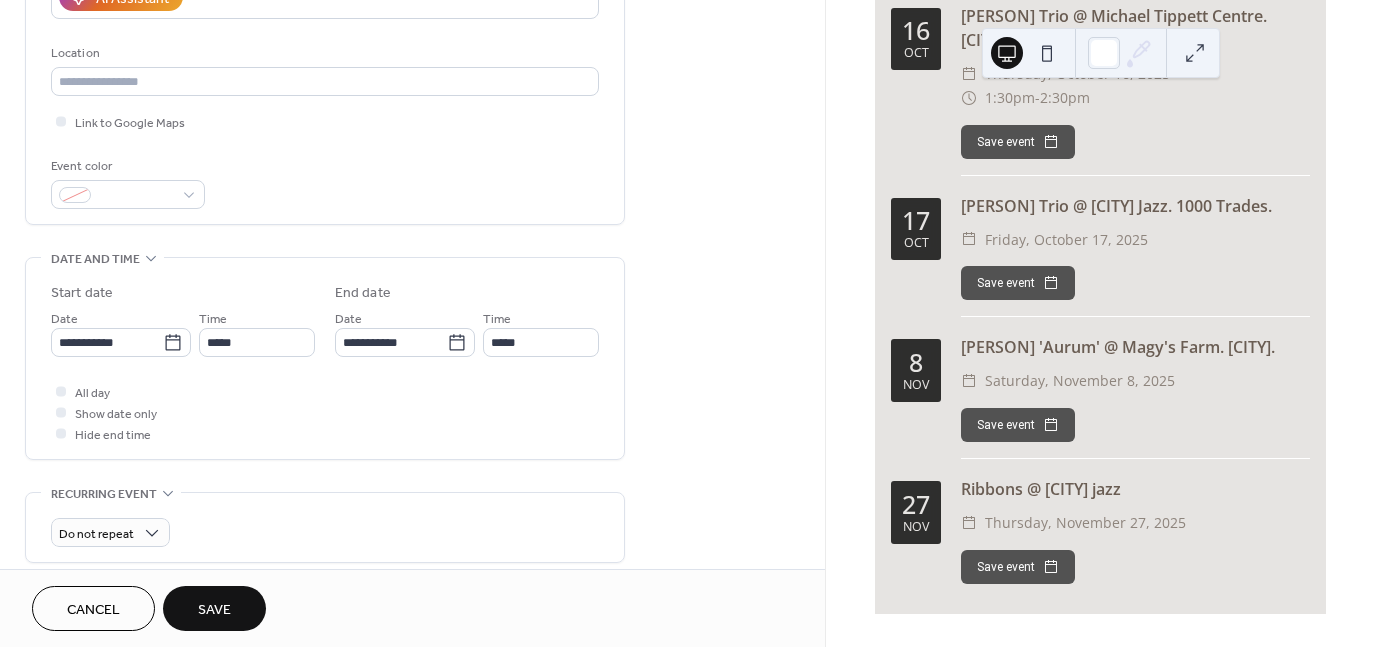 scroll, scrollTop: 396, scrollLeft: 0, axis: vertical 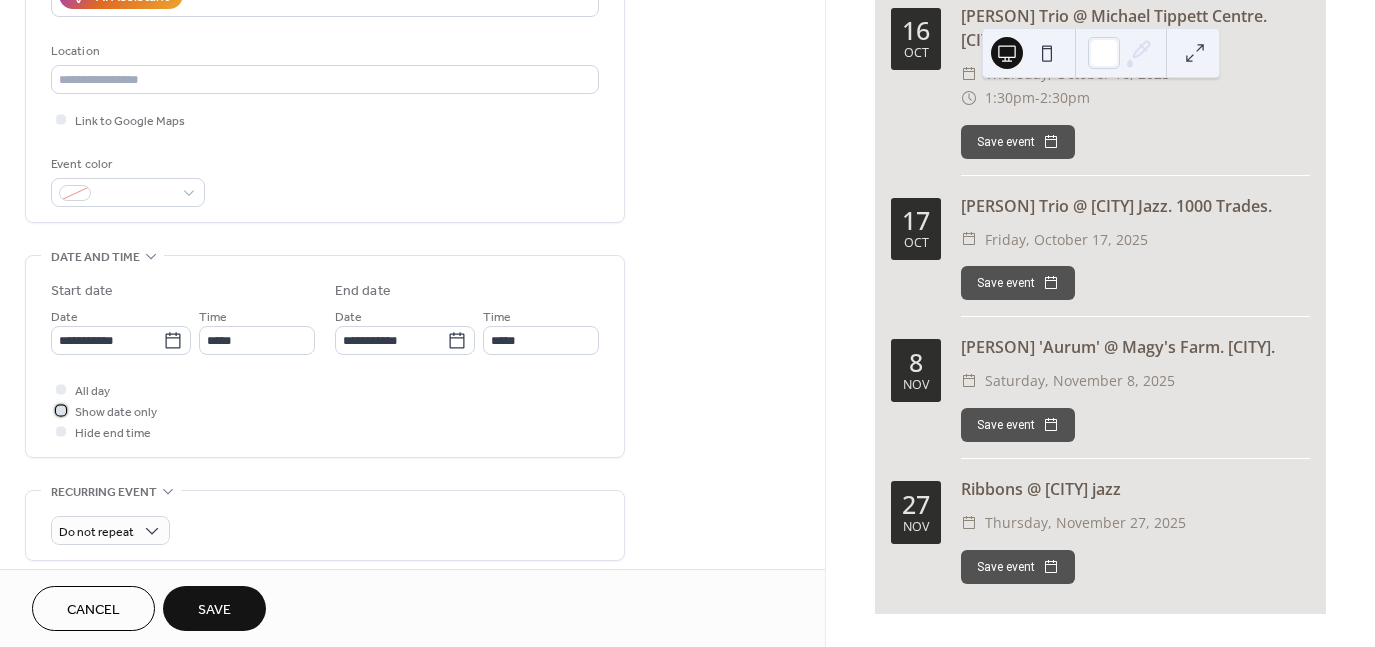 click at bounding box center (61, 410) 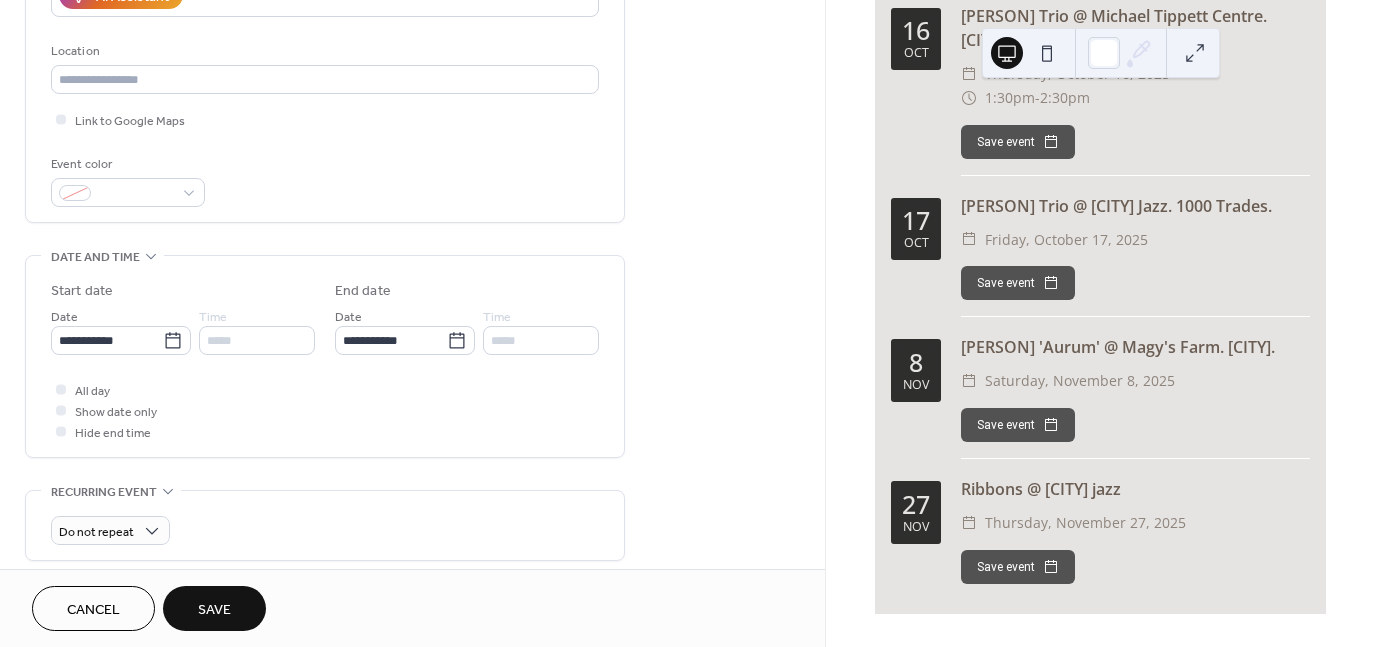 click on "Save" at bounding box center [214, 610] 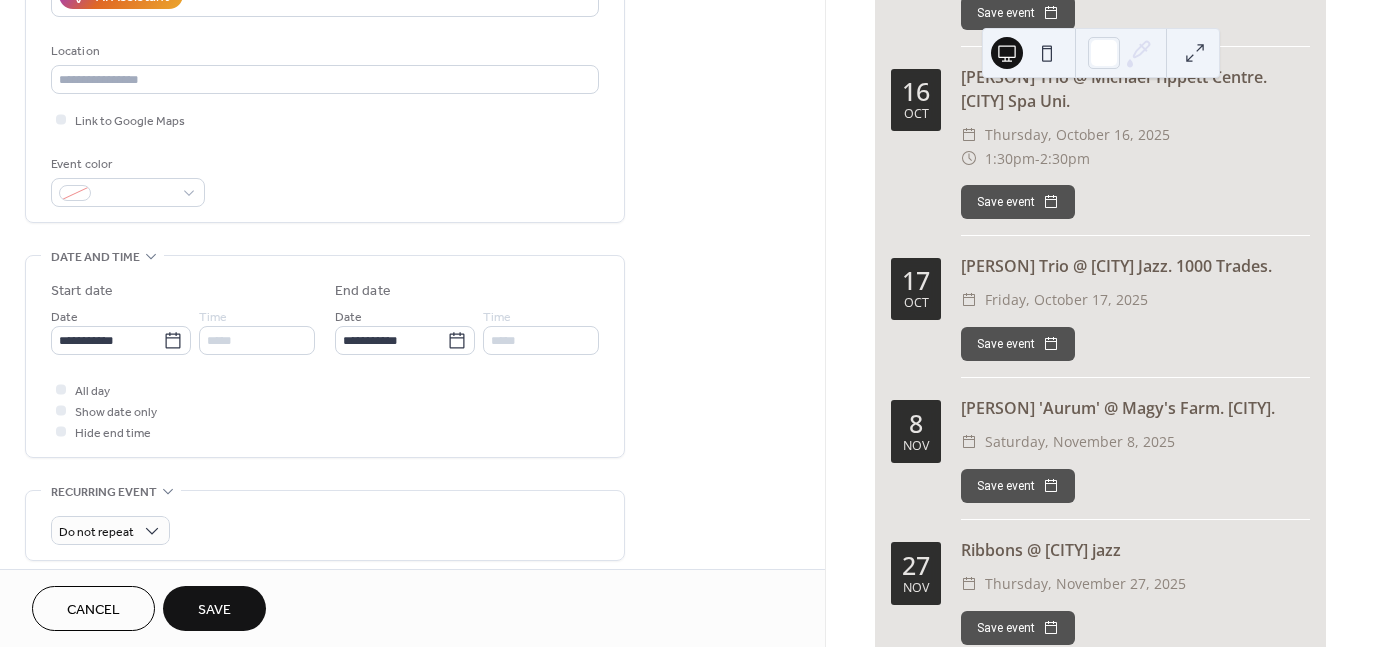 scroll, scrollTop: 1050, scrollLeft: 0, axis: vertical 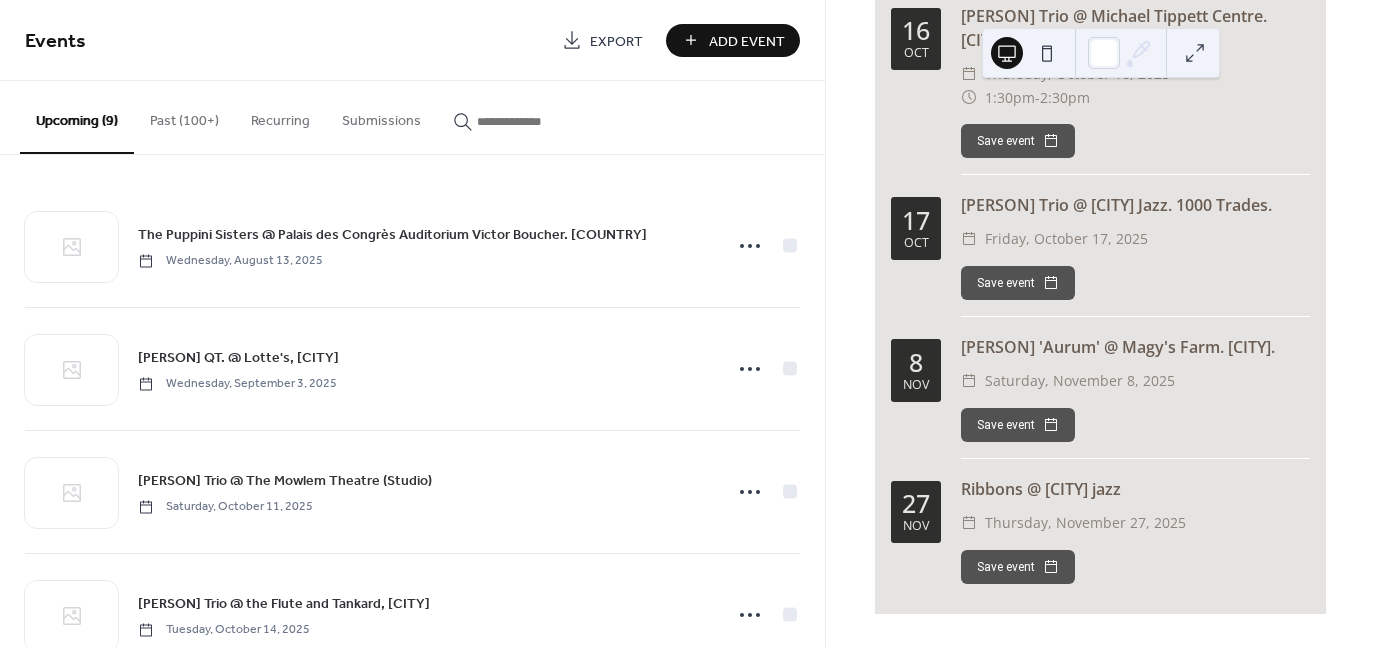 click on "Events Export Add Event" at bounding box center [412, 40] 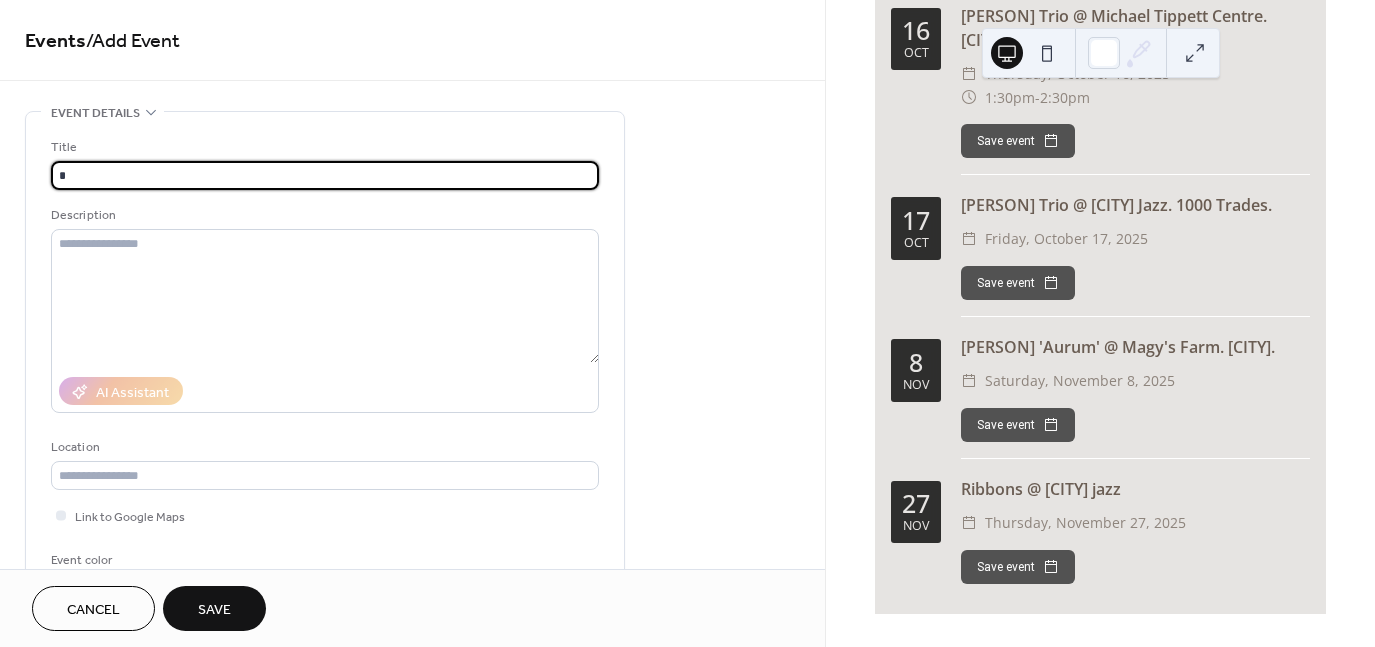 type on "**********" 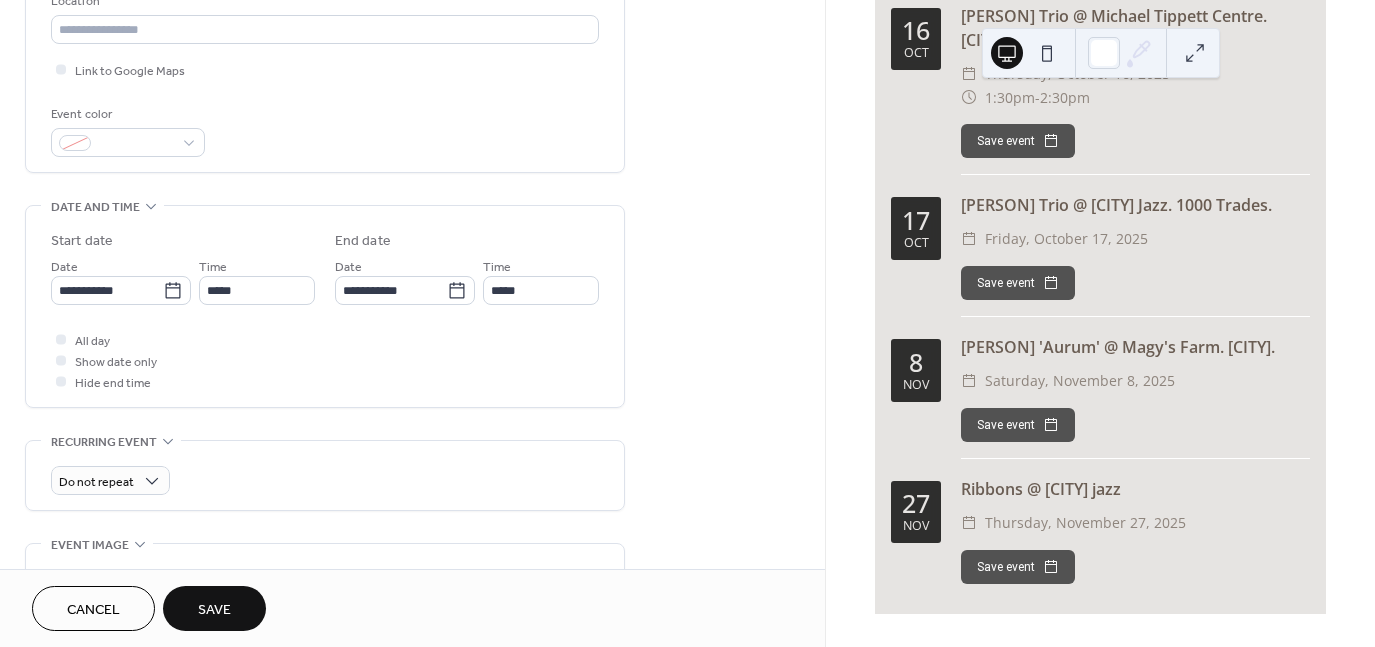 scroll, scrollTop: 448, scrollLeft: 0, axis: vertical 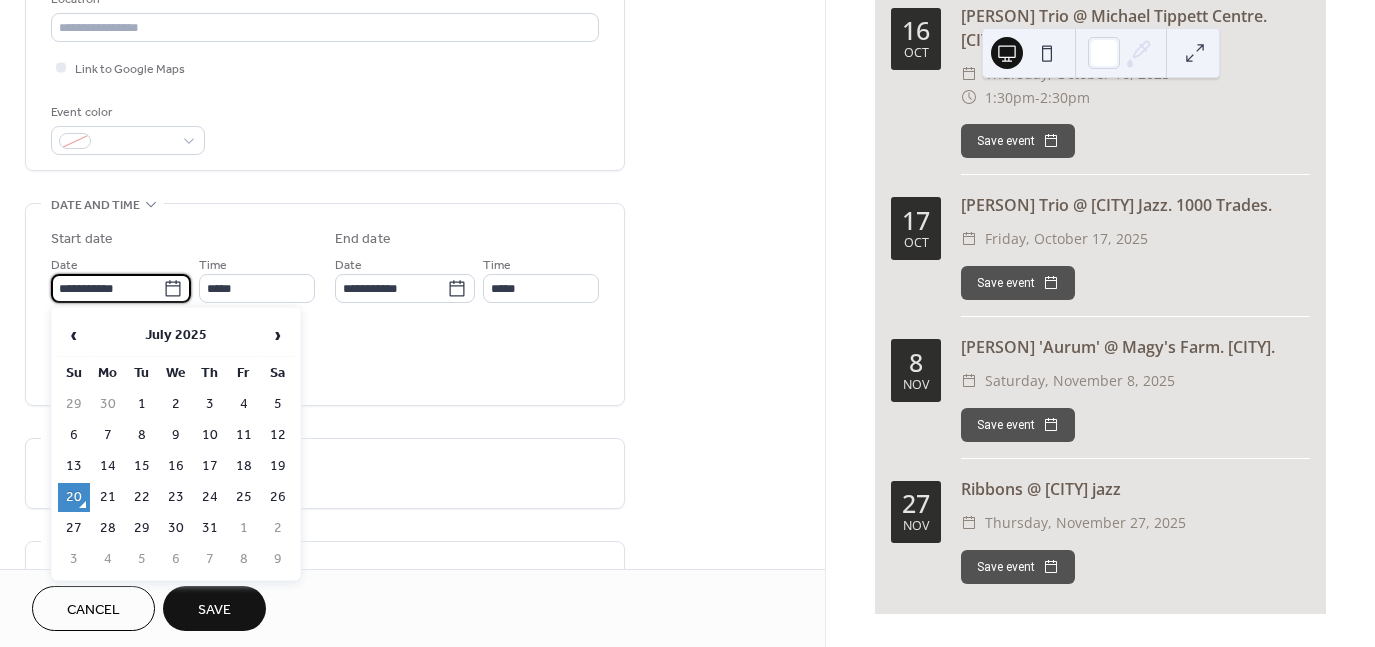 click on "**********" at bounding box center [107, 288] 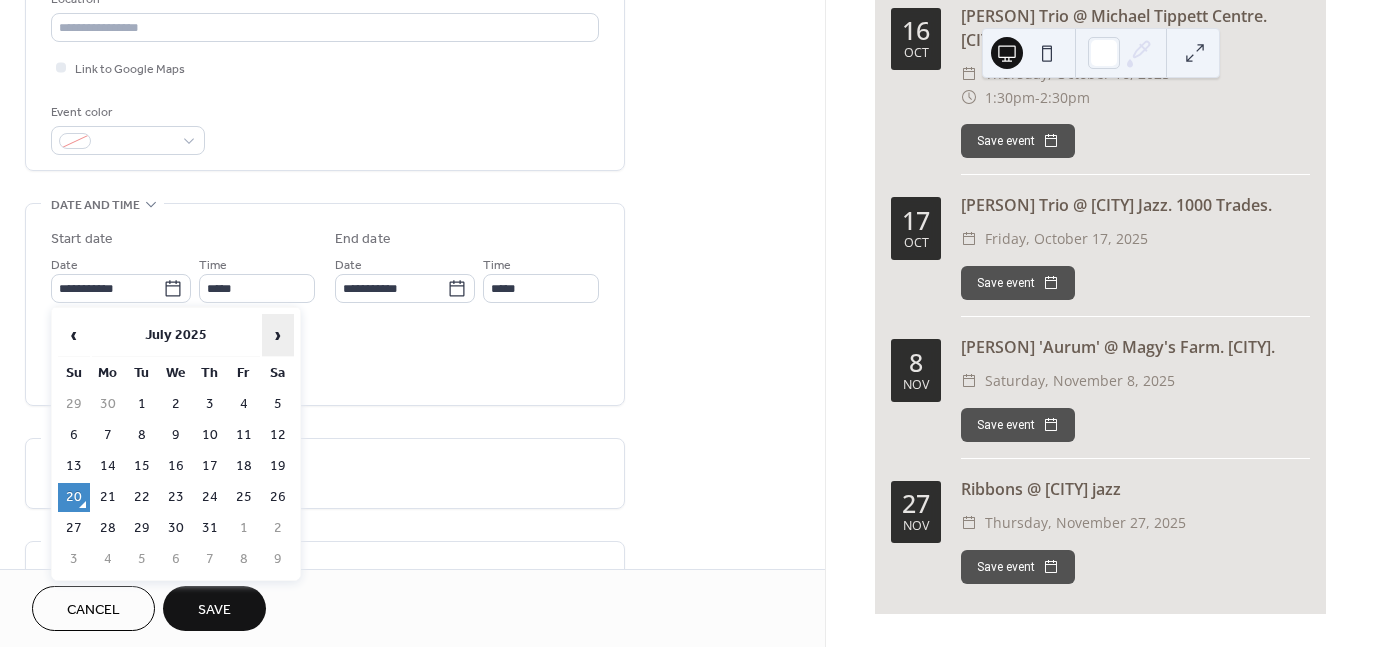 click on "›" at bounding box center [278, 335] 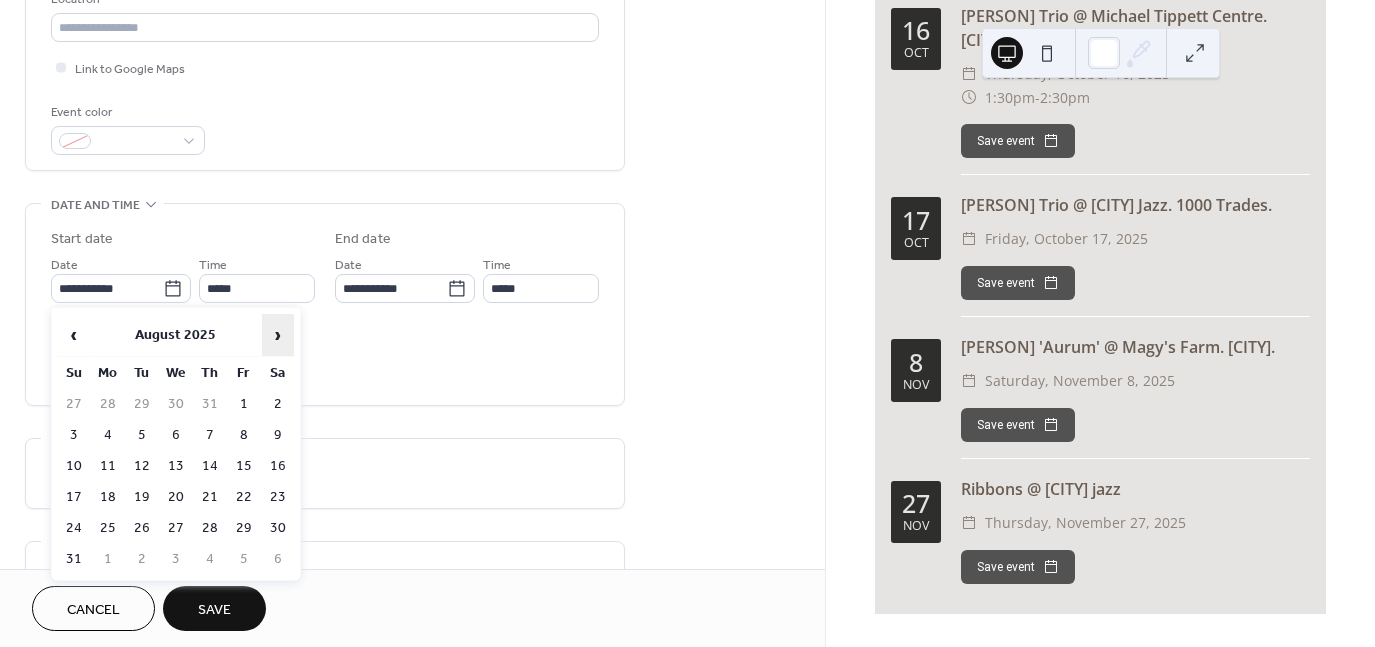 click on "›" at bounding box center [278, 335] 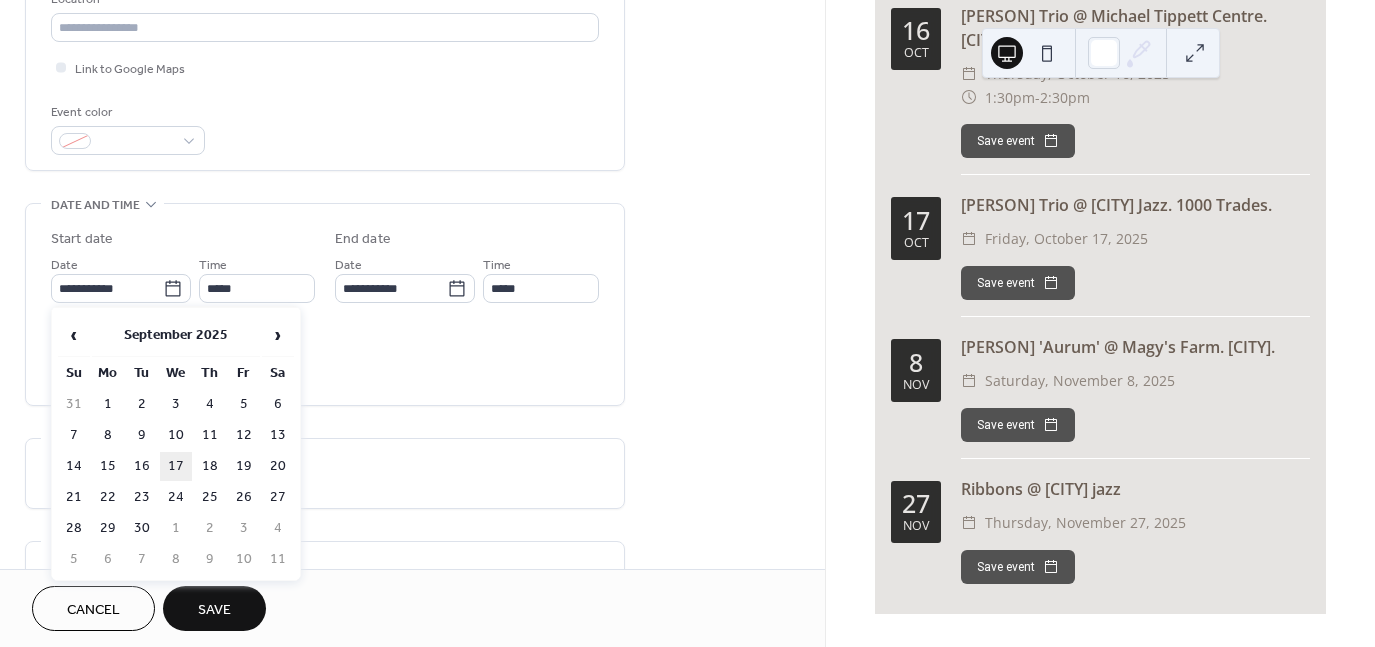 click on "17" at bounding box center (176, 466) 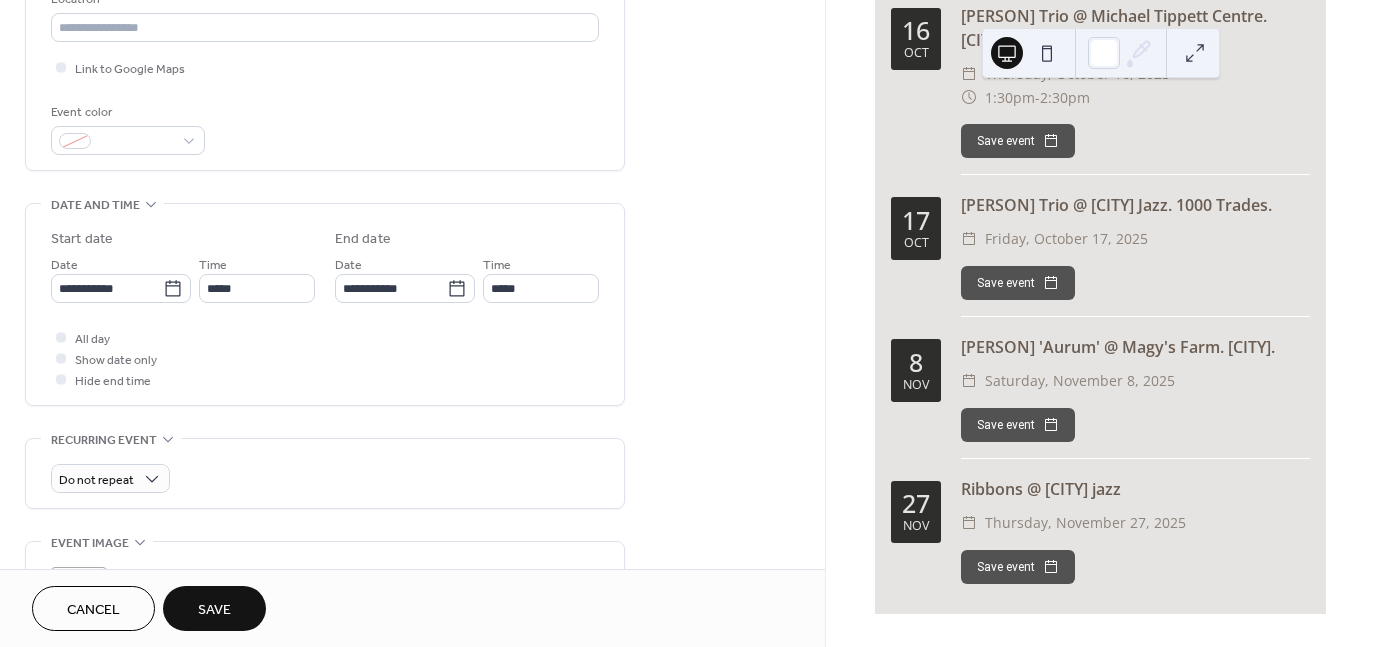 click on "Save" at bounding box center (214, 610) 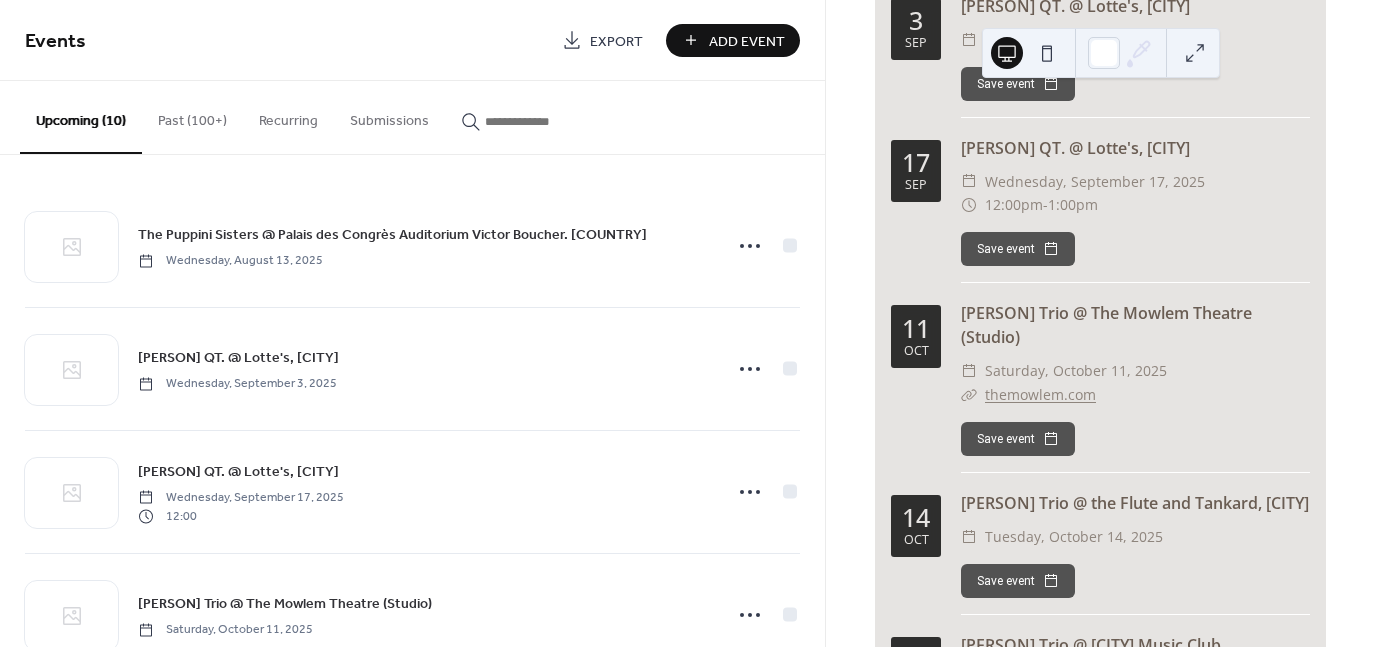 scroll, scrollTop: 364, scrollLeft: 0, axis: vertical 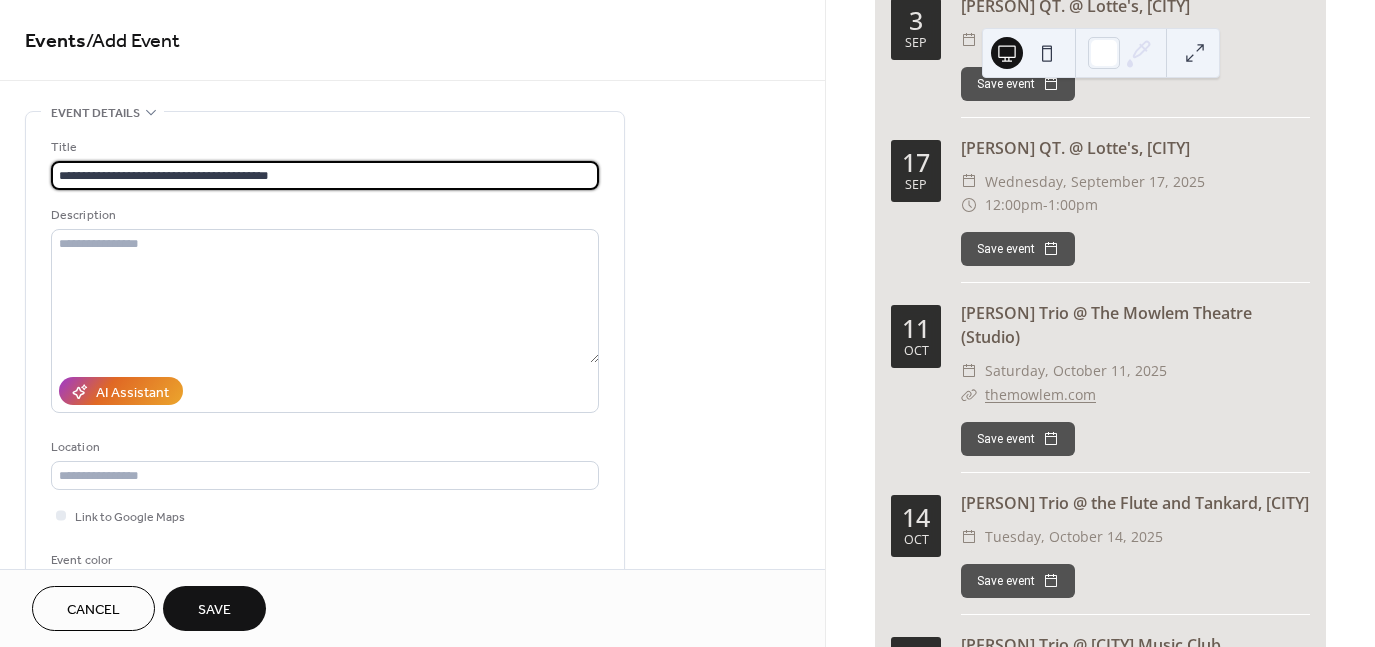 click on "**********" at bounding box center [325, 175] 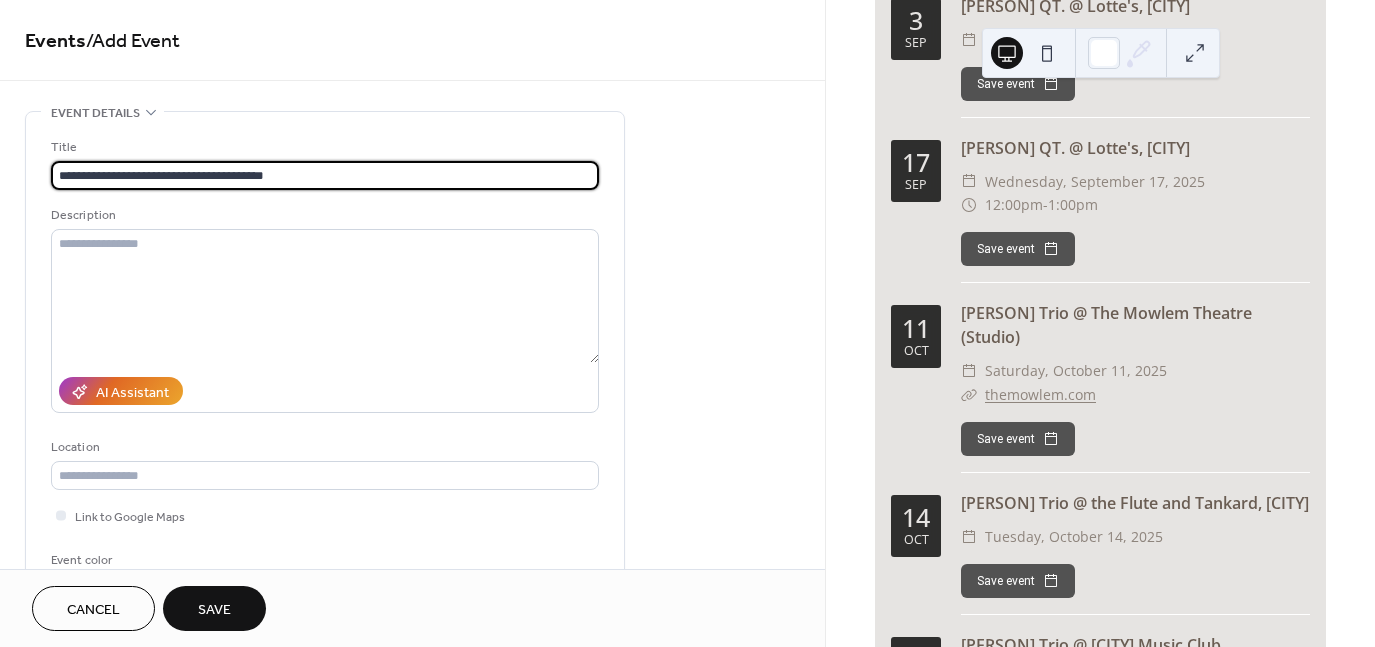 click on "**********" at bounding box center (325, 175) 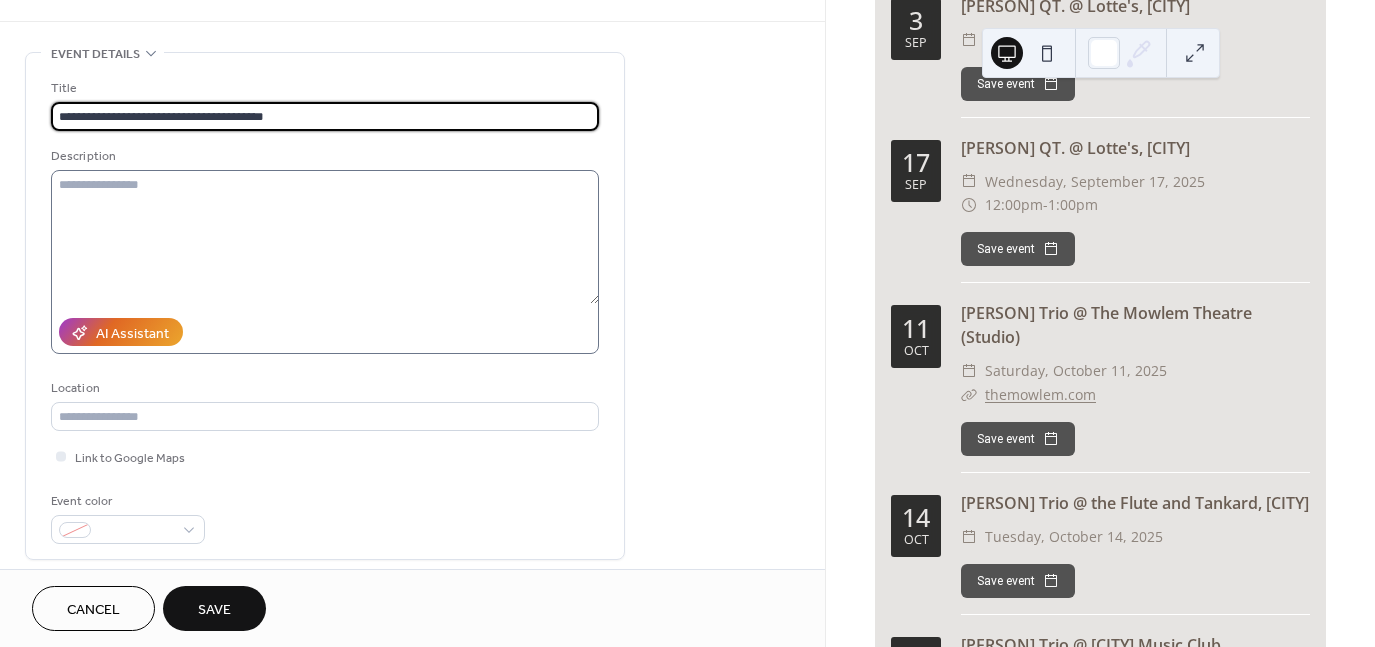scroll, scrollTop: 52, scrollLeft: 0, axis: vertical 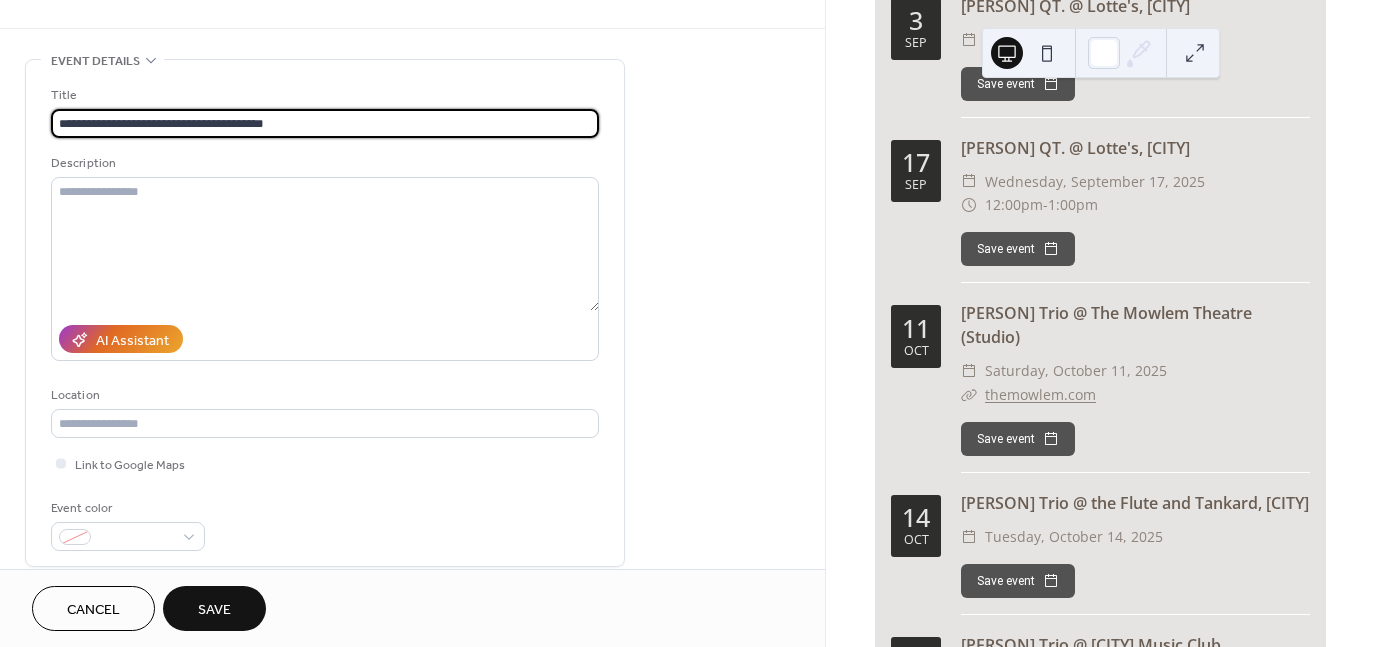 click on "**********" at bounding box center (325, 123) 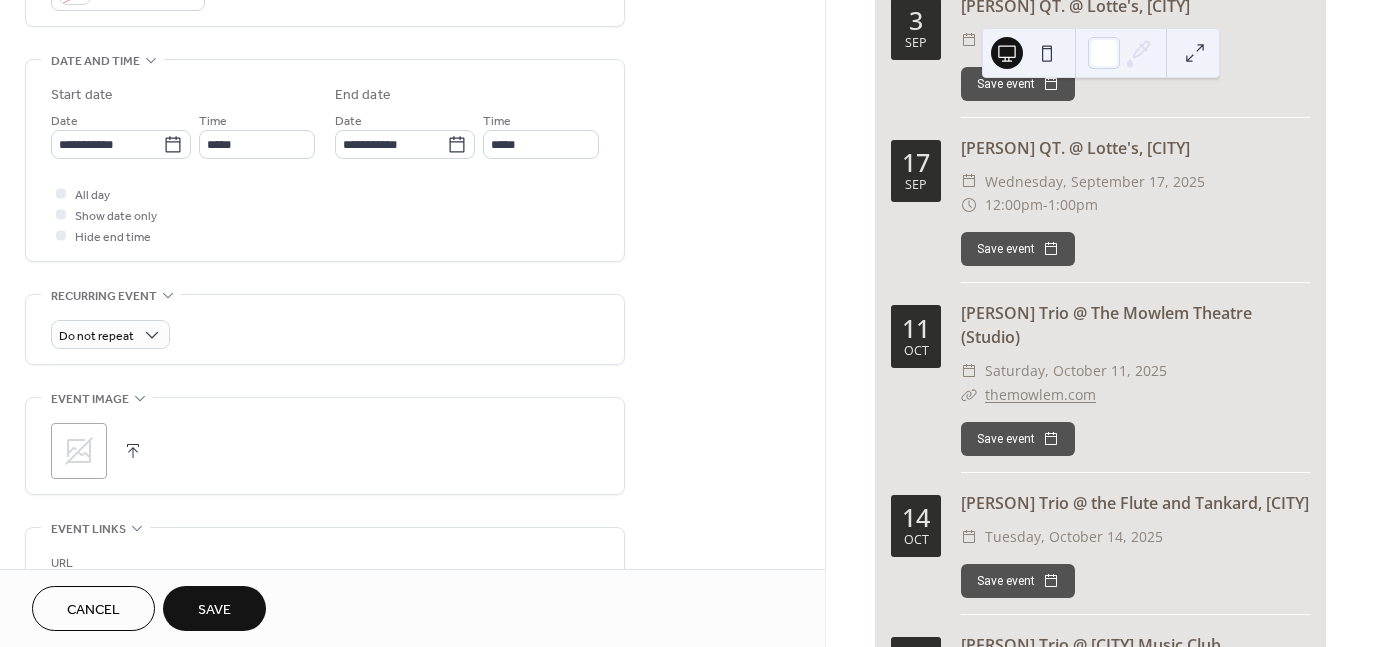 scroll, scrollTop: 596, scrollLeft: 0, axis: vertical 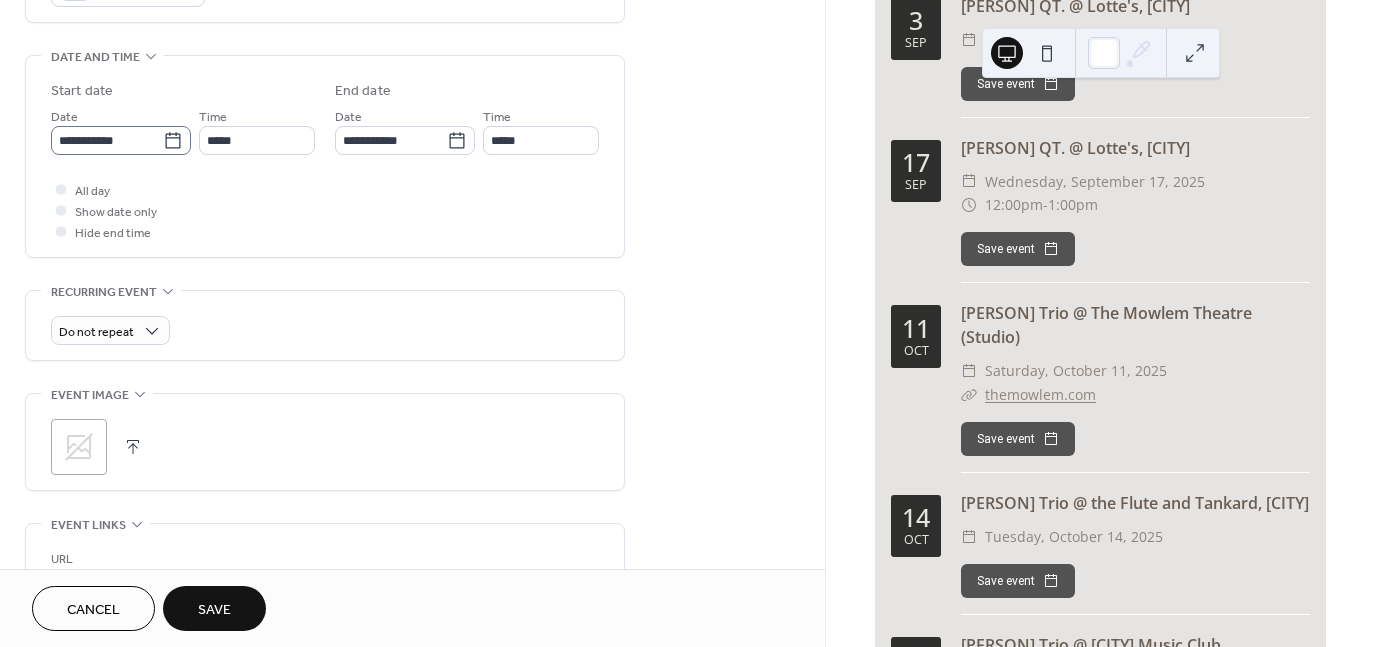 type on "**********" 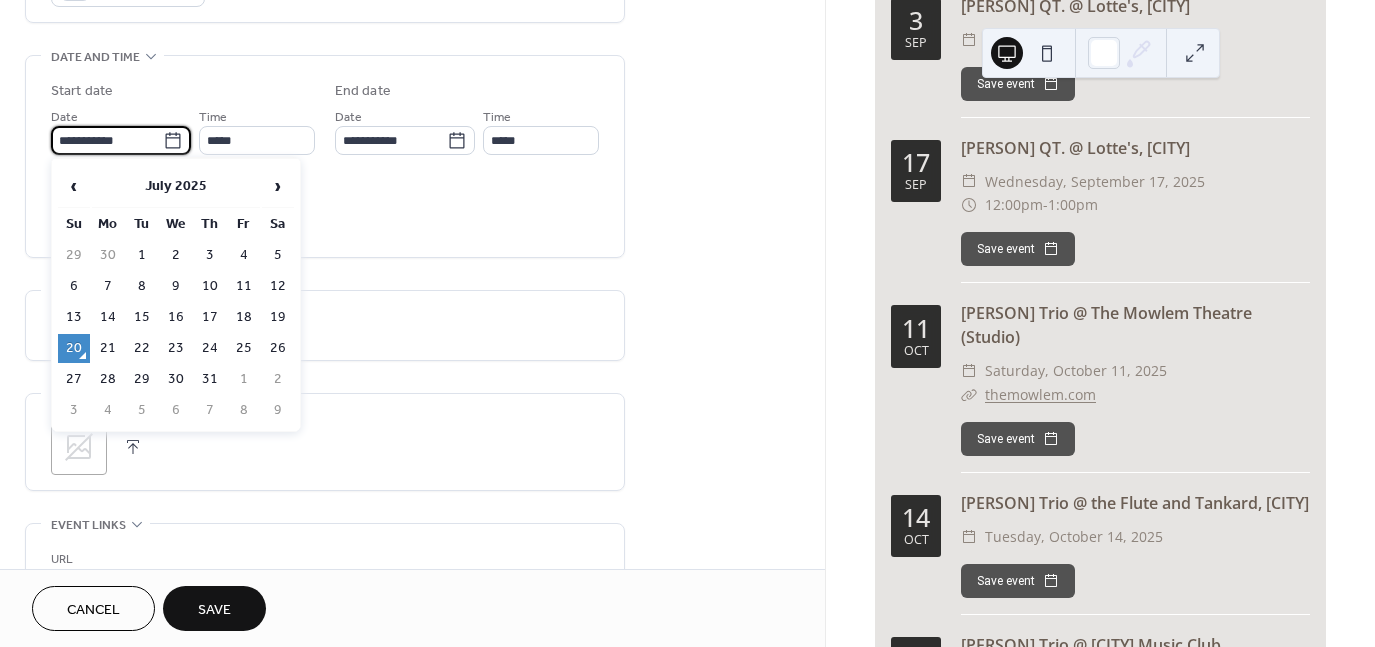 click on "**********" at bounding box center (107, 140) 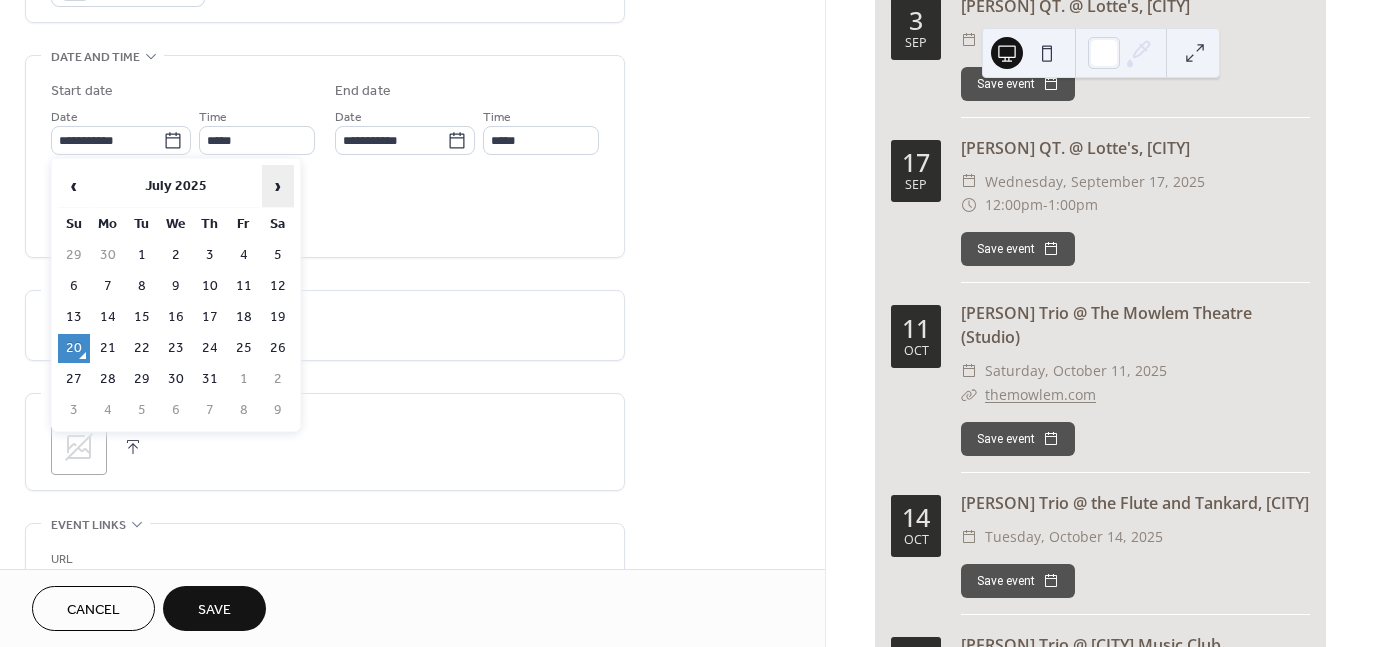 click on "›" at bounding box center [278, 186] 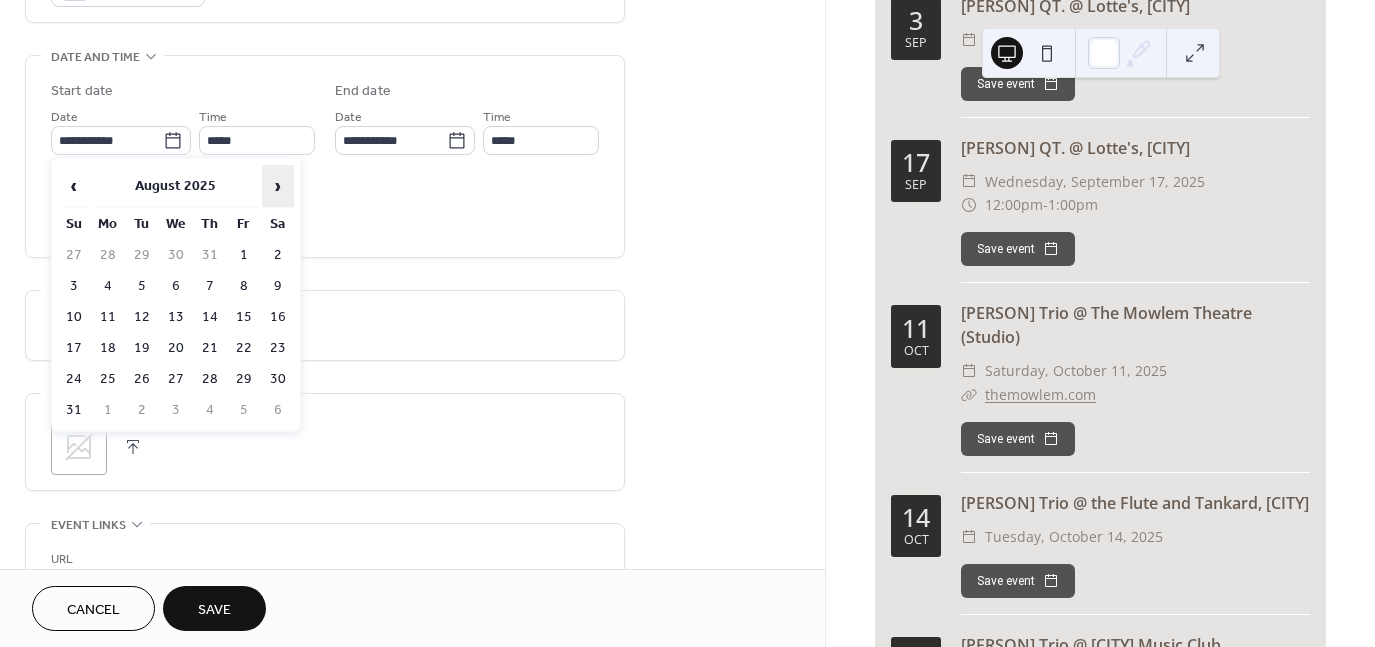 click on "›" at bounding box center [278, 186] 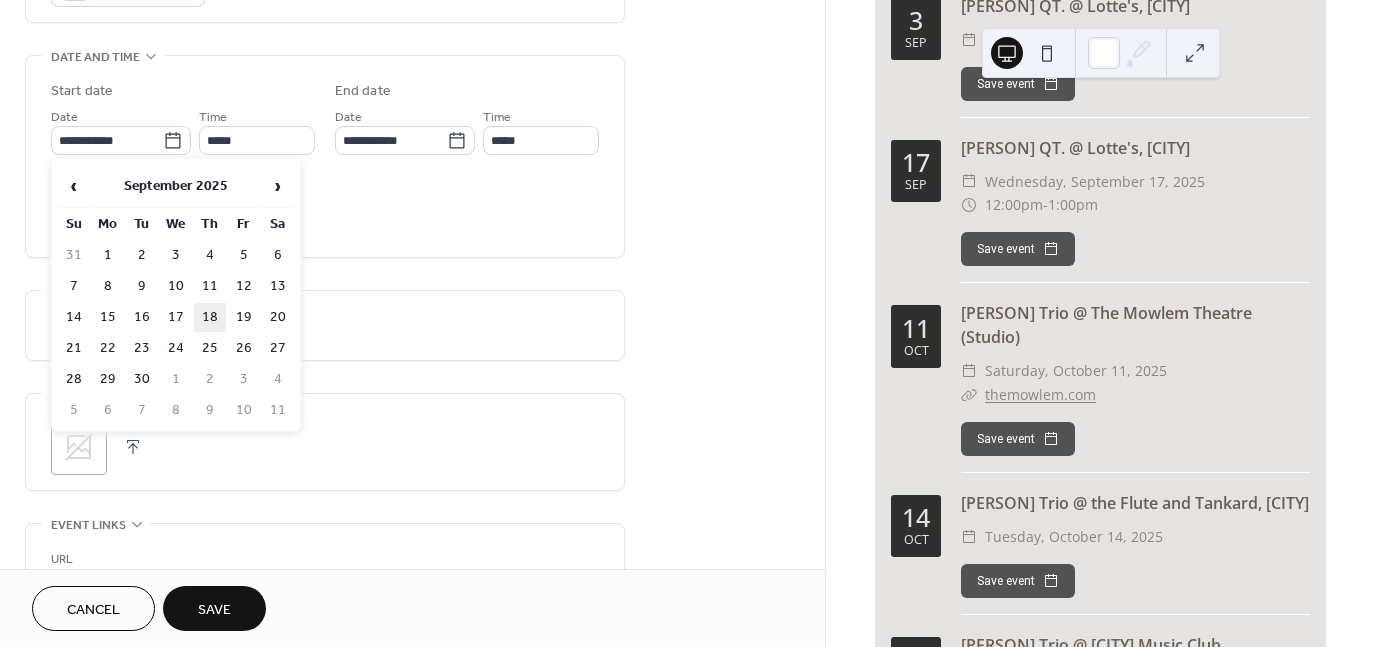 click on "18" at bounding box center (210, 317) 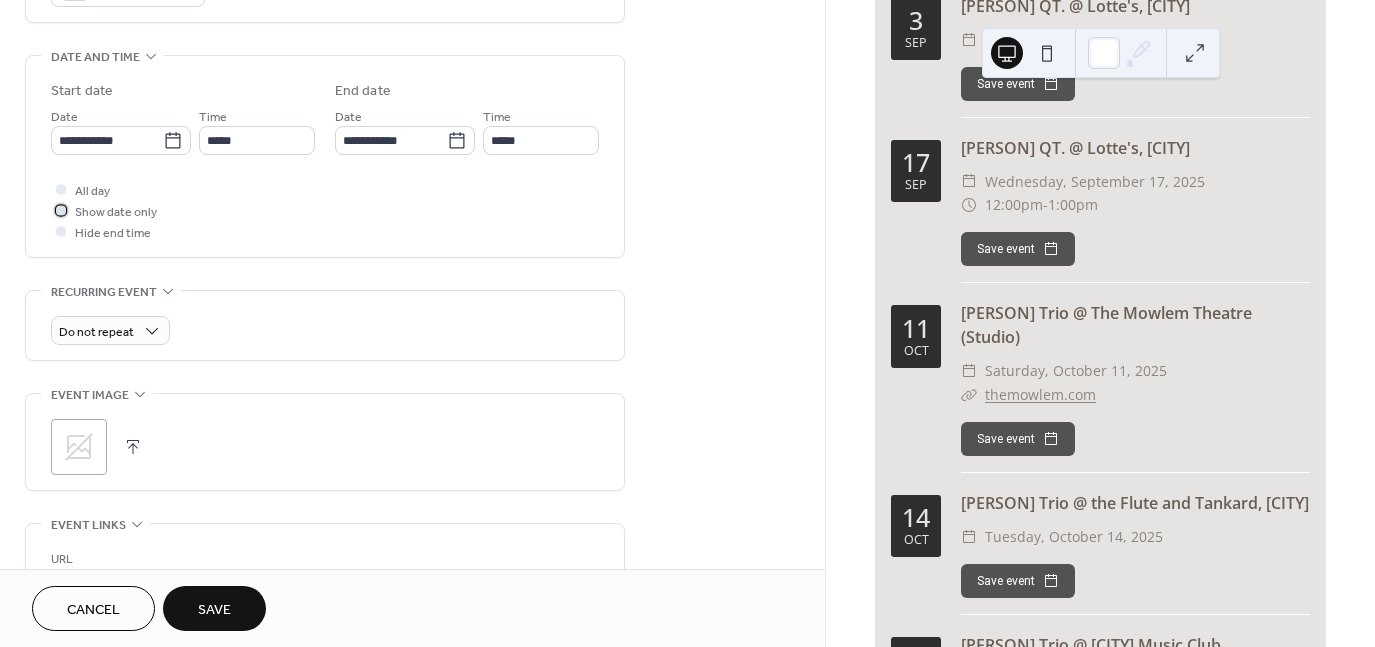 click at bounding box center (61, 210) 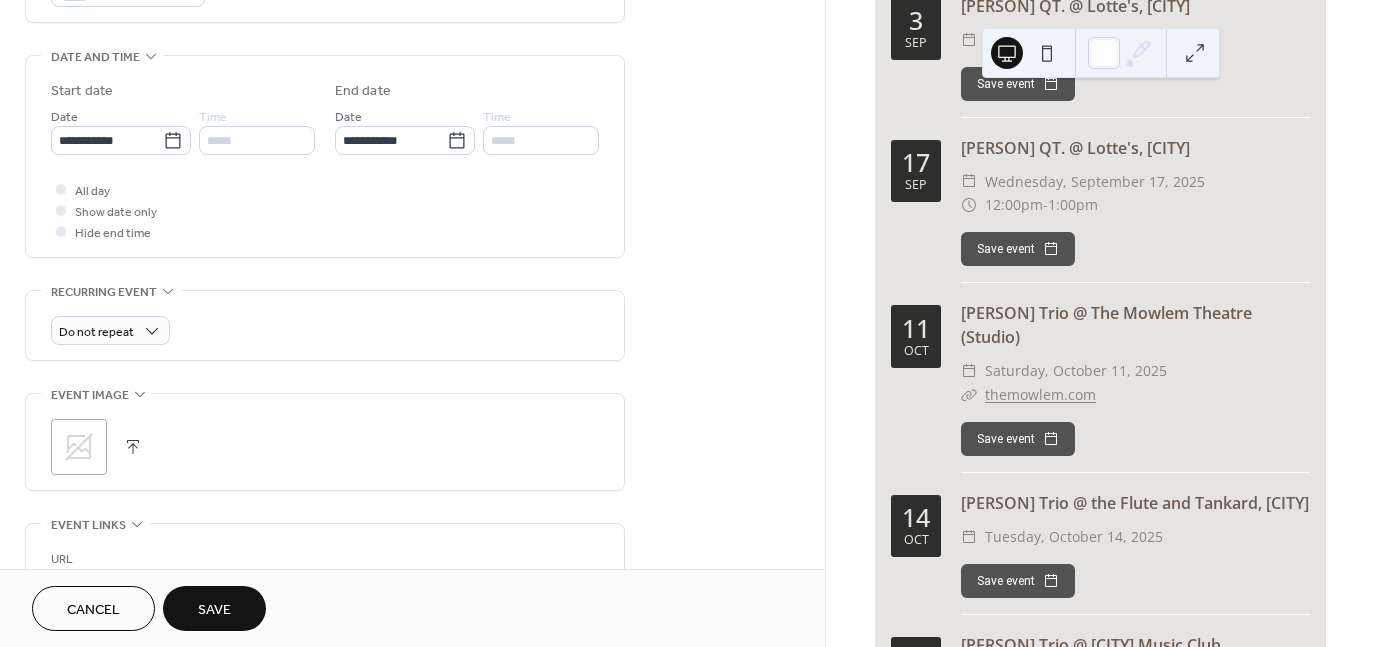 click on "Save" at bounding box center [214, 610] 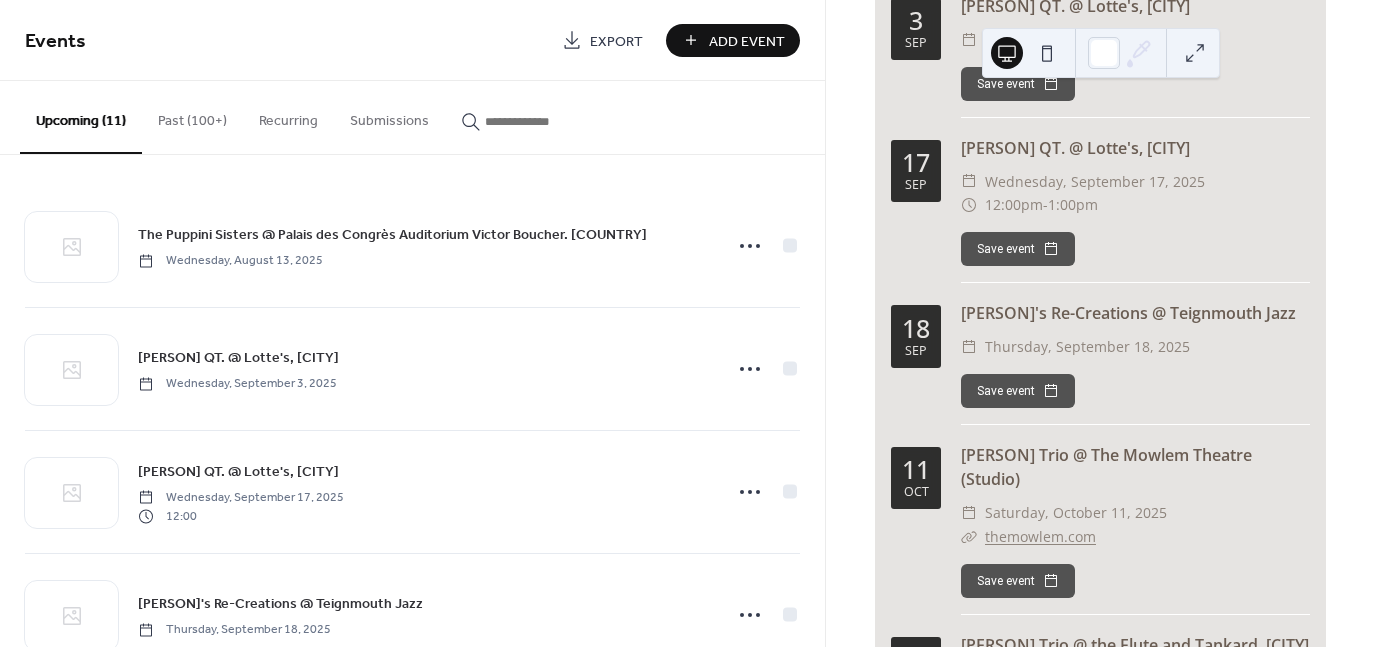 click on "Add Event" at bounding box center [747, 41] 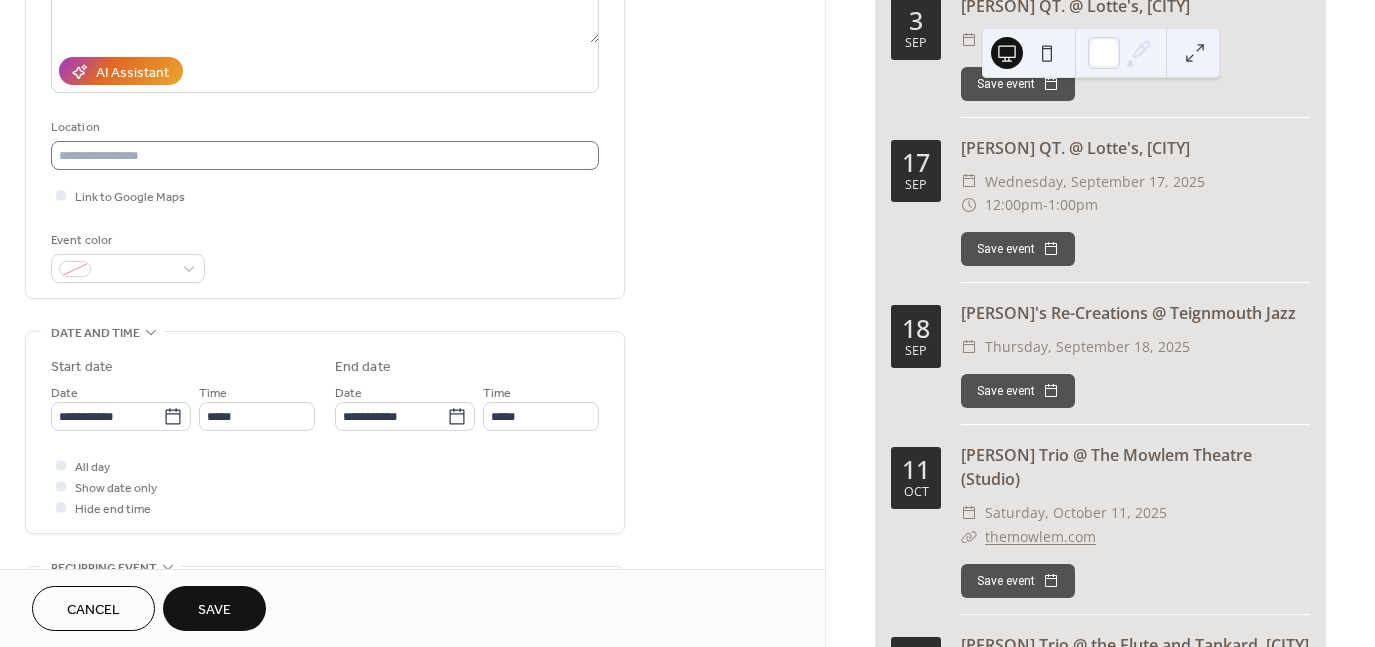 scroll, scrollTop: 320, scrollLeft: 0, axis: vertical 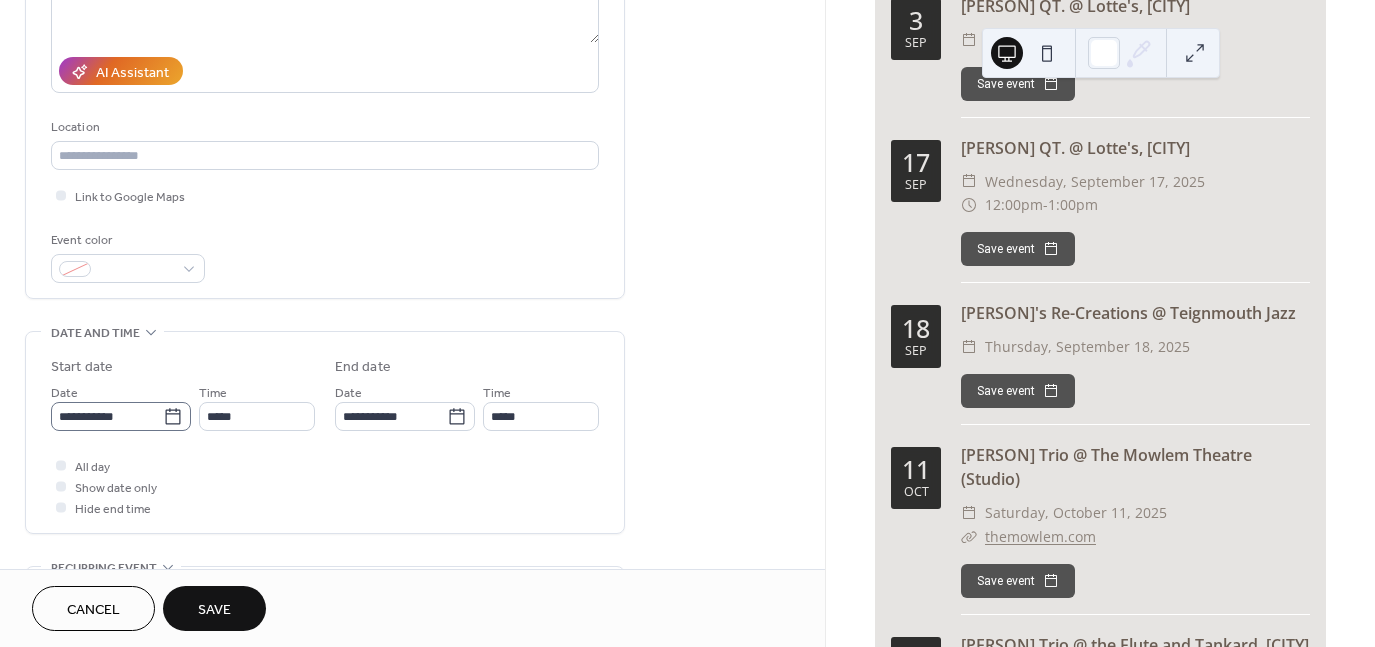type on "**********" 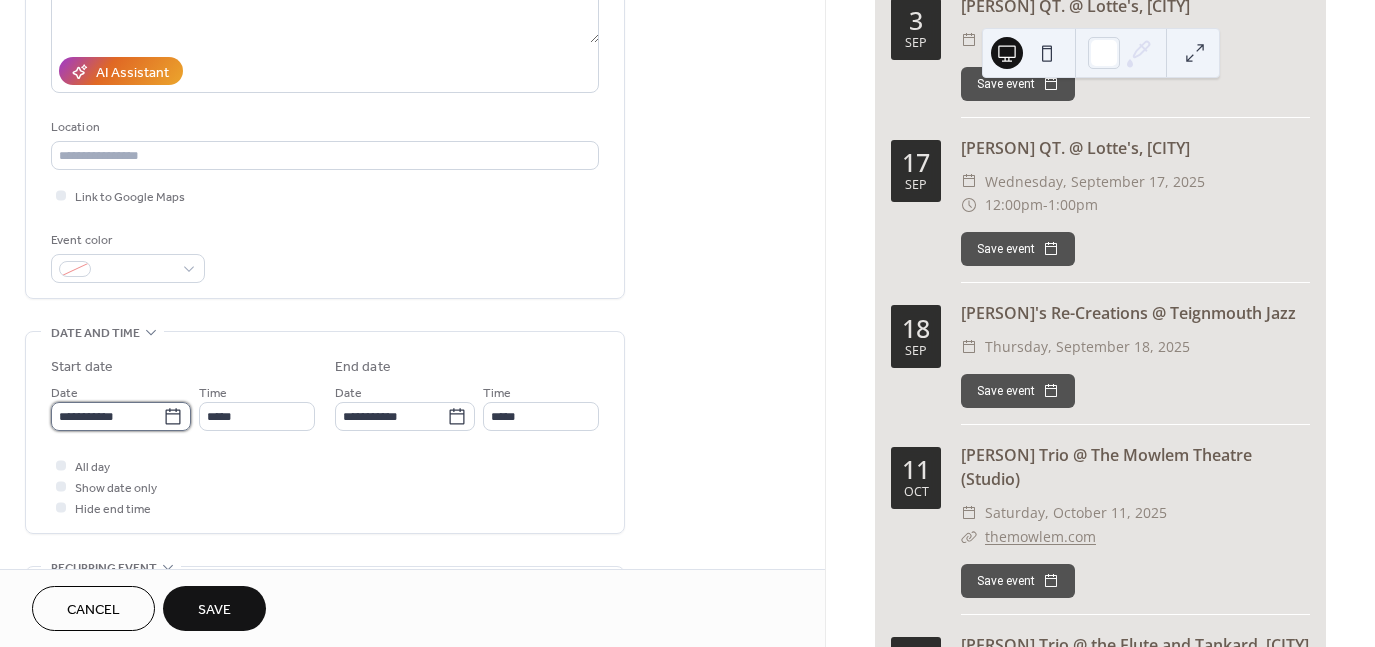 click on "**********" at bounding box center (107, 416) 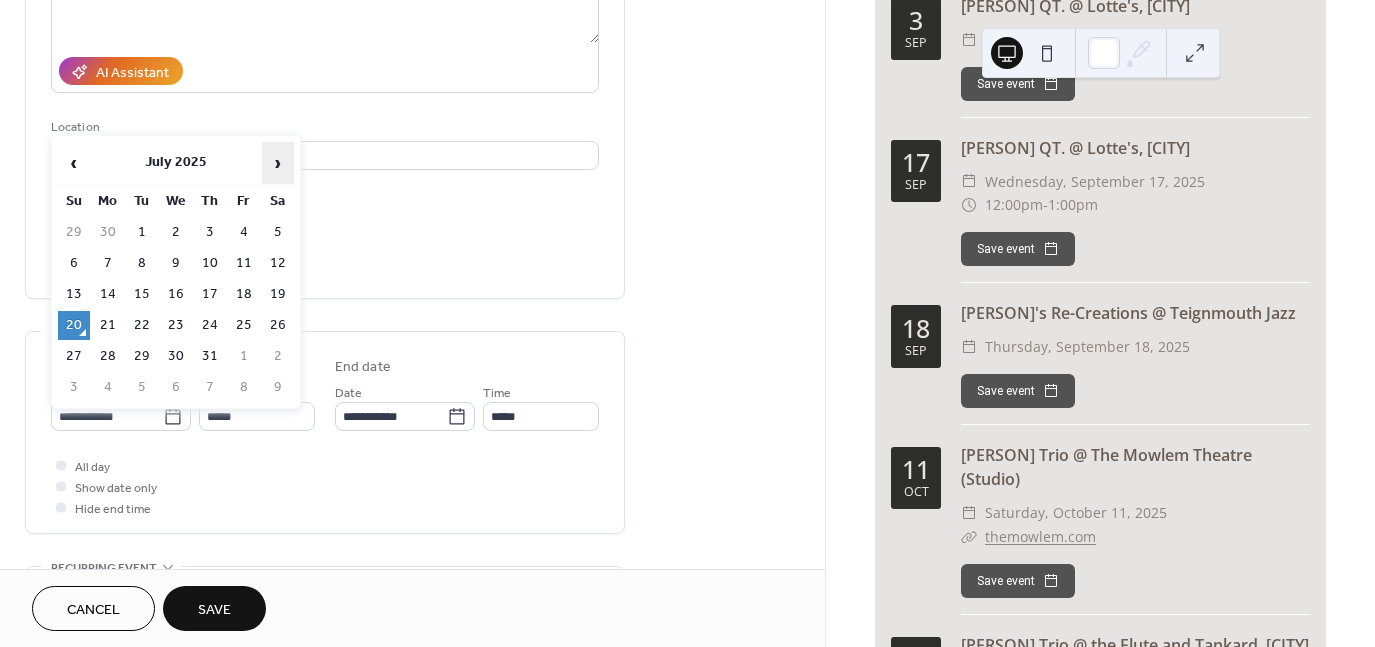 click on "›" at bounding box center [278, 163] 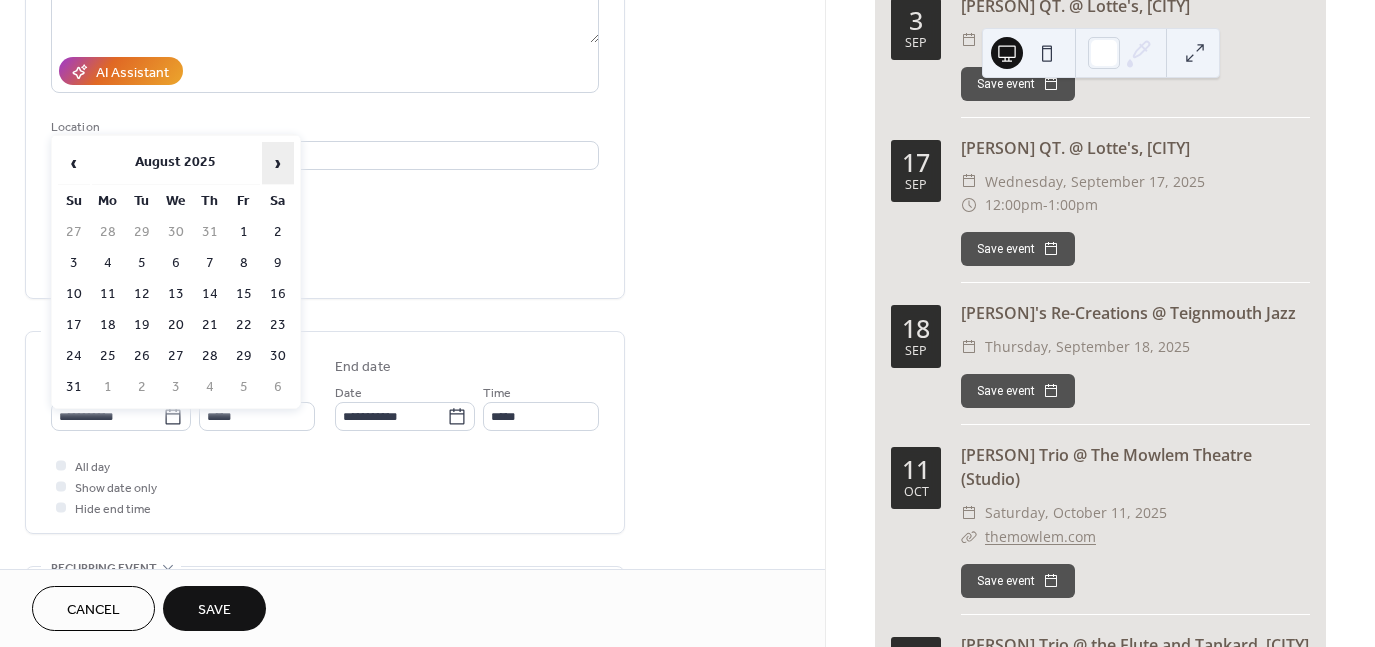 click on "›" at bounding box center [278, 163] 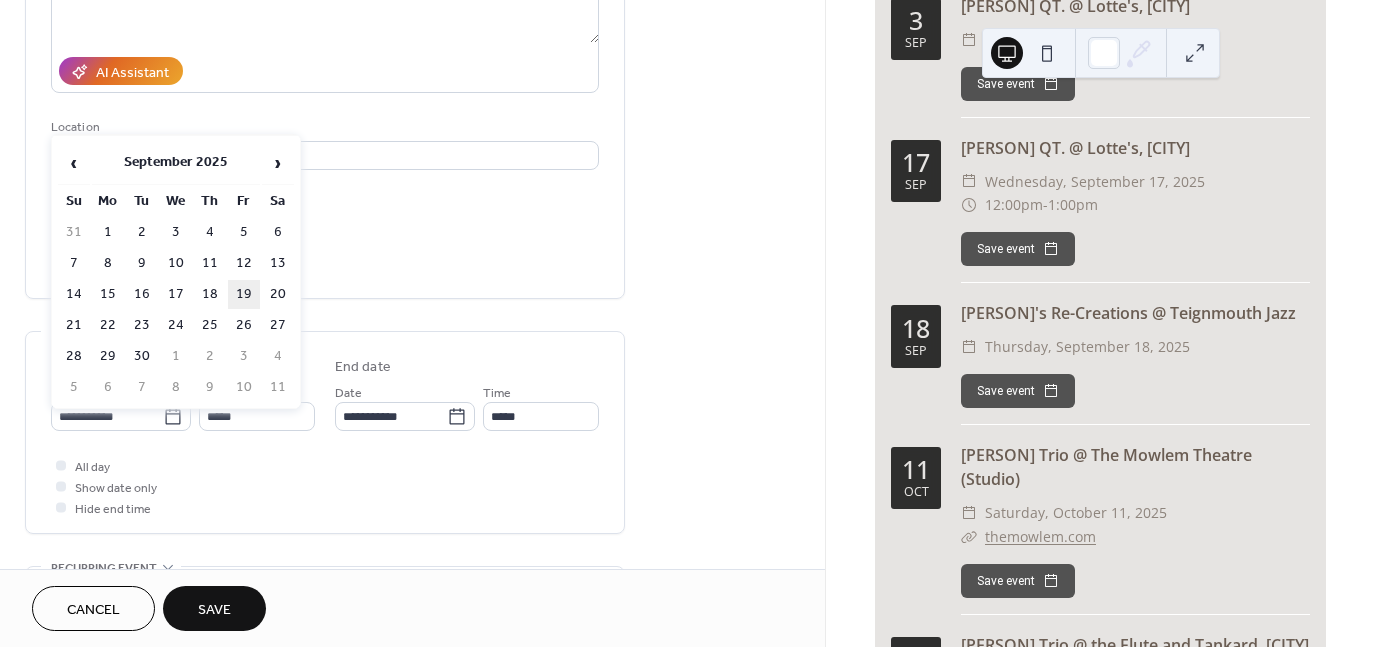 click on "19" at bounding box center [244, 294] 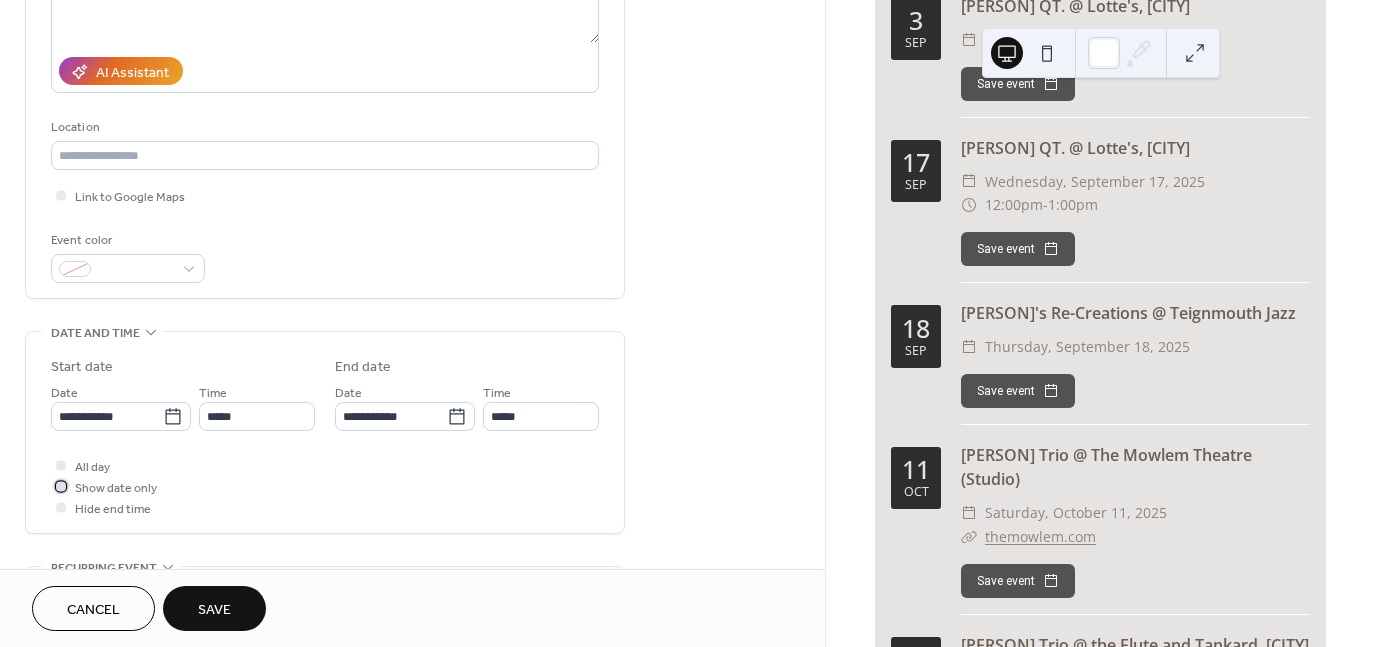 click at bounding box center (61, 486) 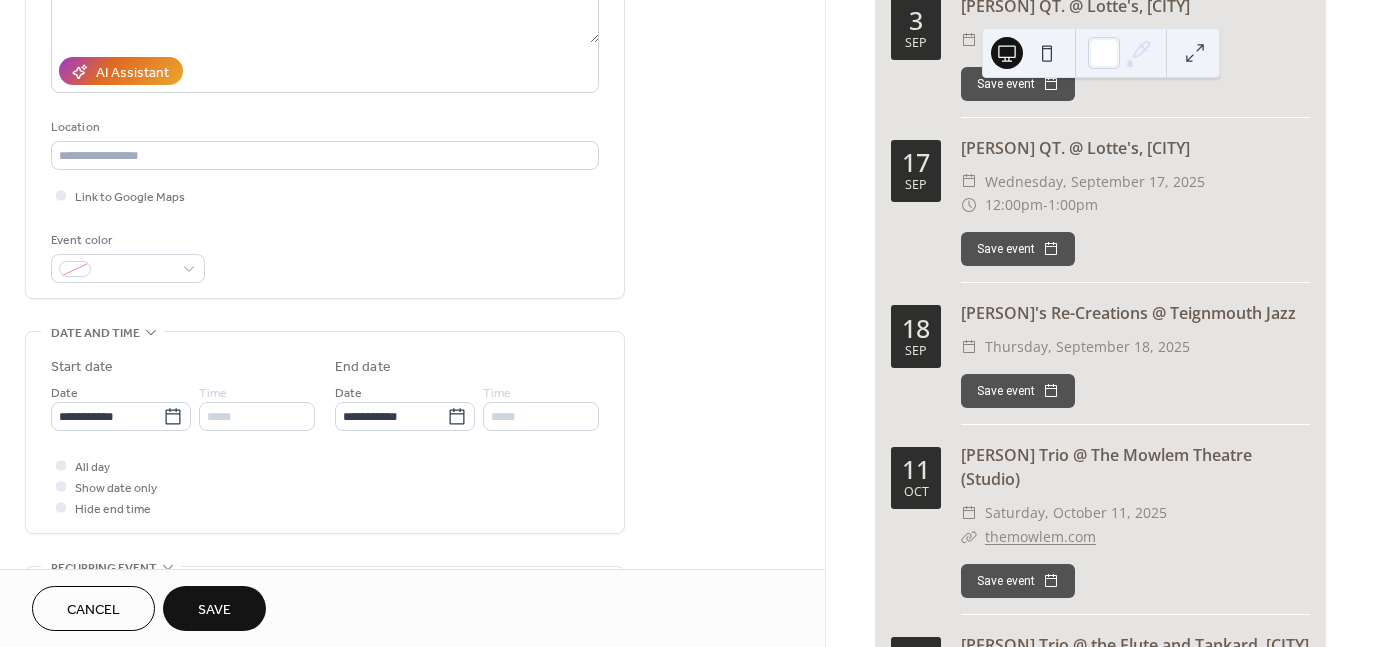 click on "Save" at bounding box center (214, 610) 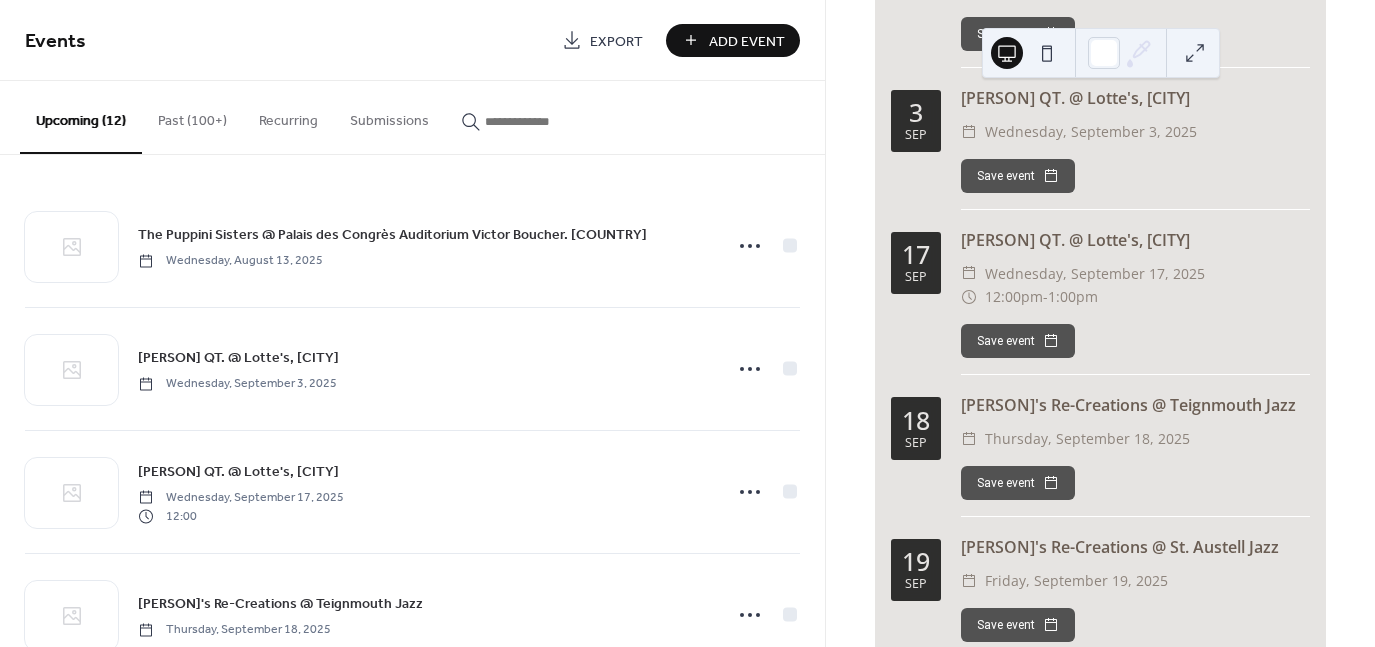 scroll, scrollTop: 0, scrollLeft: 0, axis: both 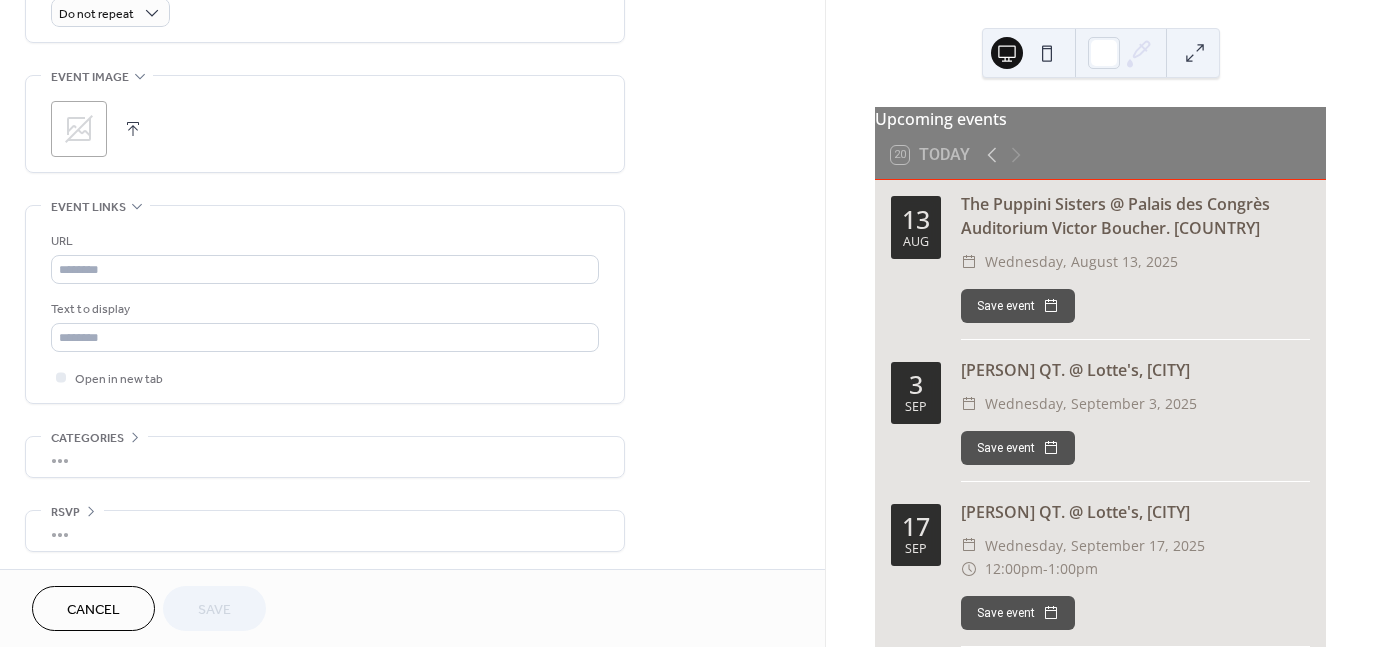 click on "Cancel" at bounding box center [93, 610] 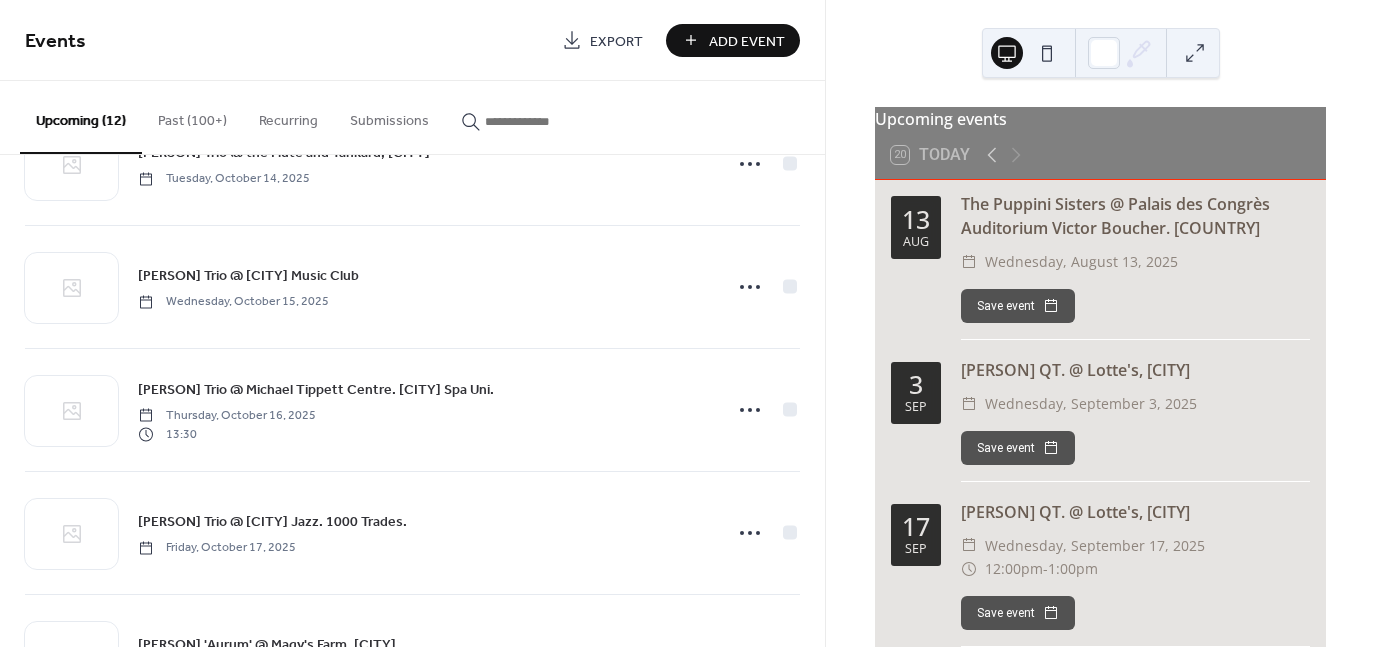scroll, scrollTop: 1040, scrollLeft: 0, axis: vertical 